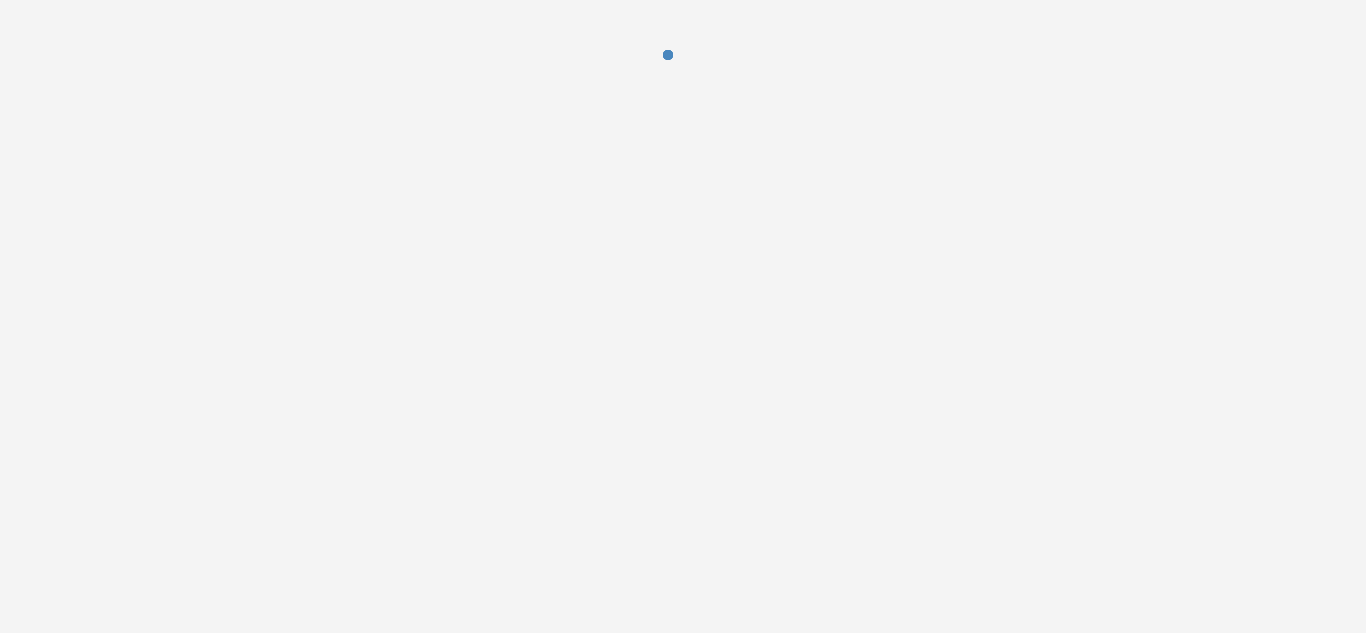 scroll, scrollTop: 0, scrollLeft: 0, axis: both 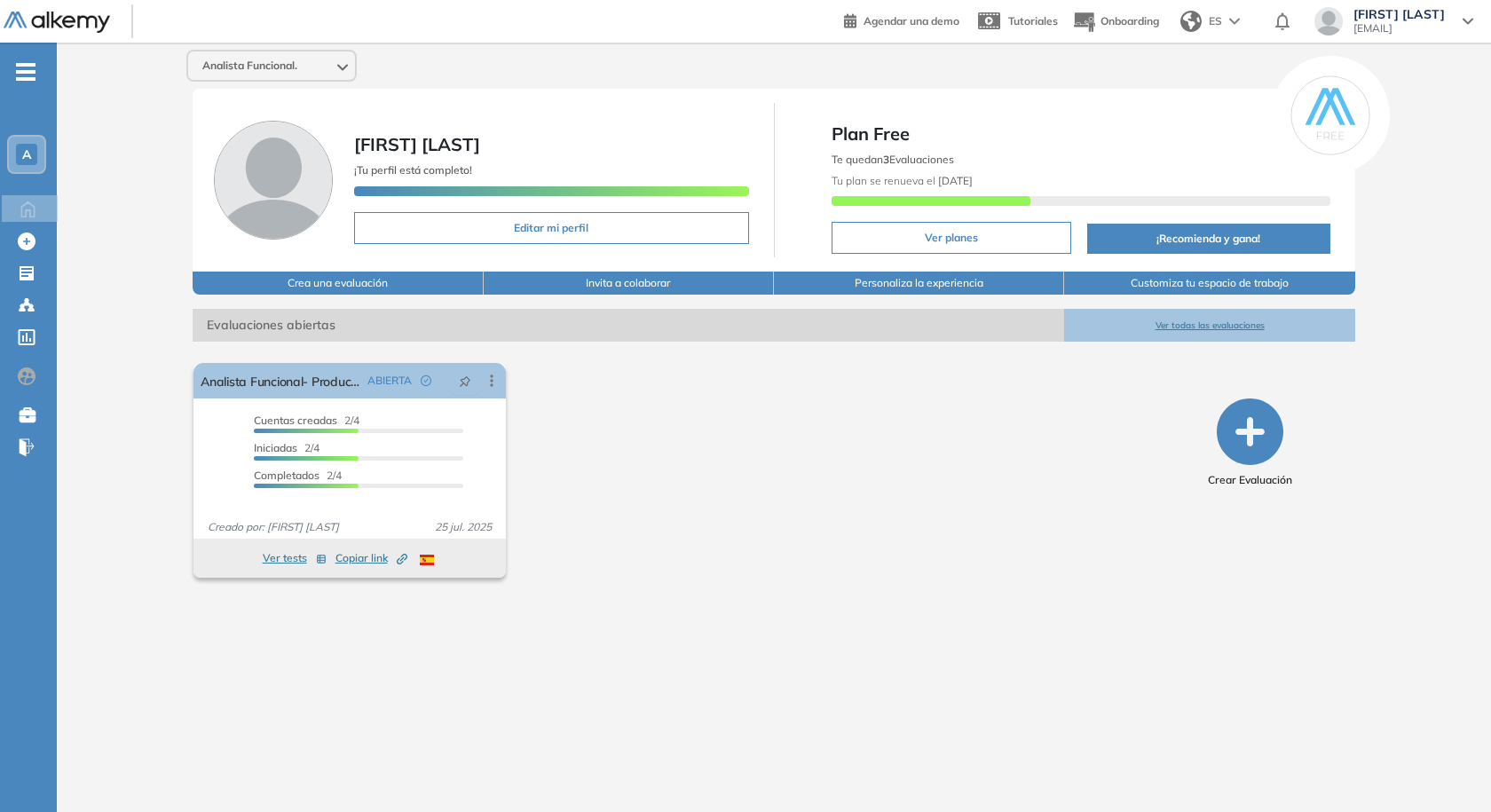 click on "A" at bounding box center [27, 154] 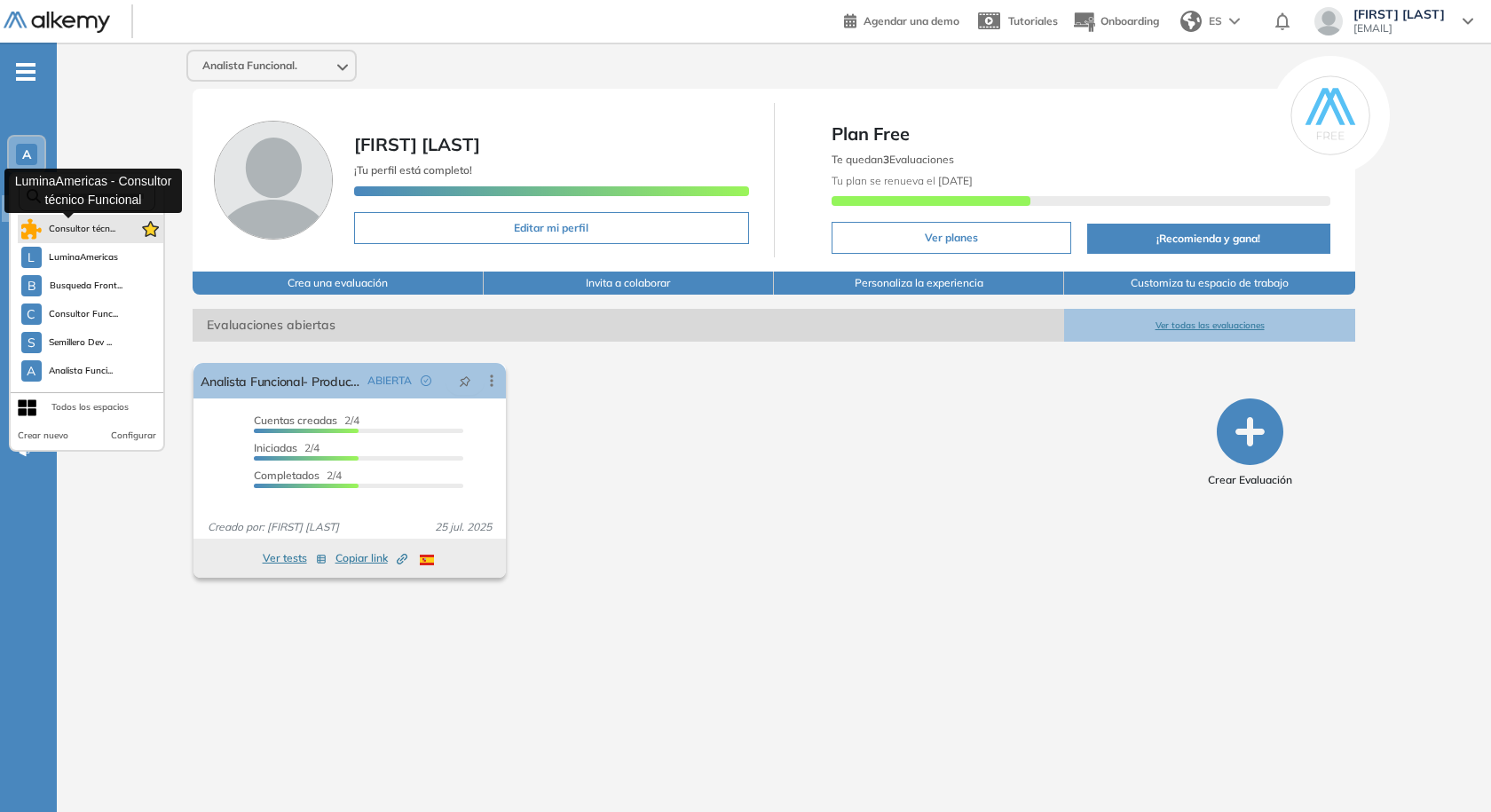 click on "Consultor técn..." at bounding box center [83, 229] 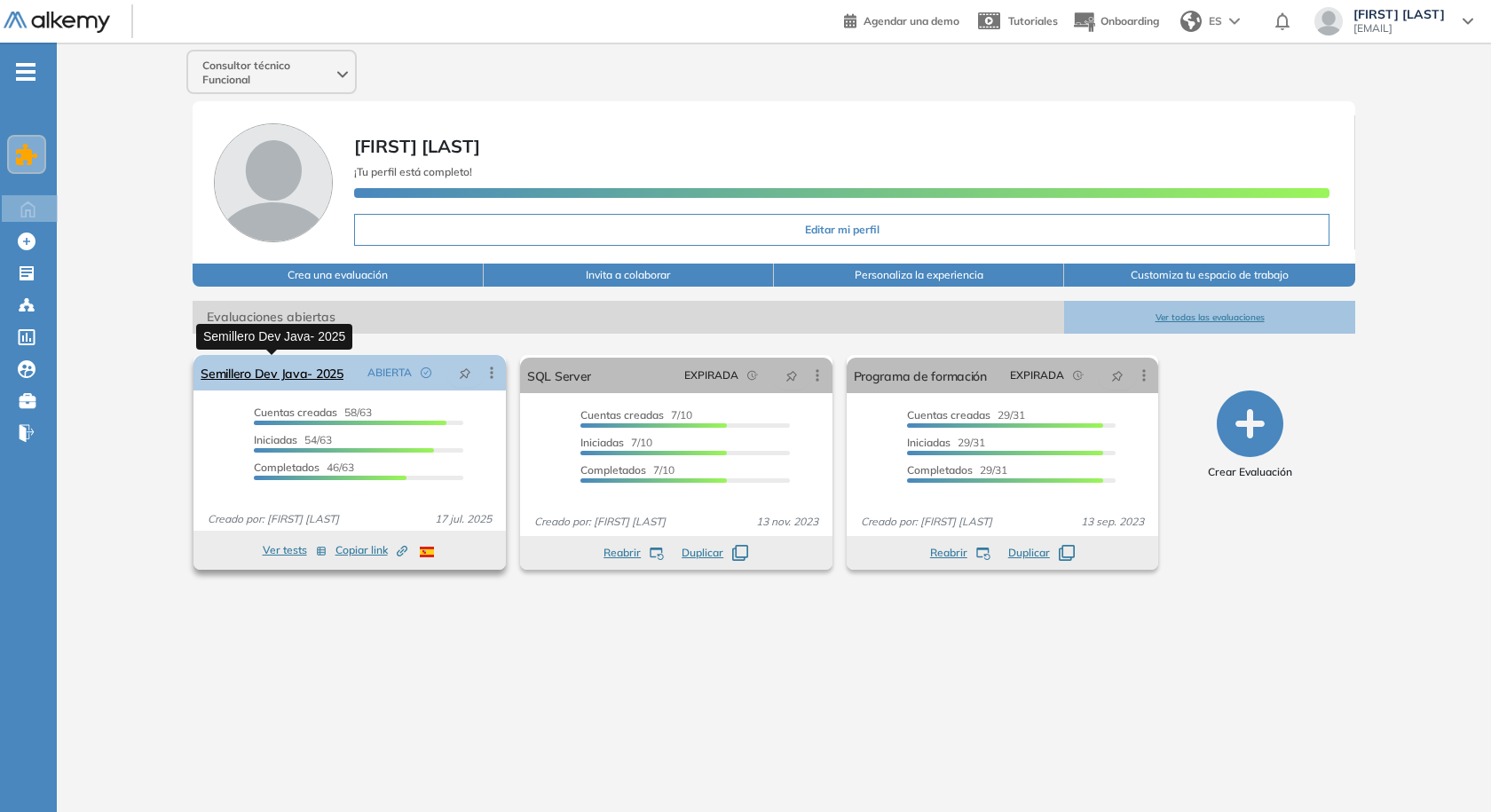 click on "Semillero Dev Java- 2025" at bounding box center [272, 373] 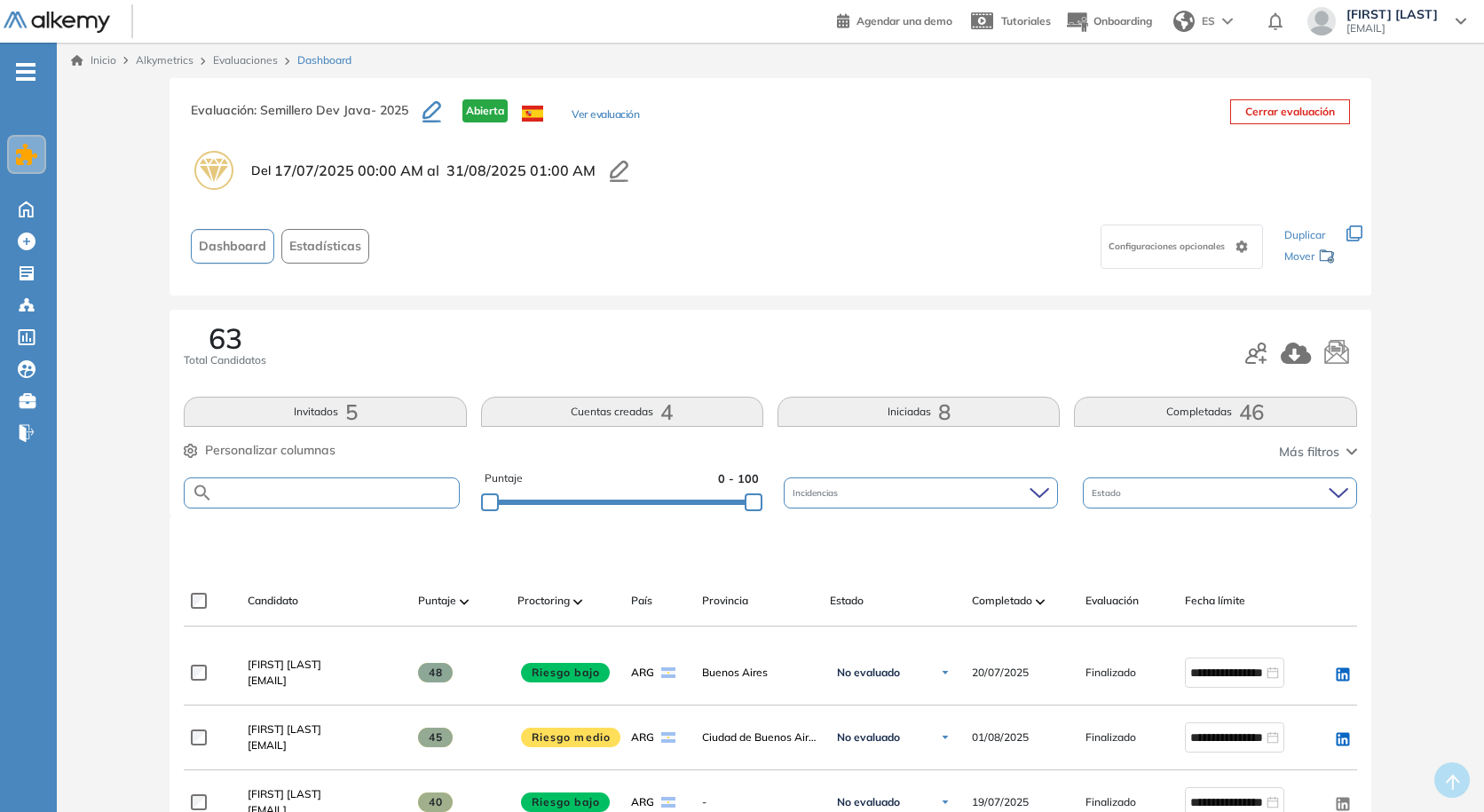 click at bounding box center (335, 493) 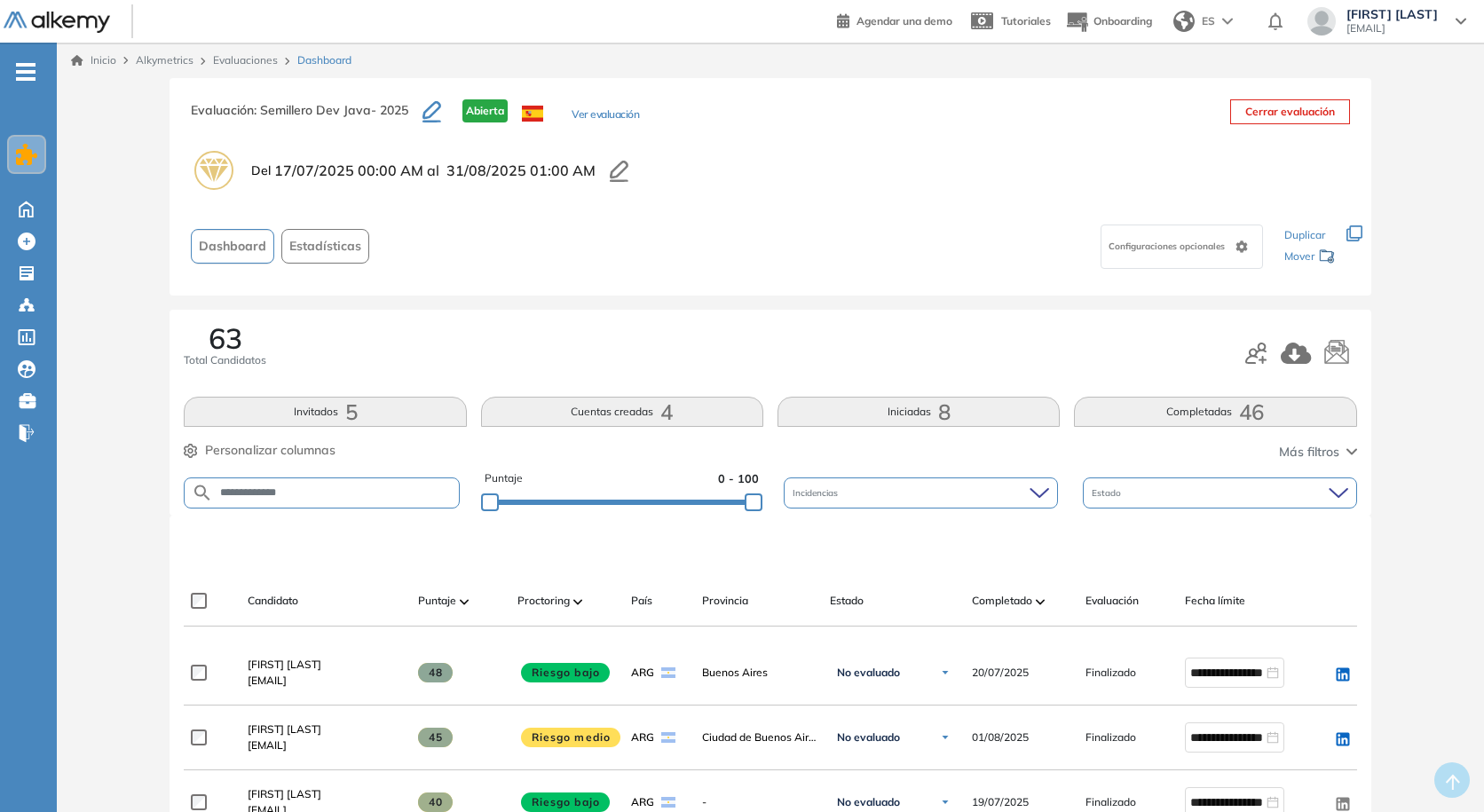type on "**********" 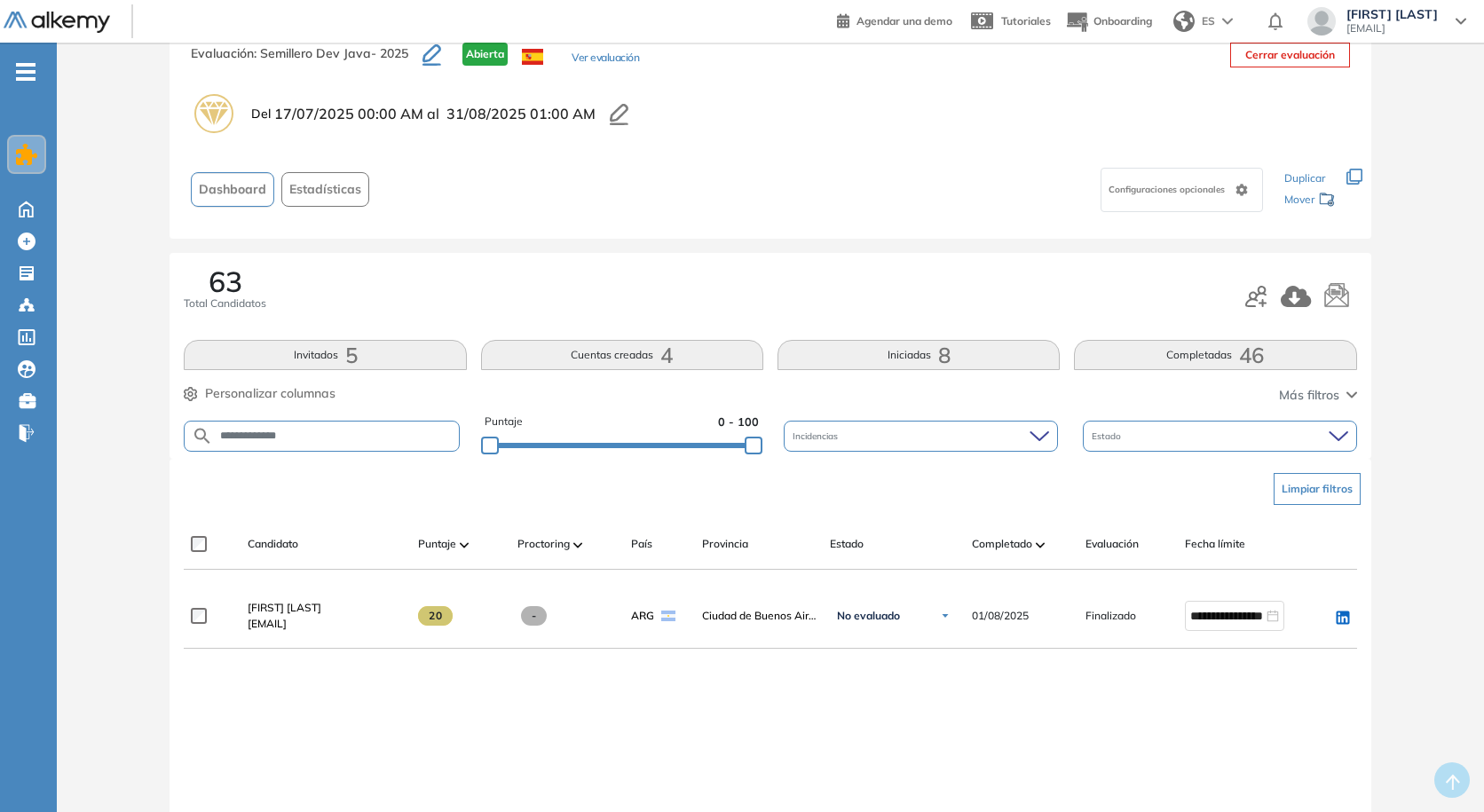 scroll, scrollTop: 89, scrollLeft: 0, axis: vertical 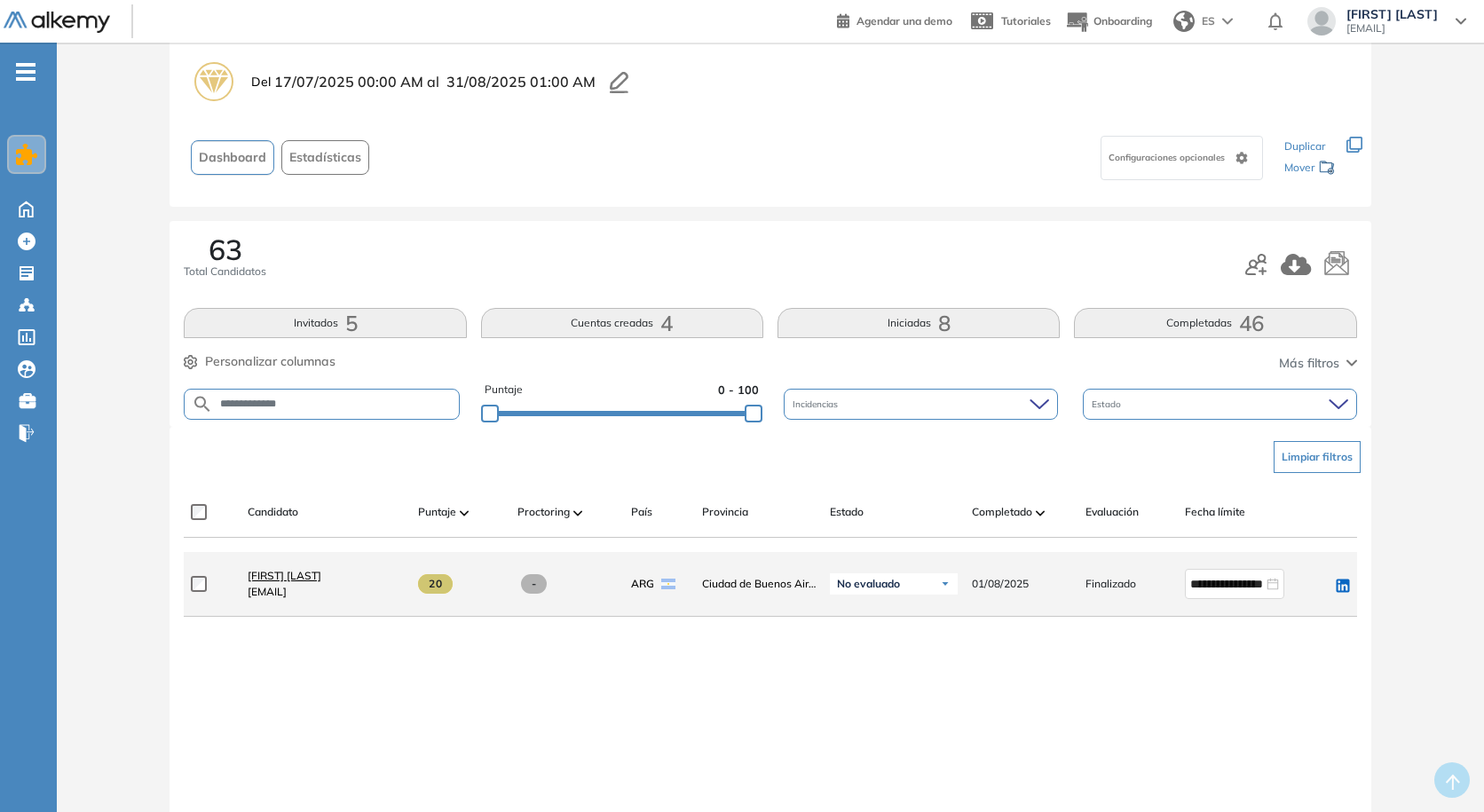 click on "[FIRST] [LAST]" at bounding box center [284, 575] 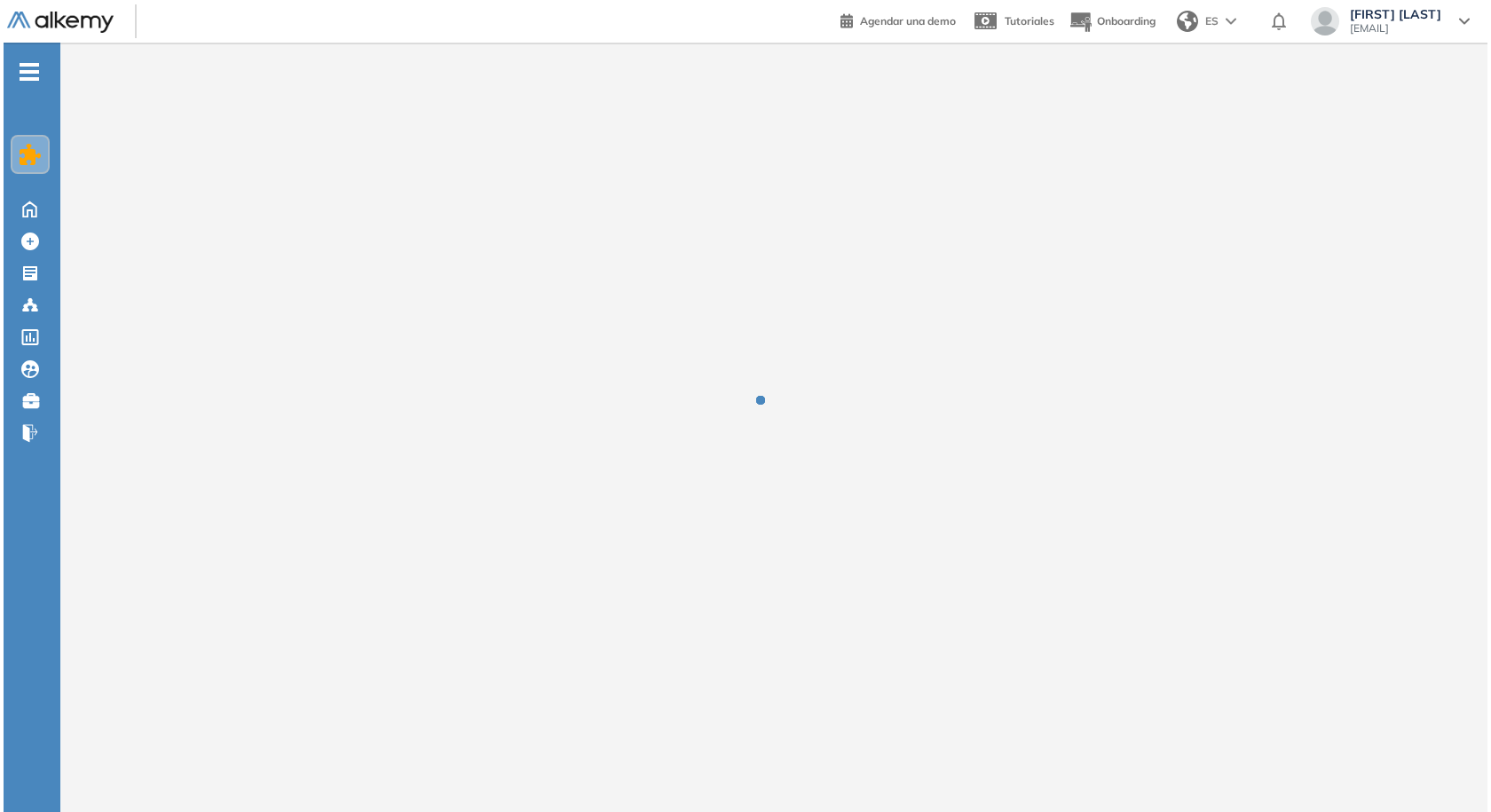 scroll, scrollTop: 0, scrollLeft: 0, axis: both 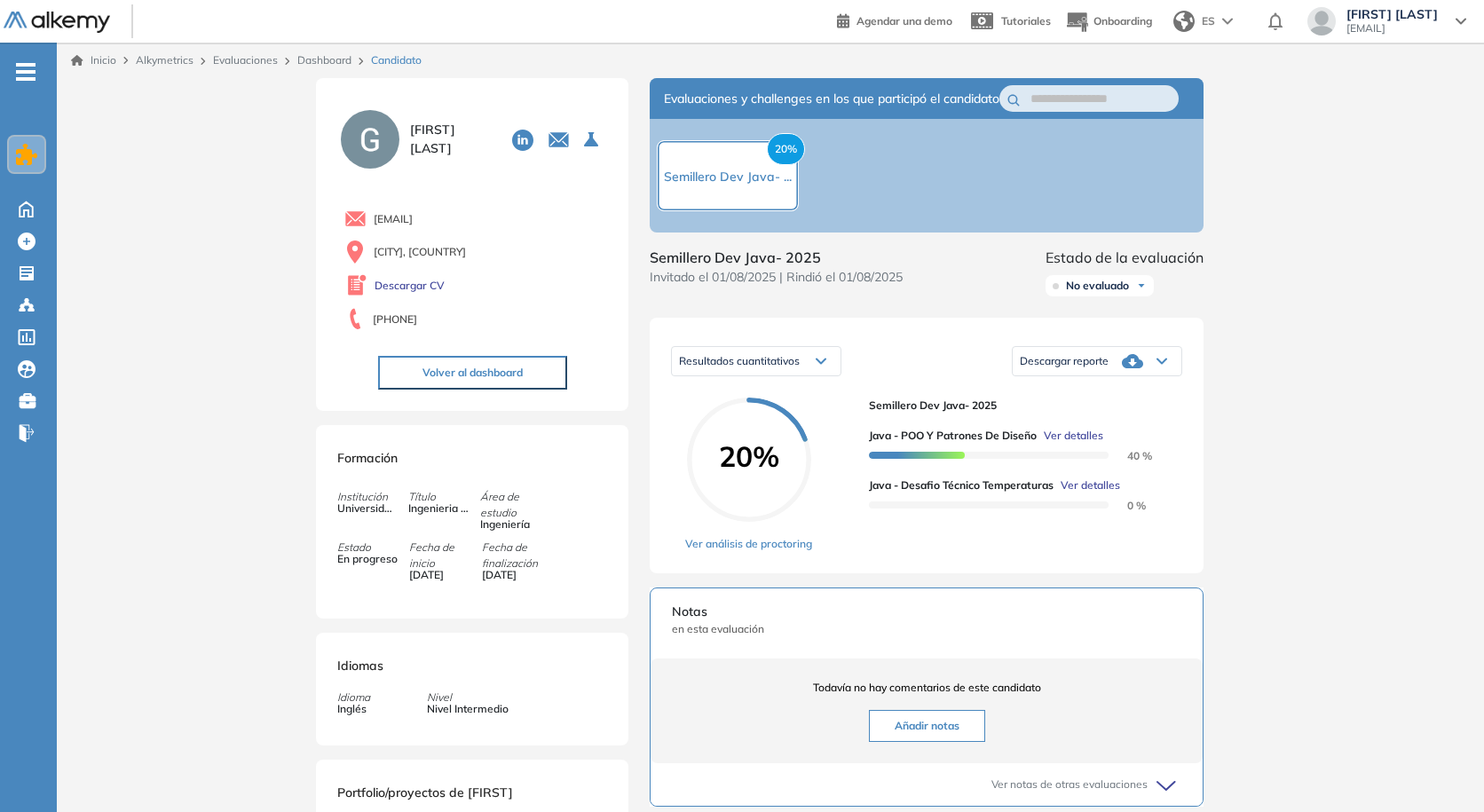 click on "Semillero Dev Java- 2025" at bounding box center [1018, 406] 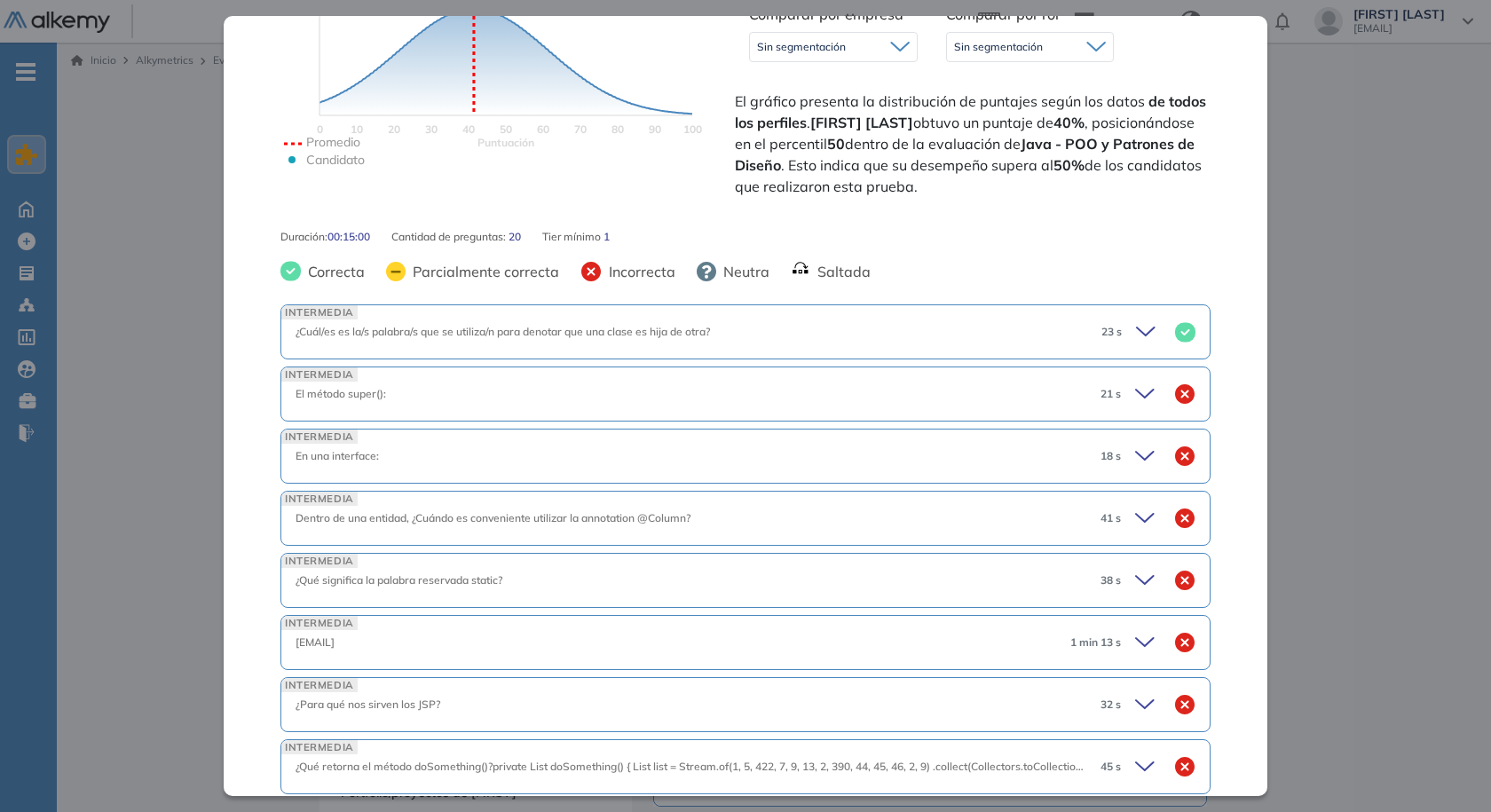 scroll, scrollTop: 532, scrollLeft: 0, axis: vertical 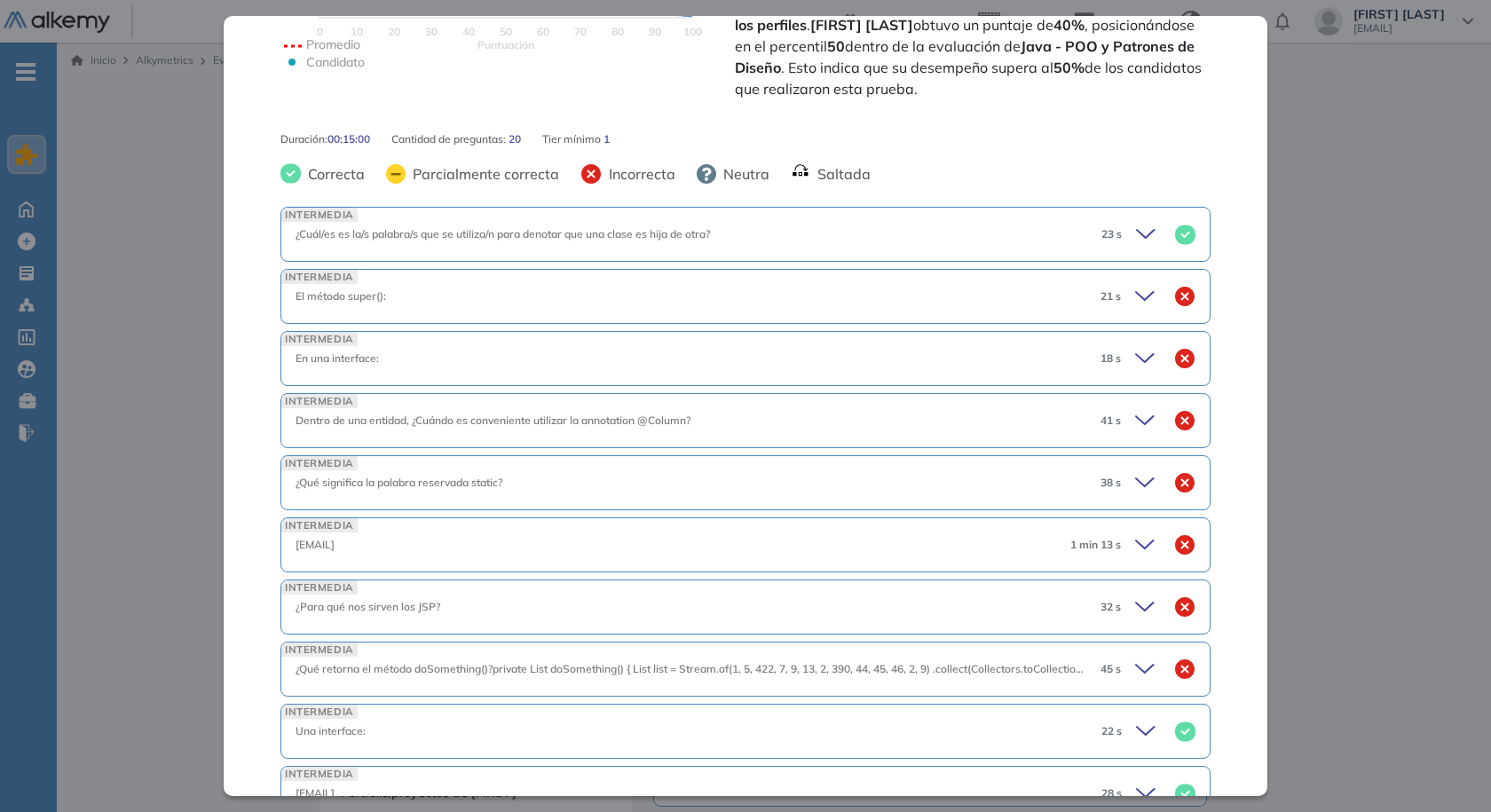 click on "El método super():" at bounding box center [690, 296] 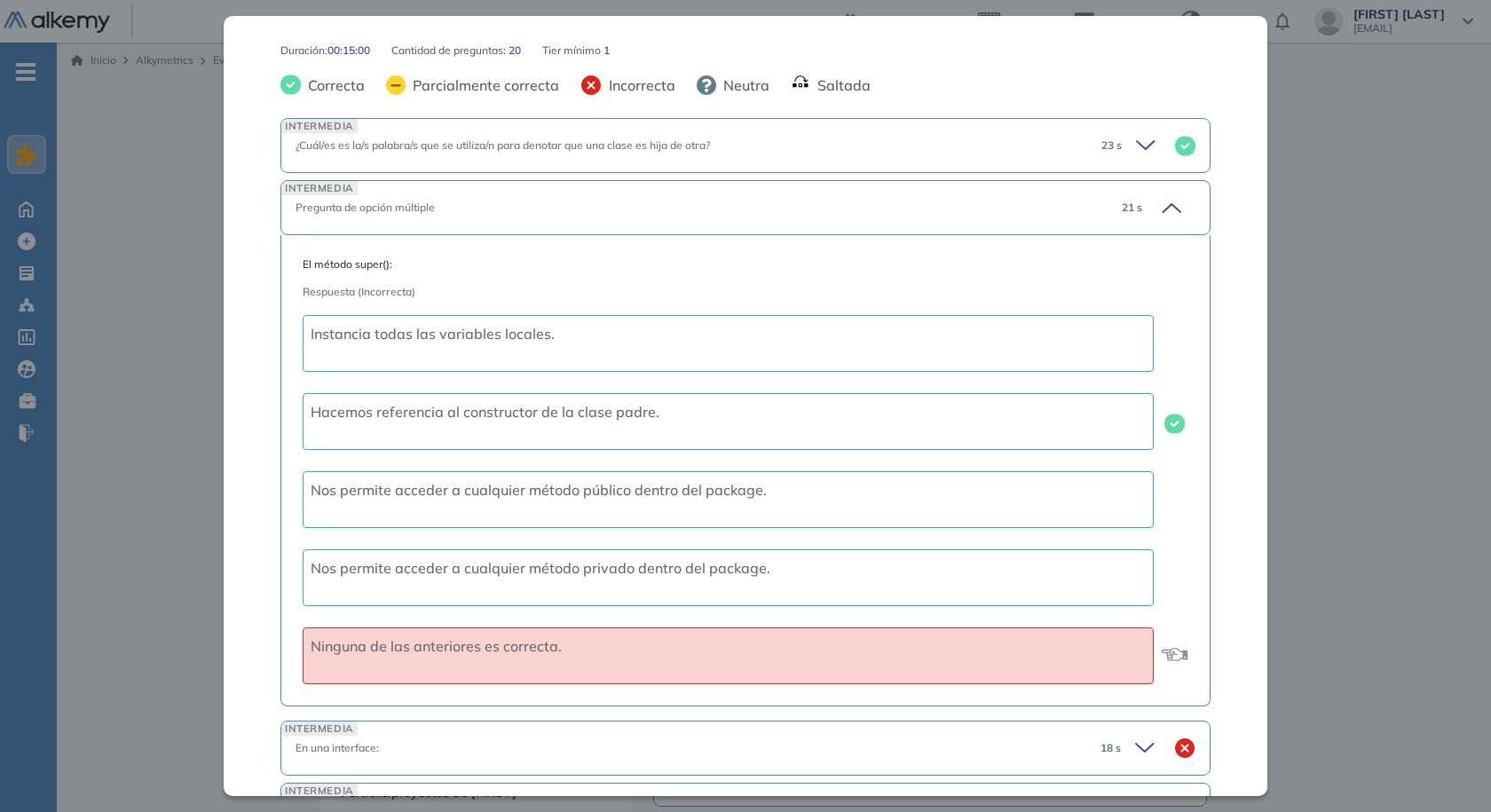 scroll, scrollTop: 710, scrollLeft: 0, axis: vertical 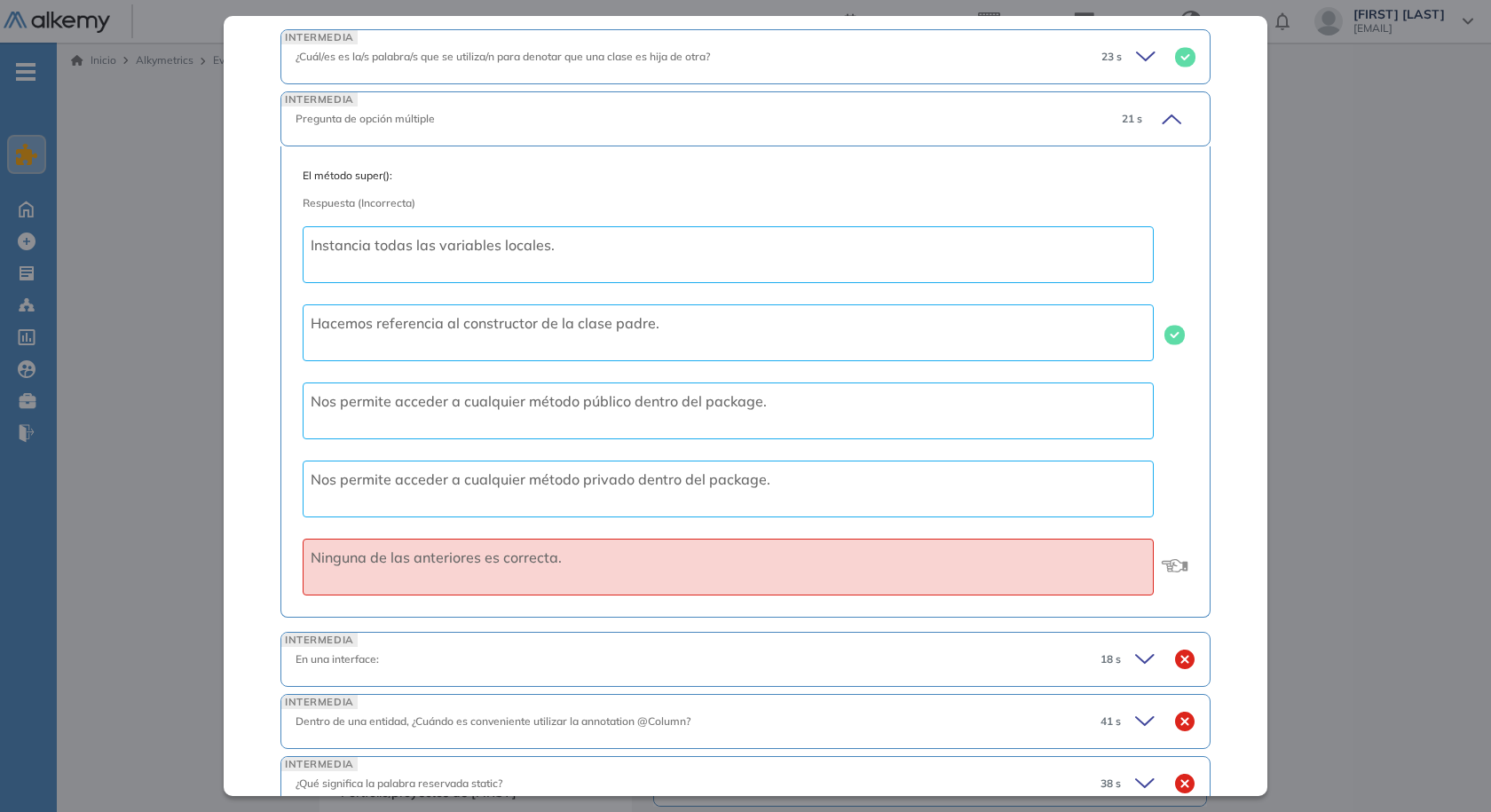 click on "21 s" at bounding box center (1151, 119) 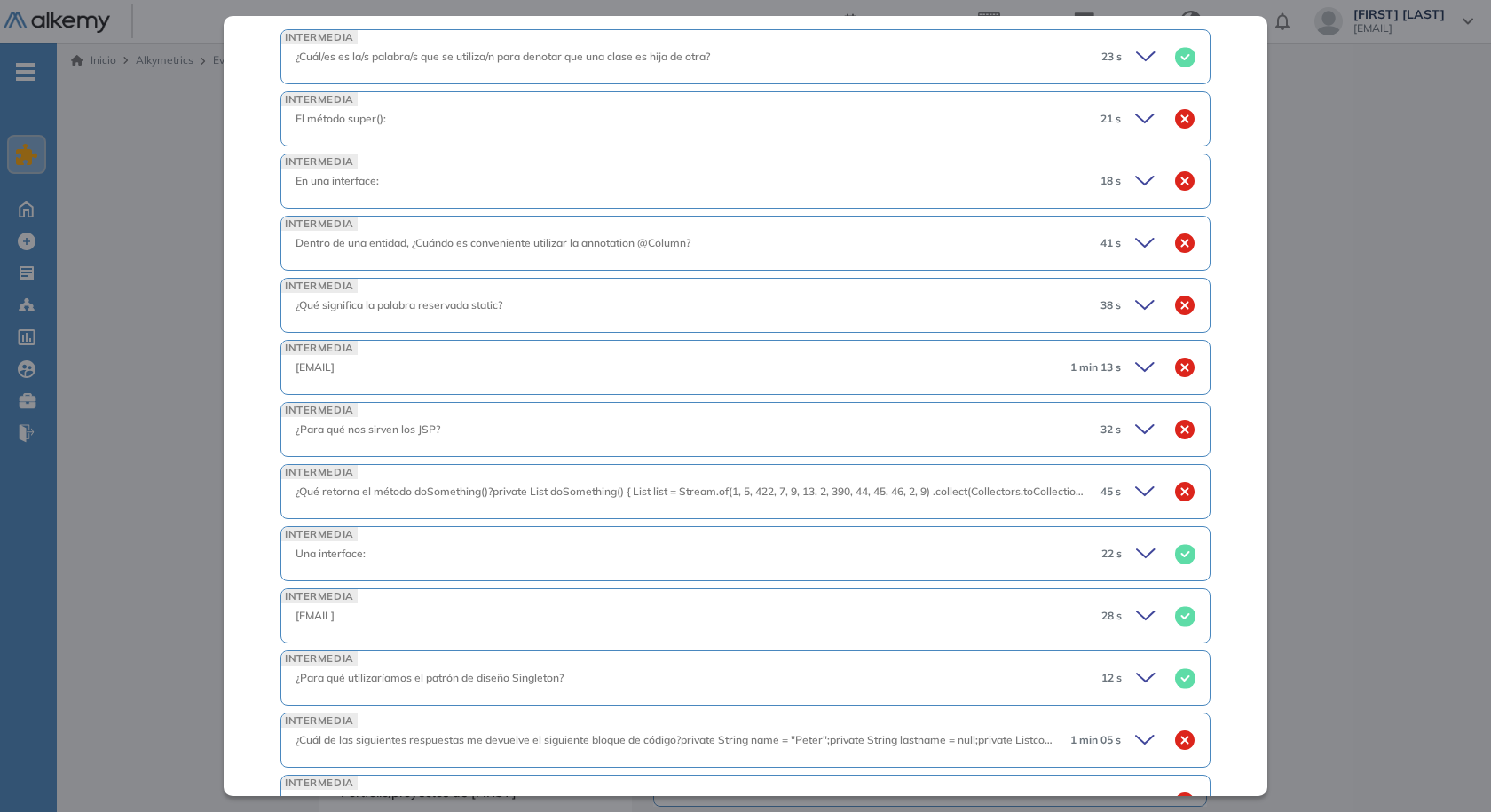 click on "INTERMEDIA En una interface: 18 s" at bounding box center [746, 181] 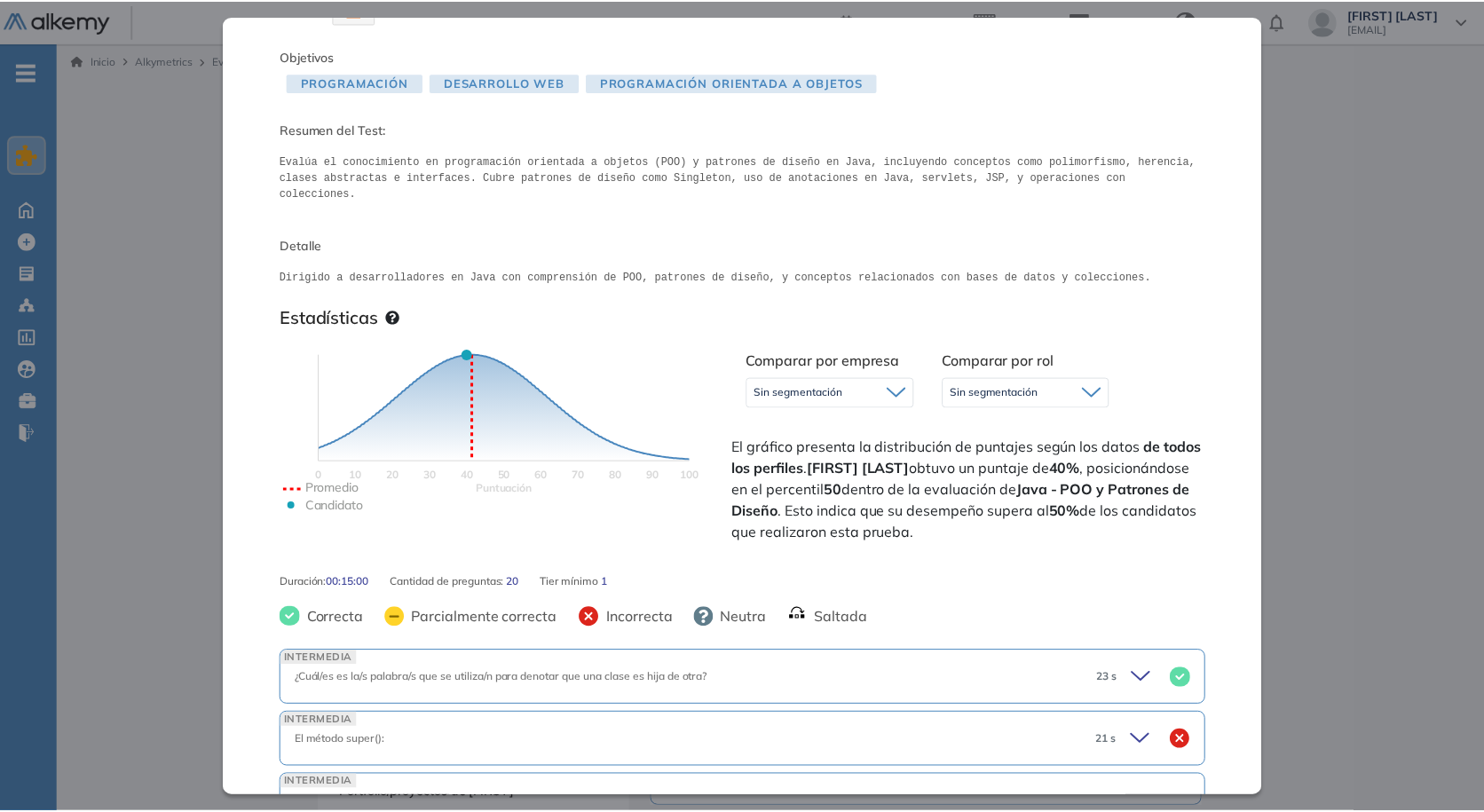 scroll, scrollTop: 0, scrollLeft: 0, axis: both 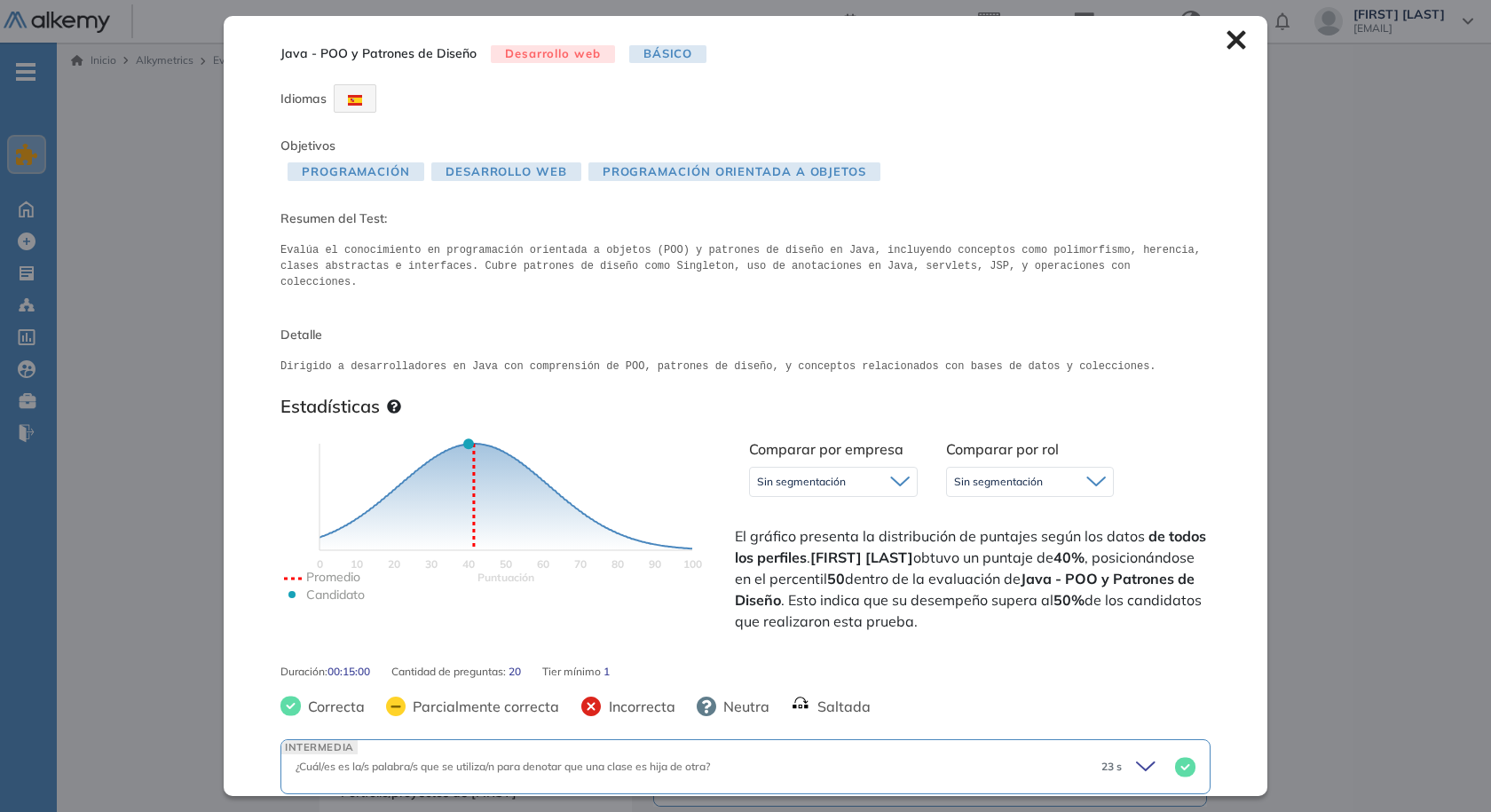 click 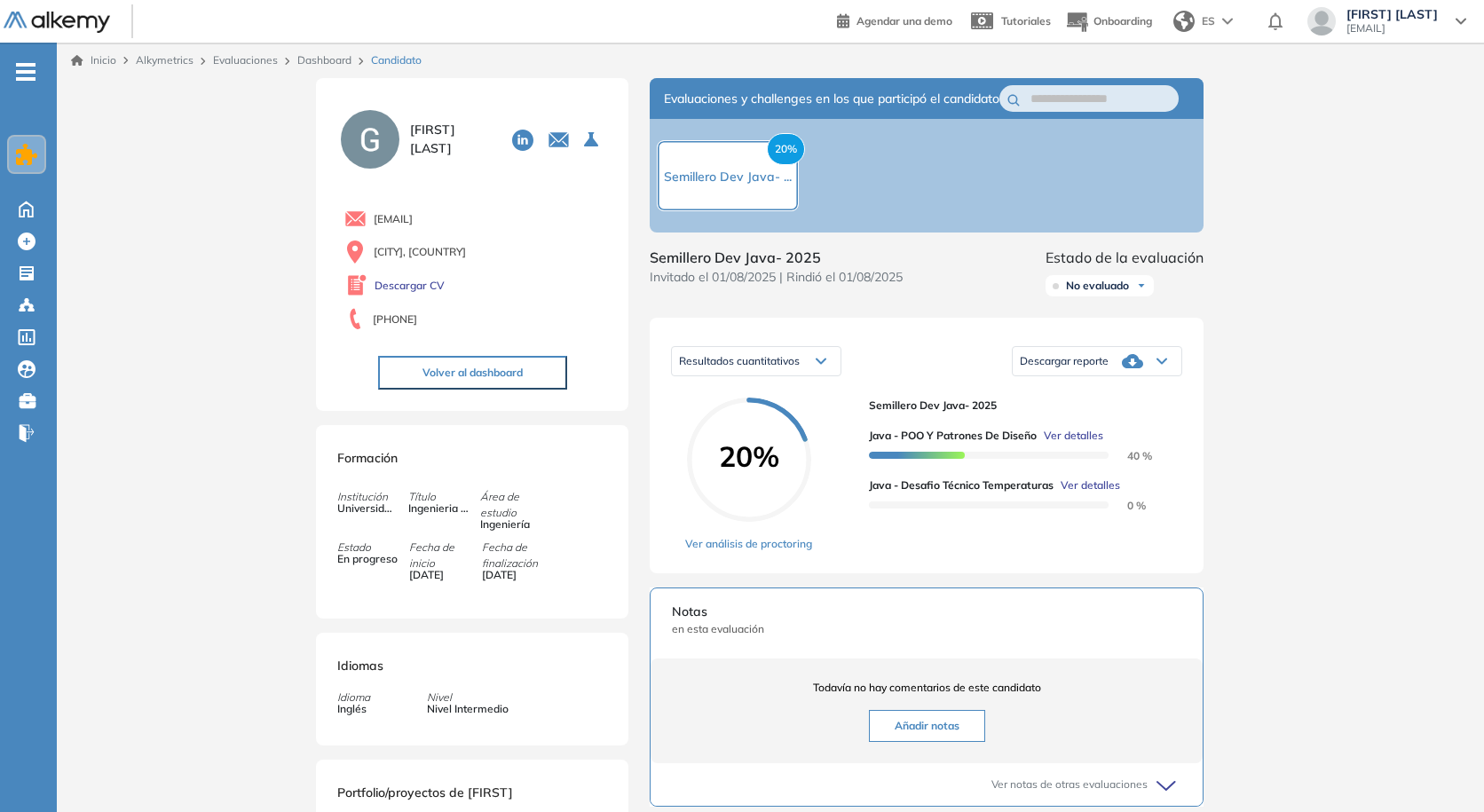 click on "Descargar reporte" at bounding box center [1097, 361] 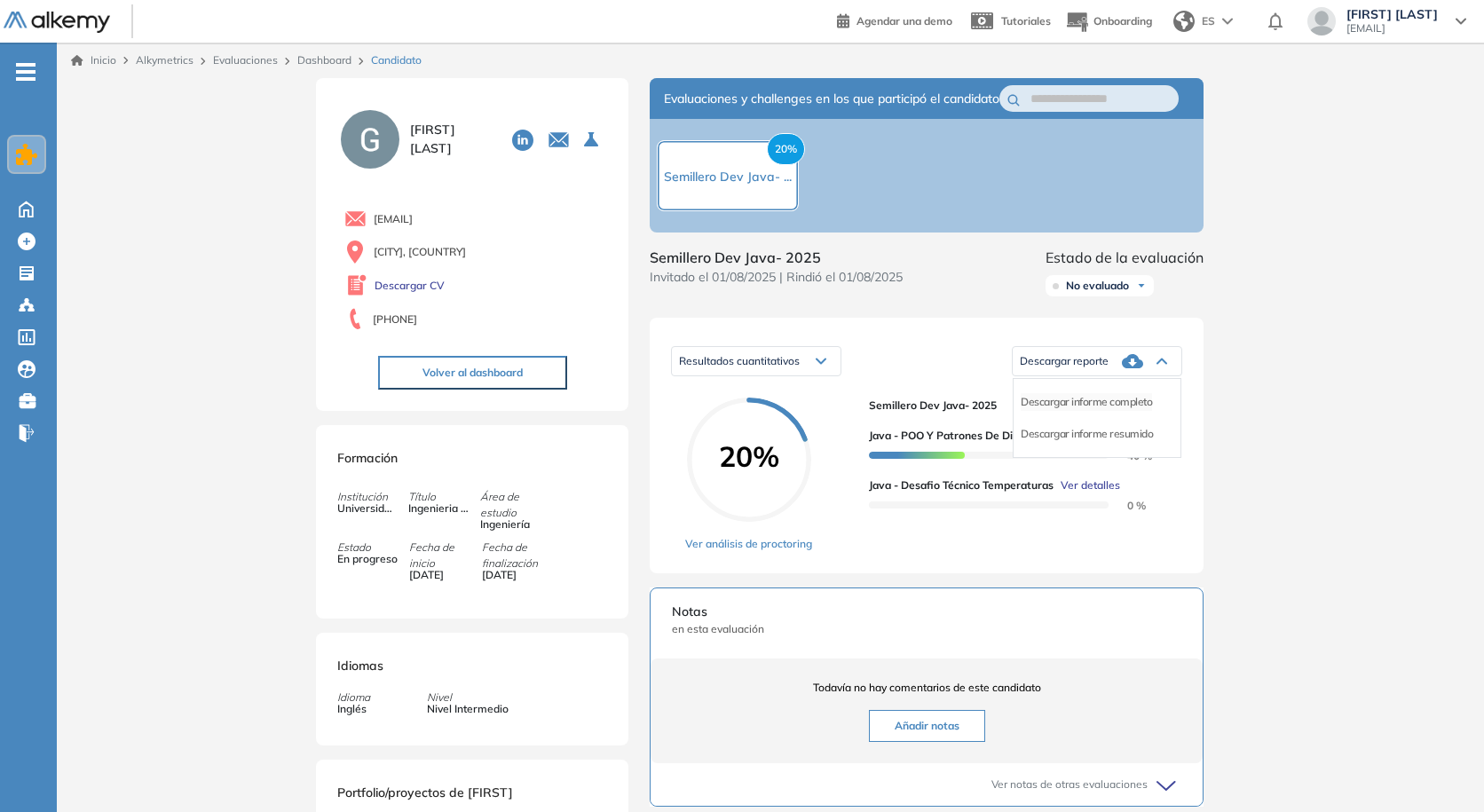 click on "Descargar informe completo" at bounding box center [1086, 402] 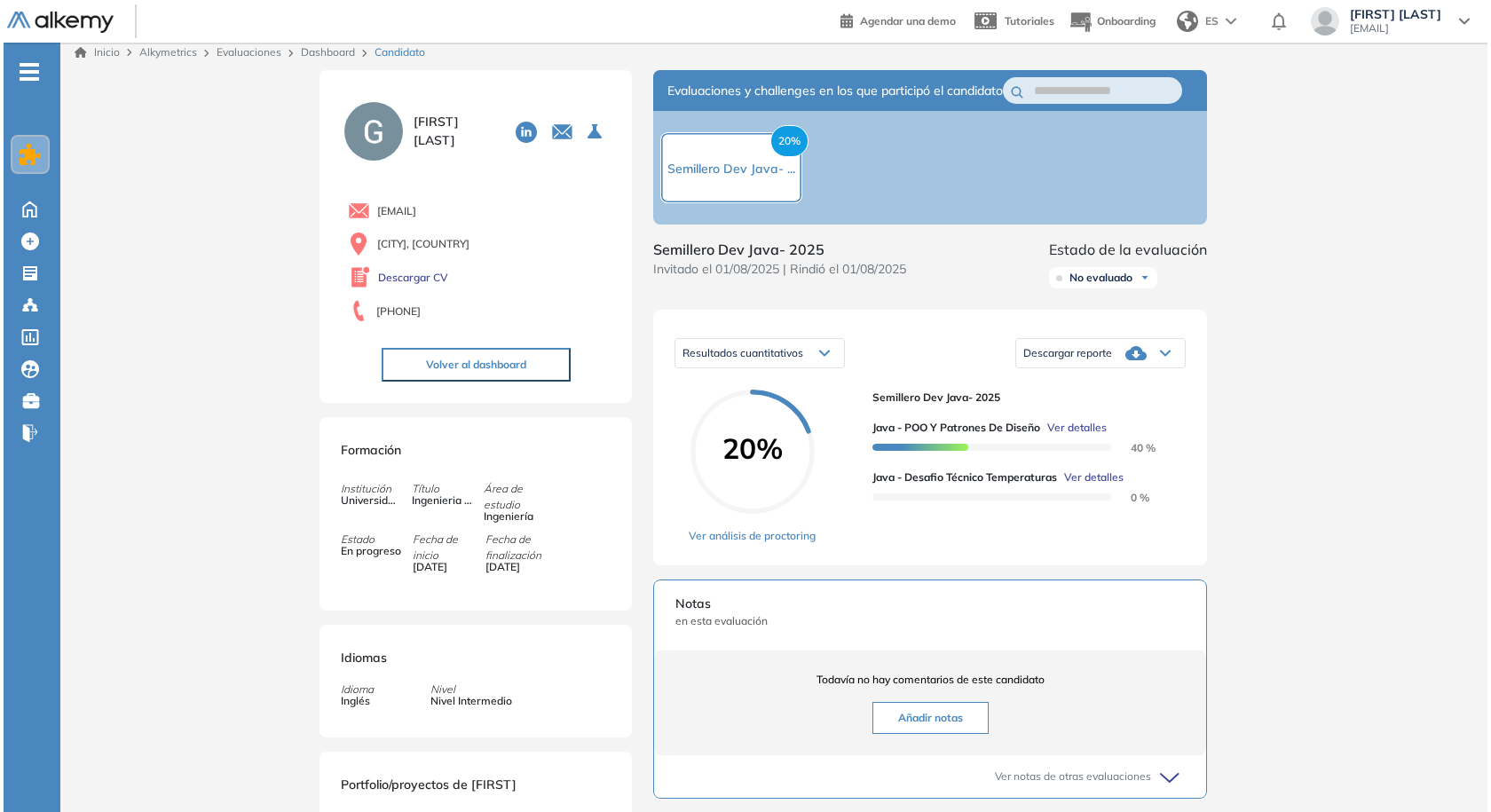 scroll, scrollTop: 0, scrollLeft: 0, axis: both 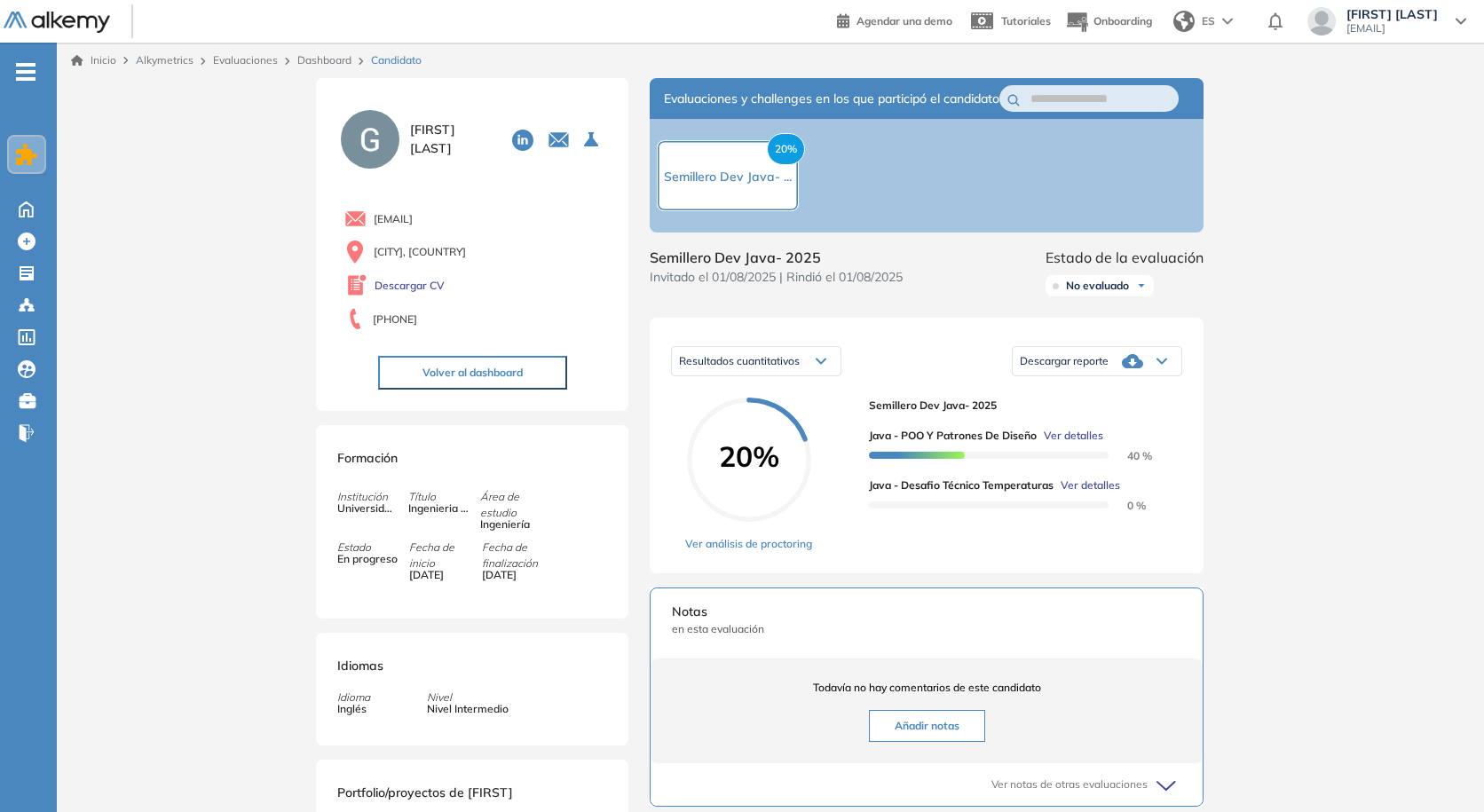 click on "Ver detalles" at bounding box center (1073, 436) 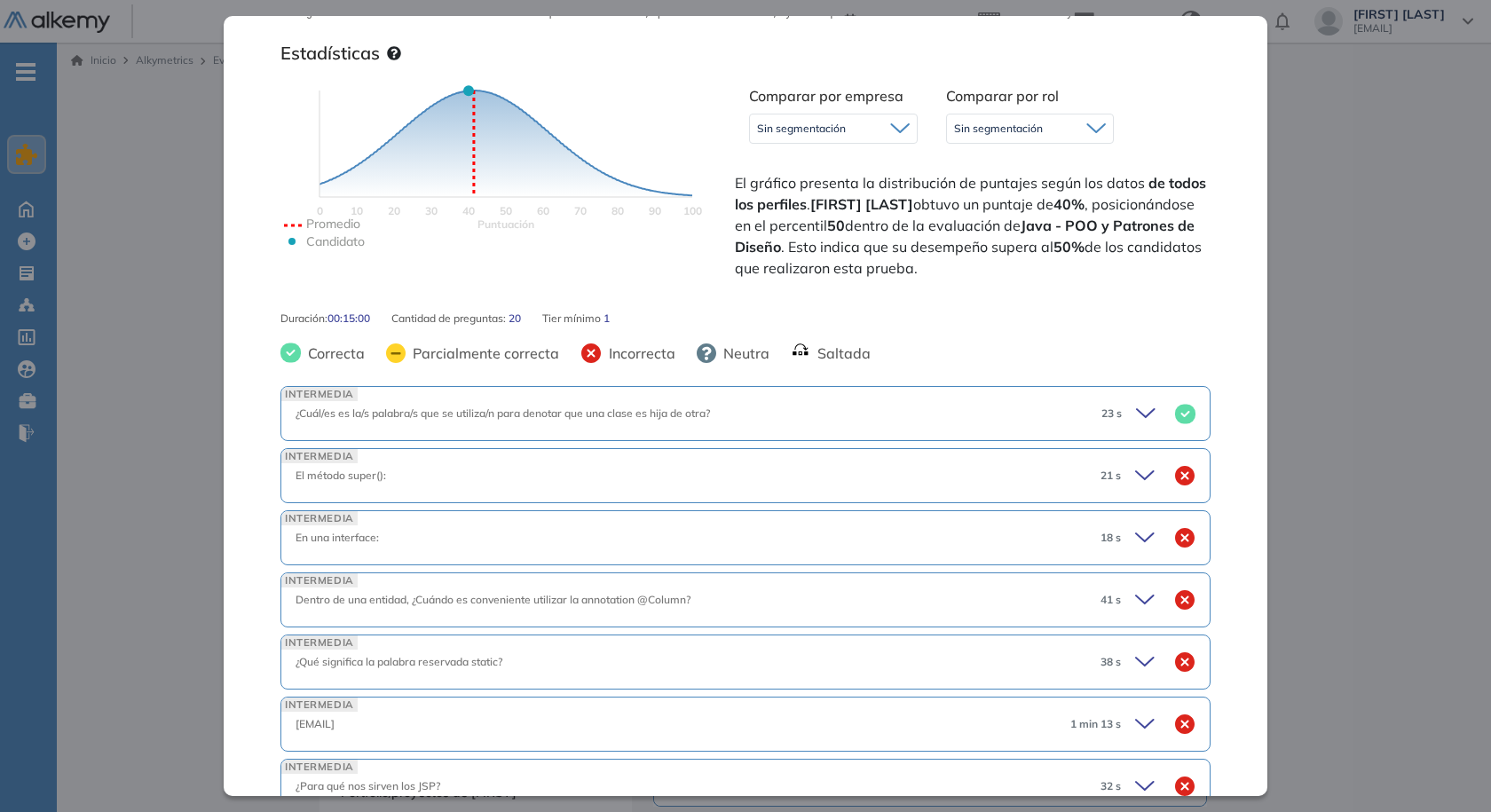 scroll, scrollTop: 355, scrollLeft: 0, axis: vertical 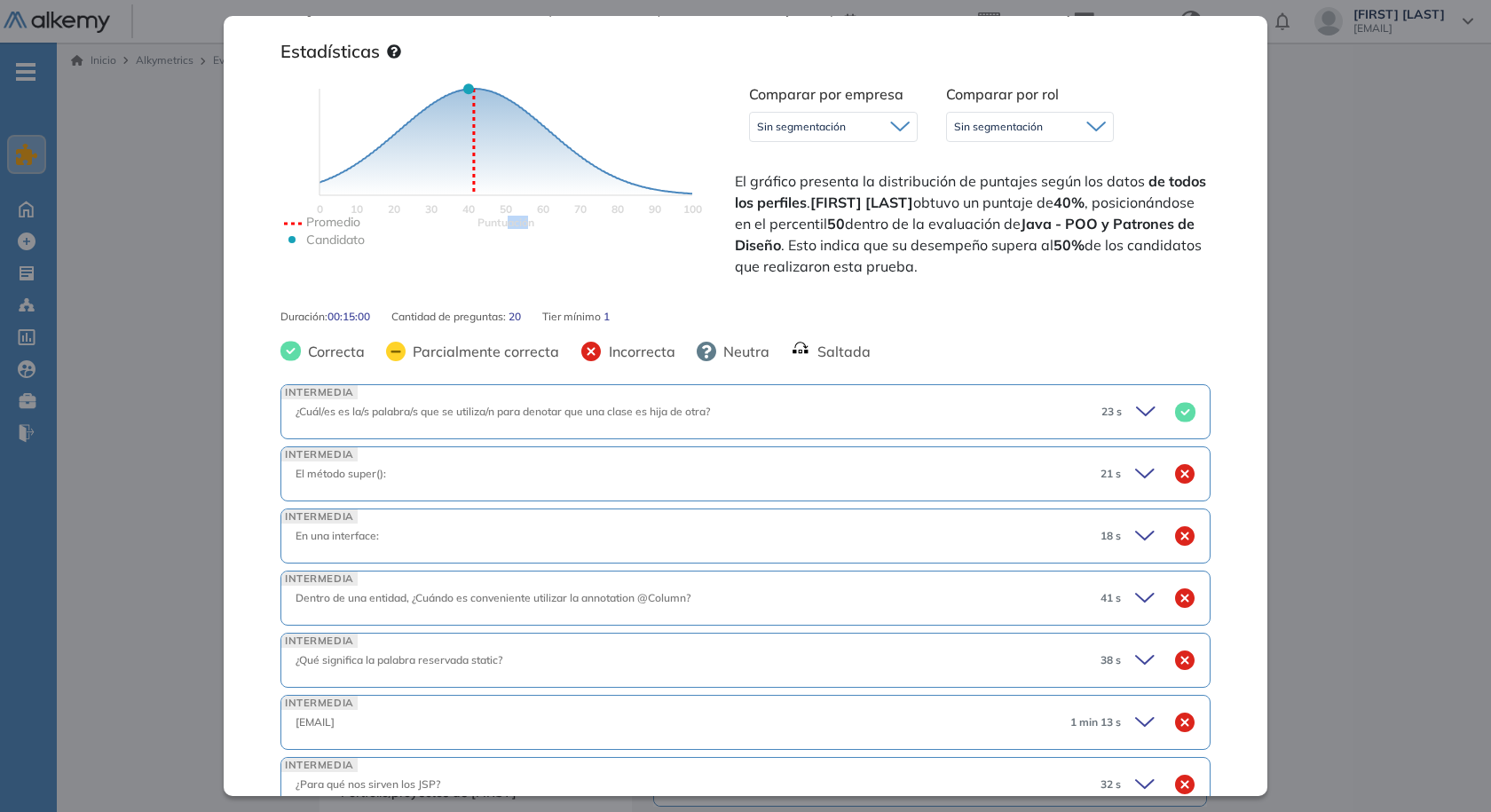 drag, startPoint x: 506, startPoint y: 374, endPoint x: 526, endPoint y: 371, distance: 20.223748 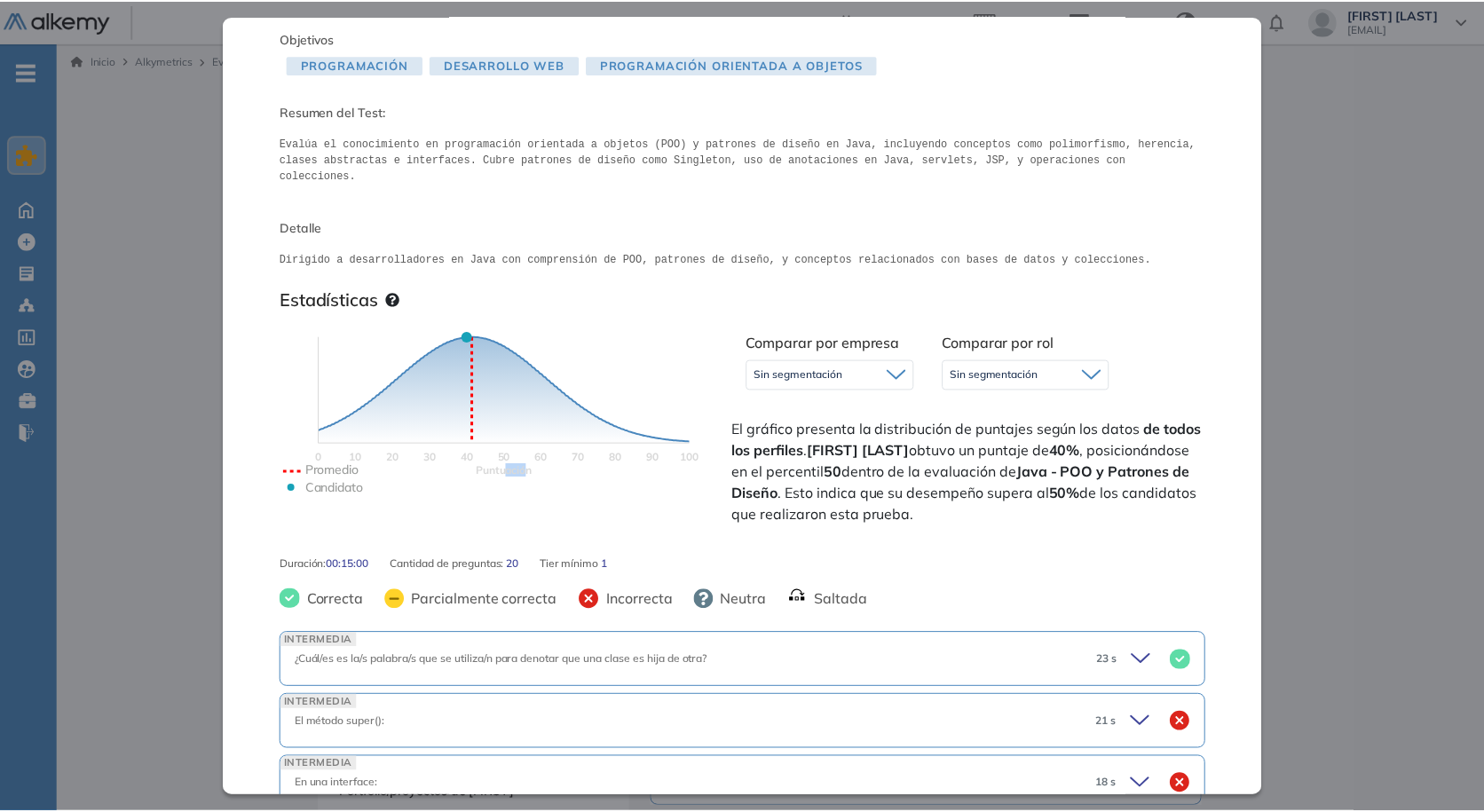 scroll, scrollTop: 0, scrollLeft: 0, axis: both 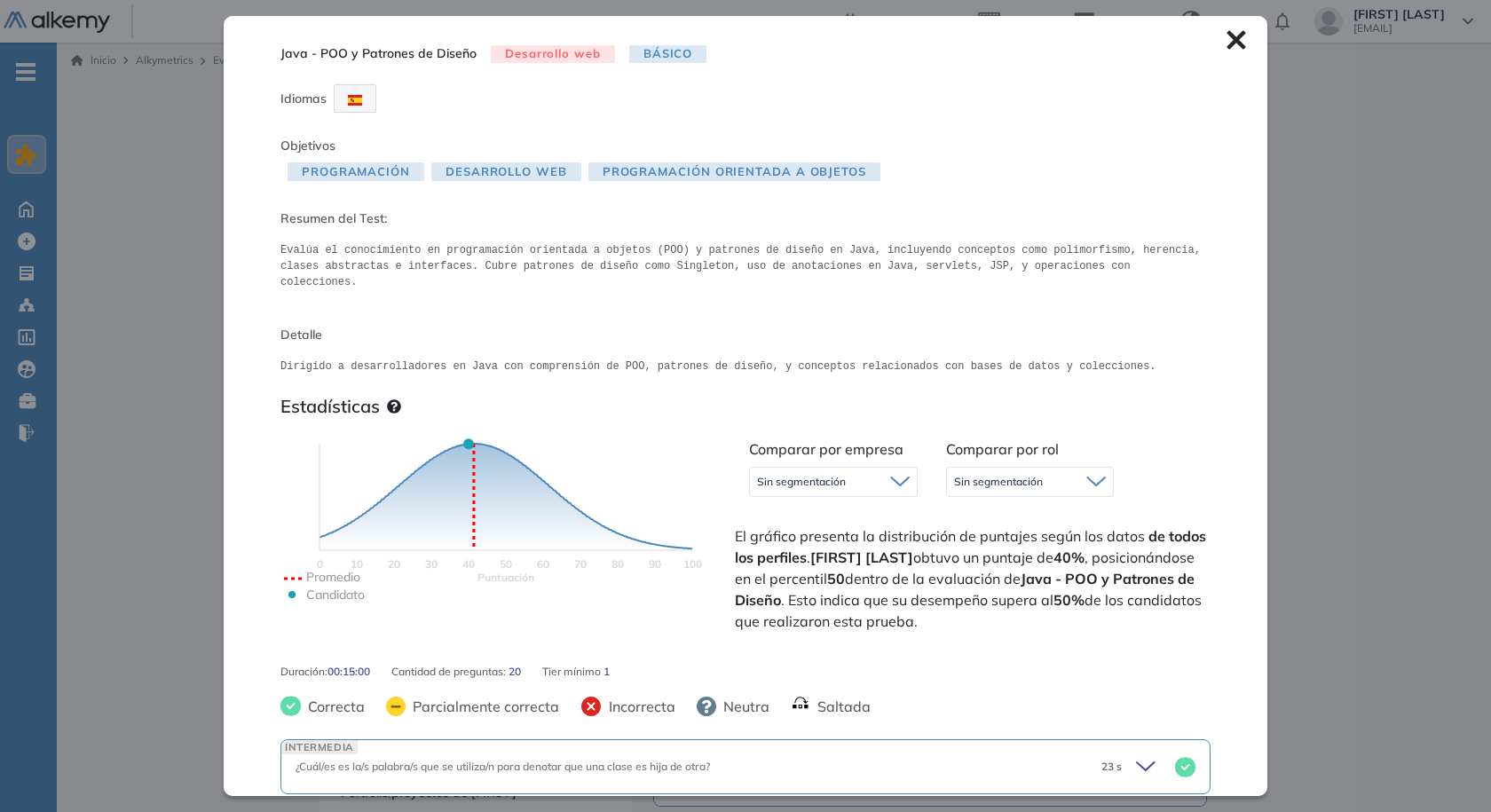 drag, startPoint x: 1233, startPoint y: 48, endPoint x: 1221, endPoint y: 28, distance: 23.323808 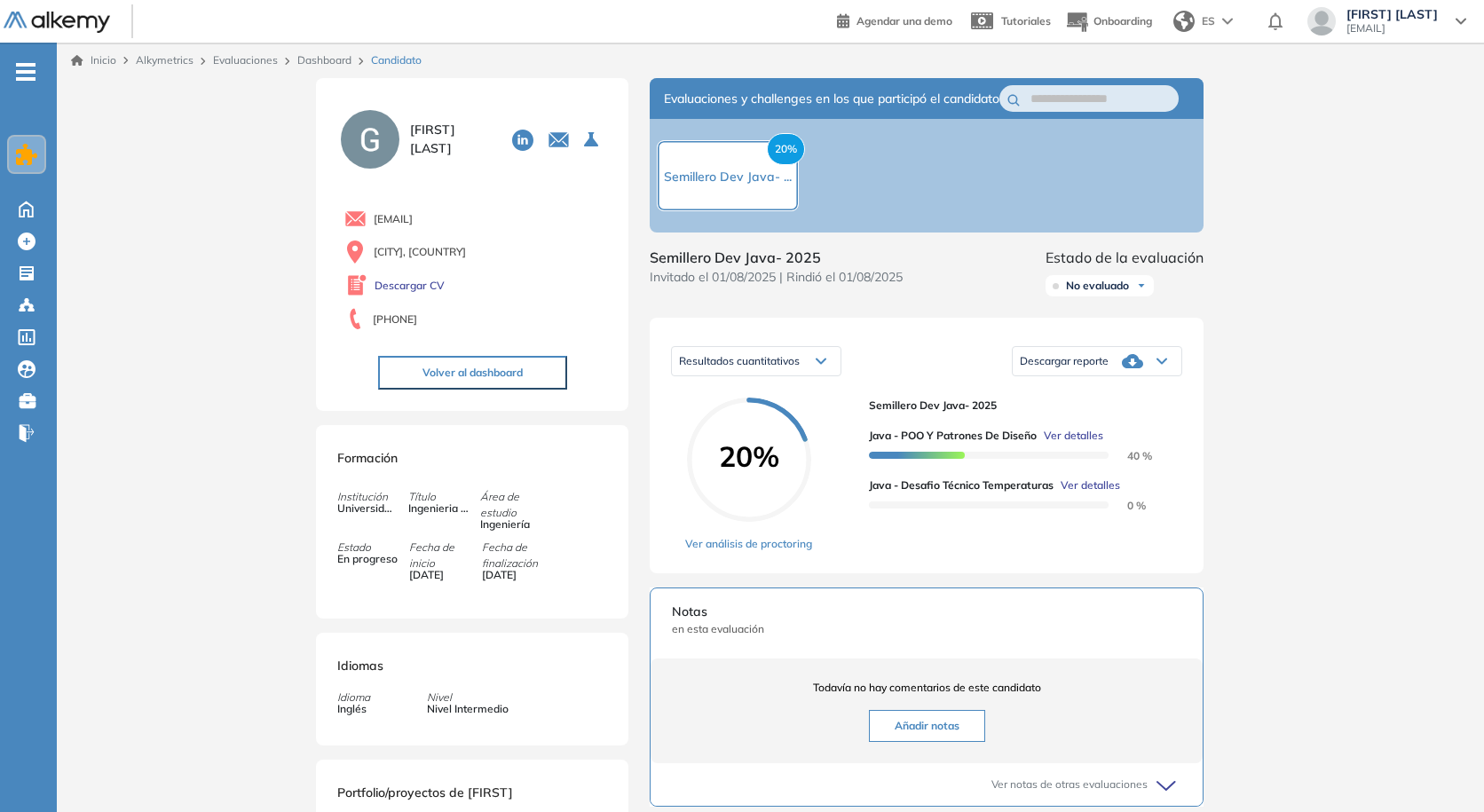 click on "Inicio Alkymetrics Evaluaciones Dashboard Candidato" at bounding box center (770, 60) 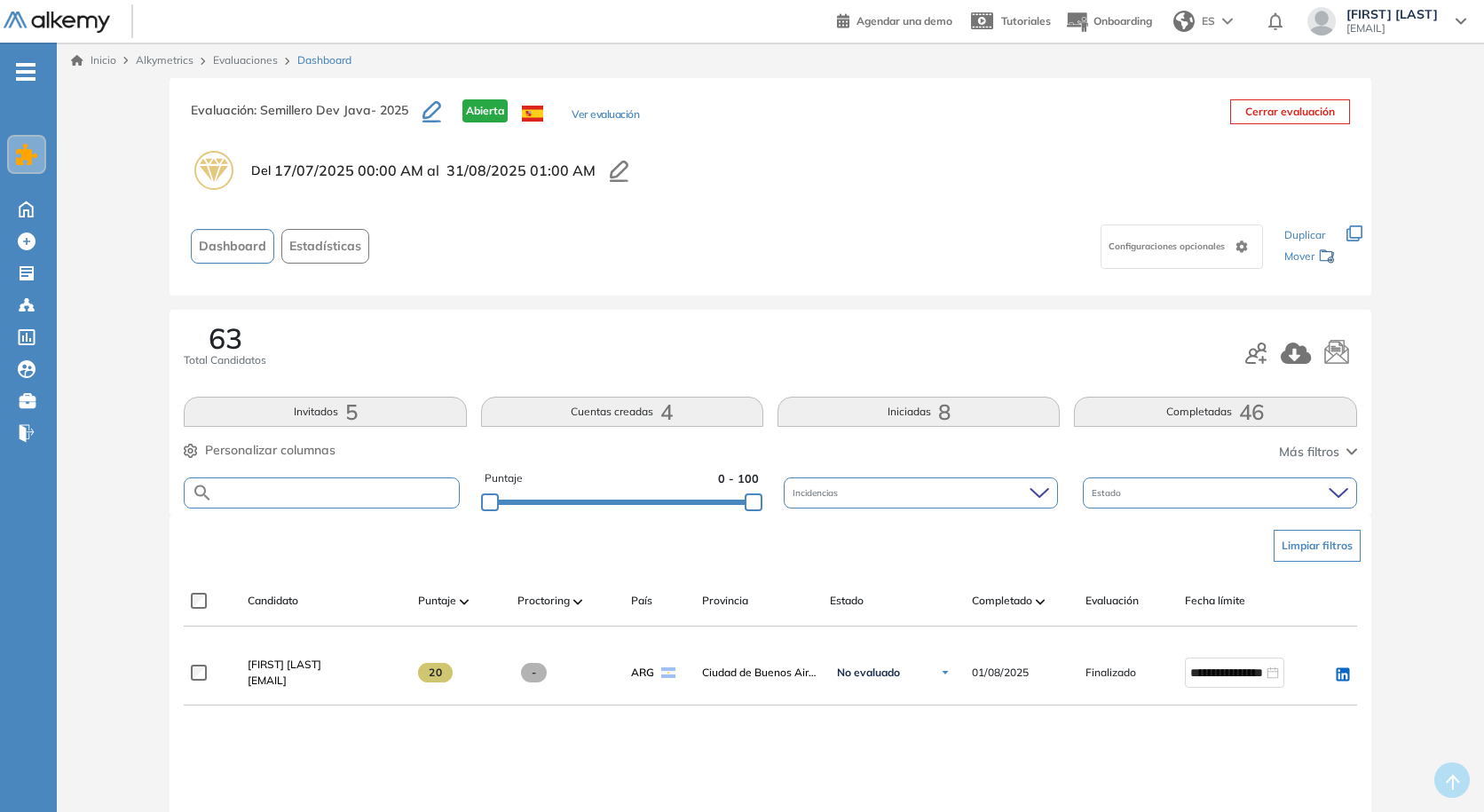 paste on "**********" 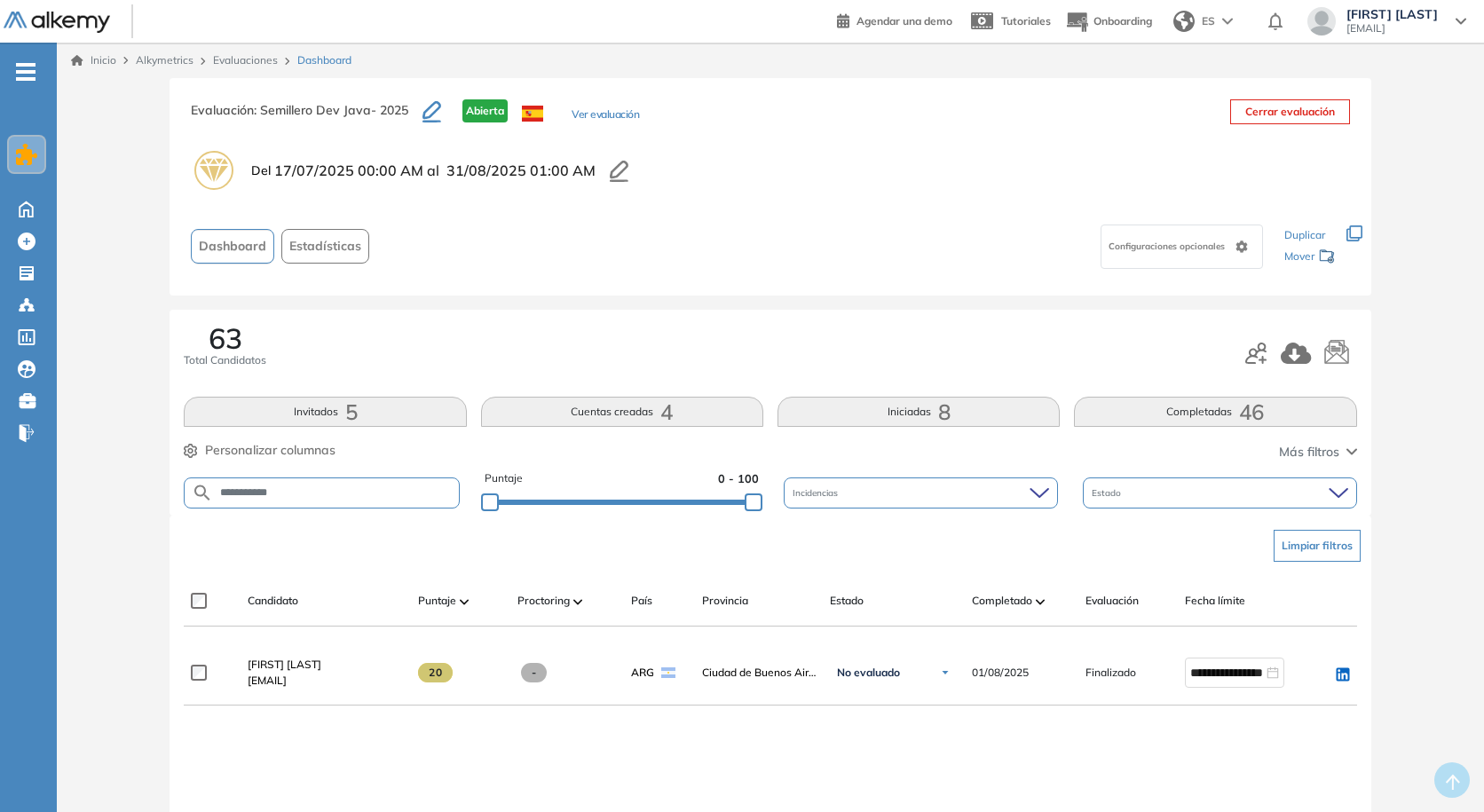 type on "**********" 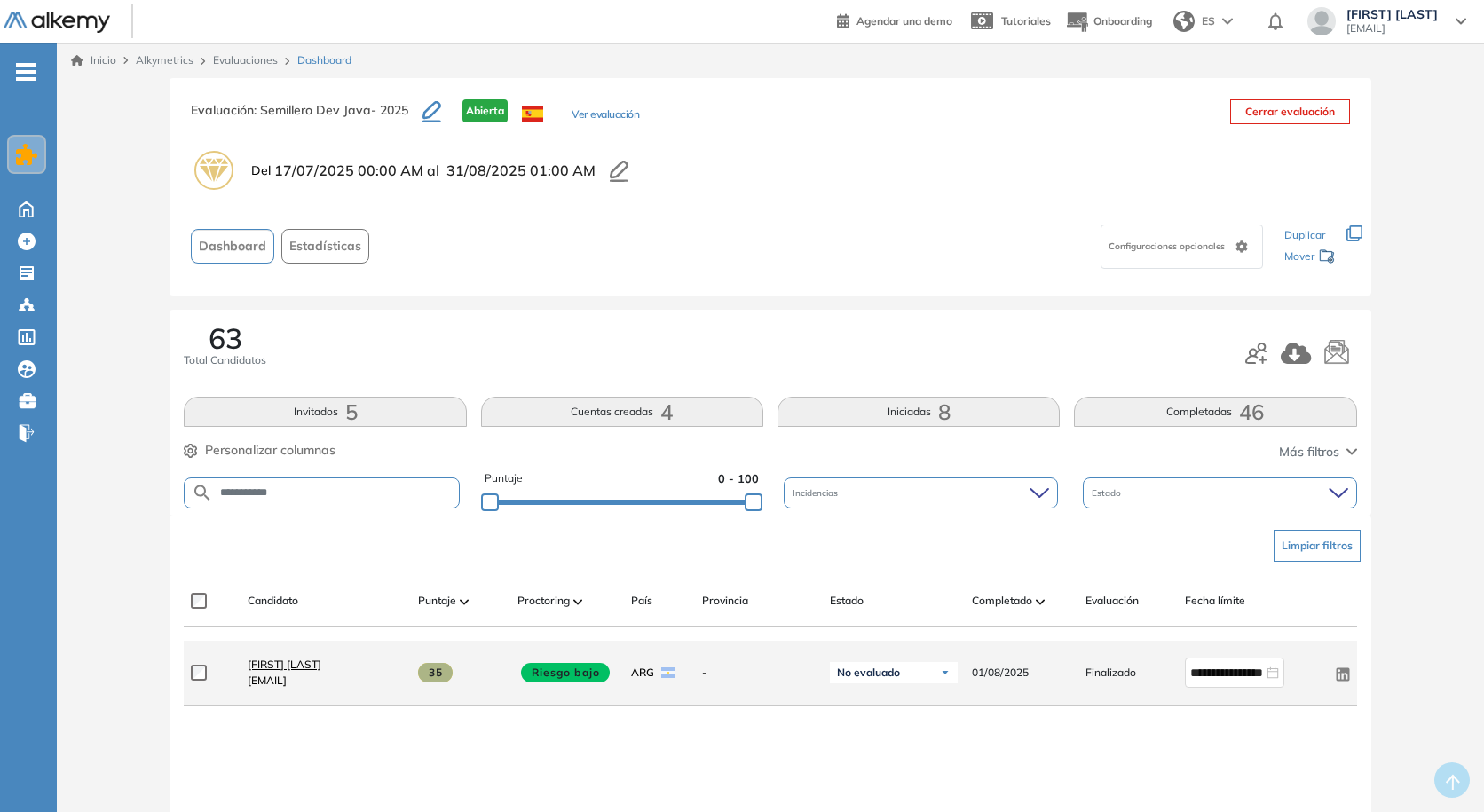 click on "[FIRST] [LAST]" at bounding box center (284, 664) 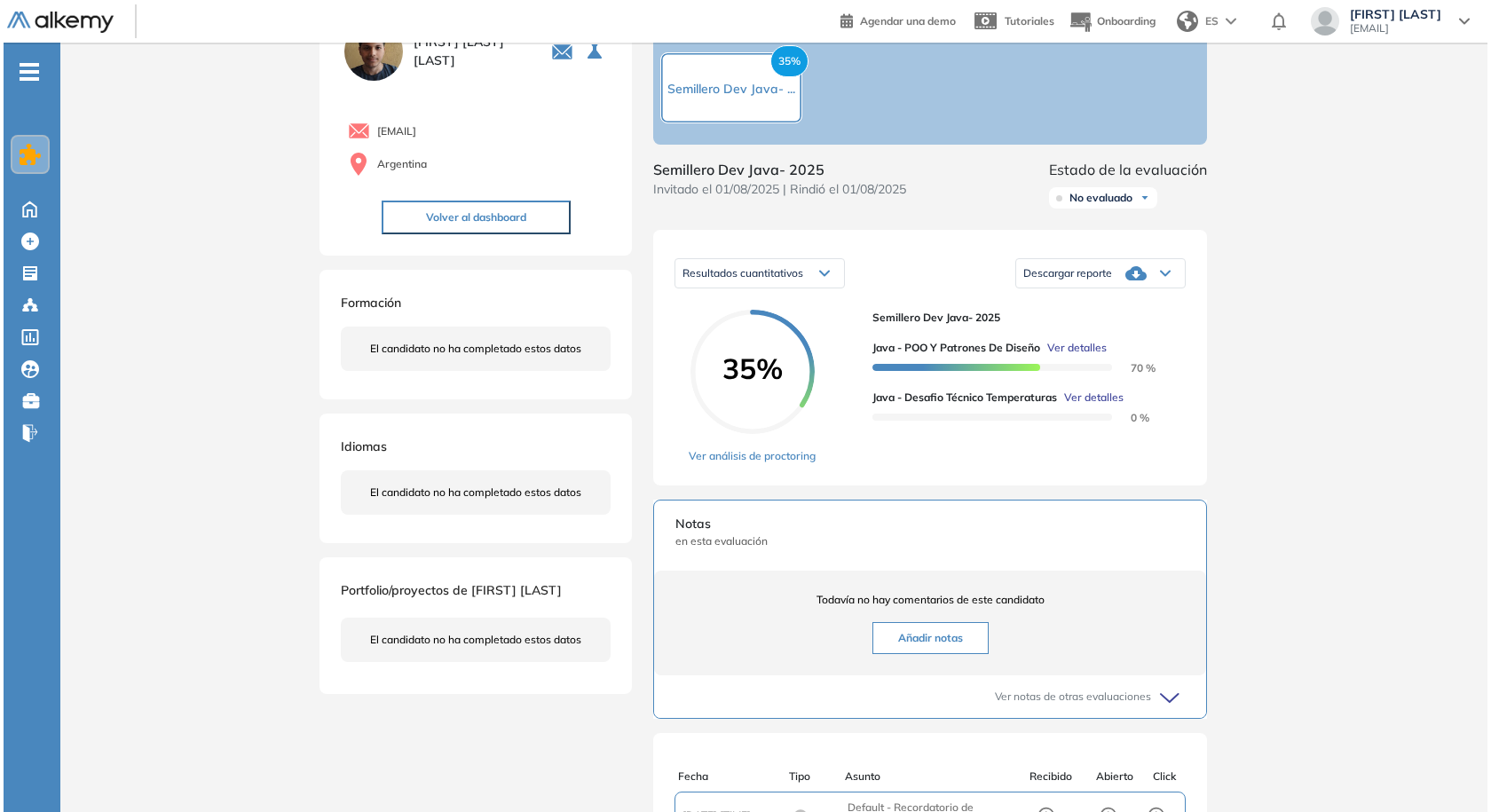 scroll, scrollTop: 89, scrollLeft: 0, axis: vertical 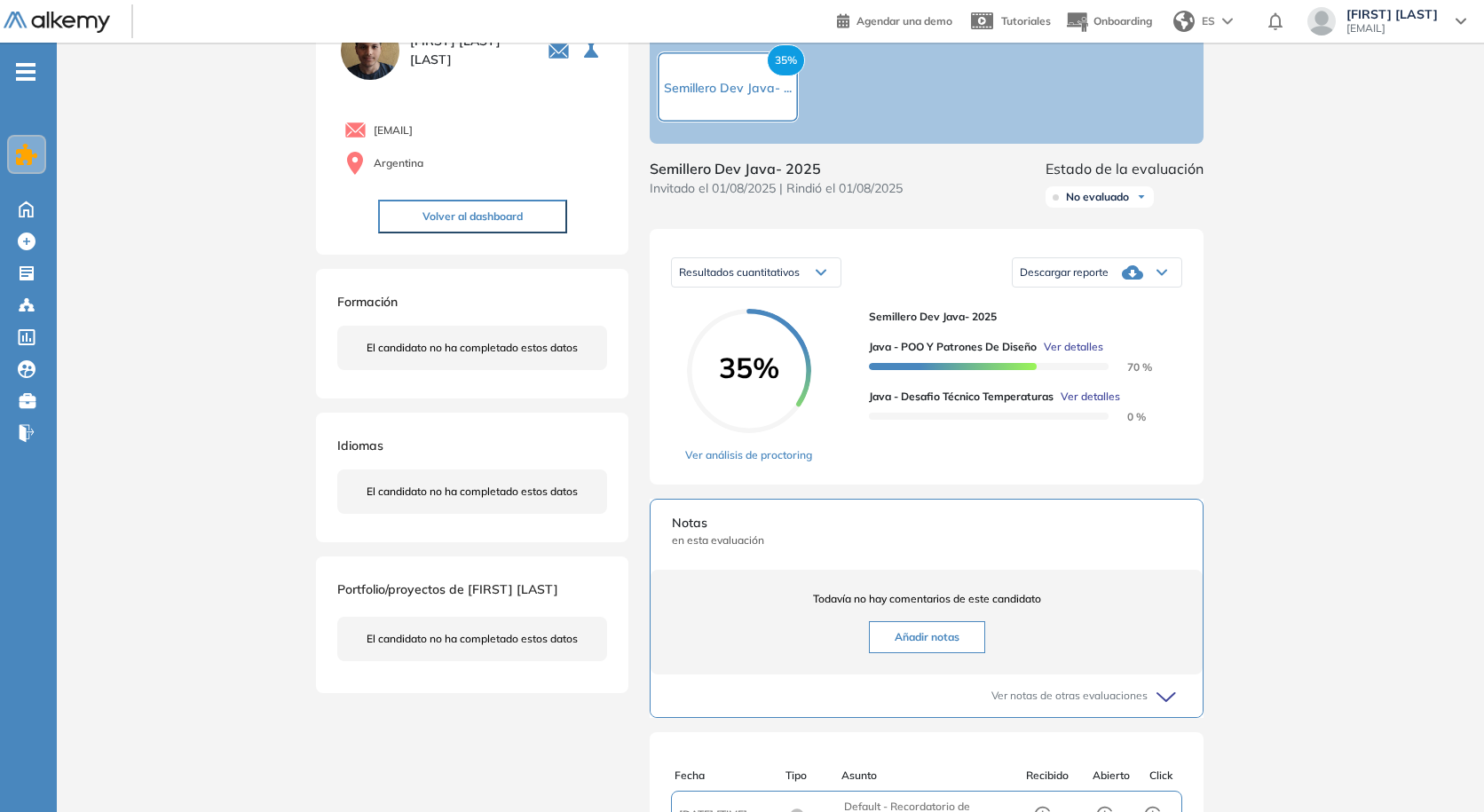 click on "Ver detalles" at bounding box center (1073, 347) 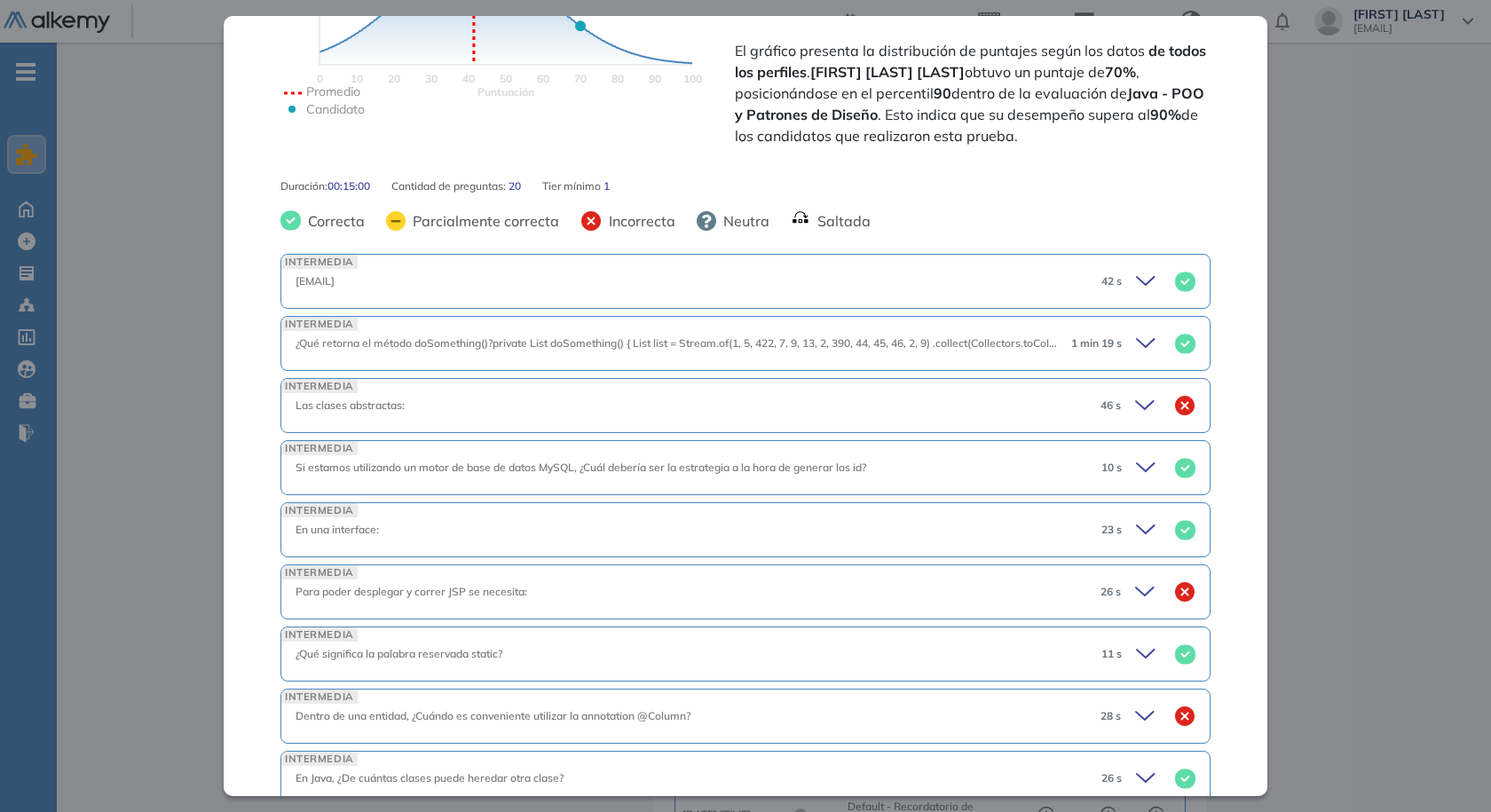 scroll, scrollTop: 444, scrollLeft: 0, axis: vertical 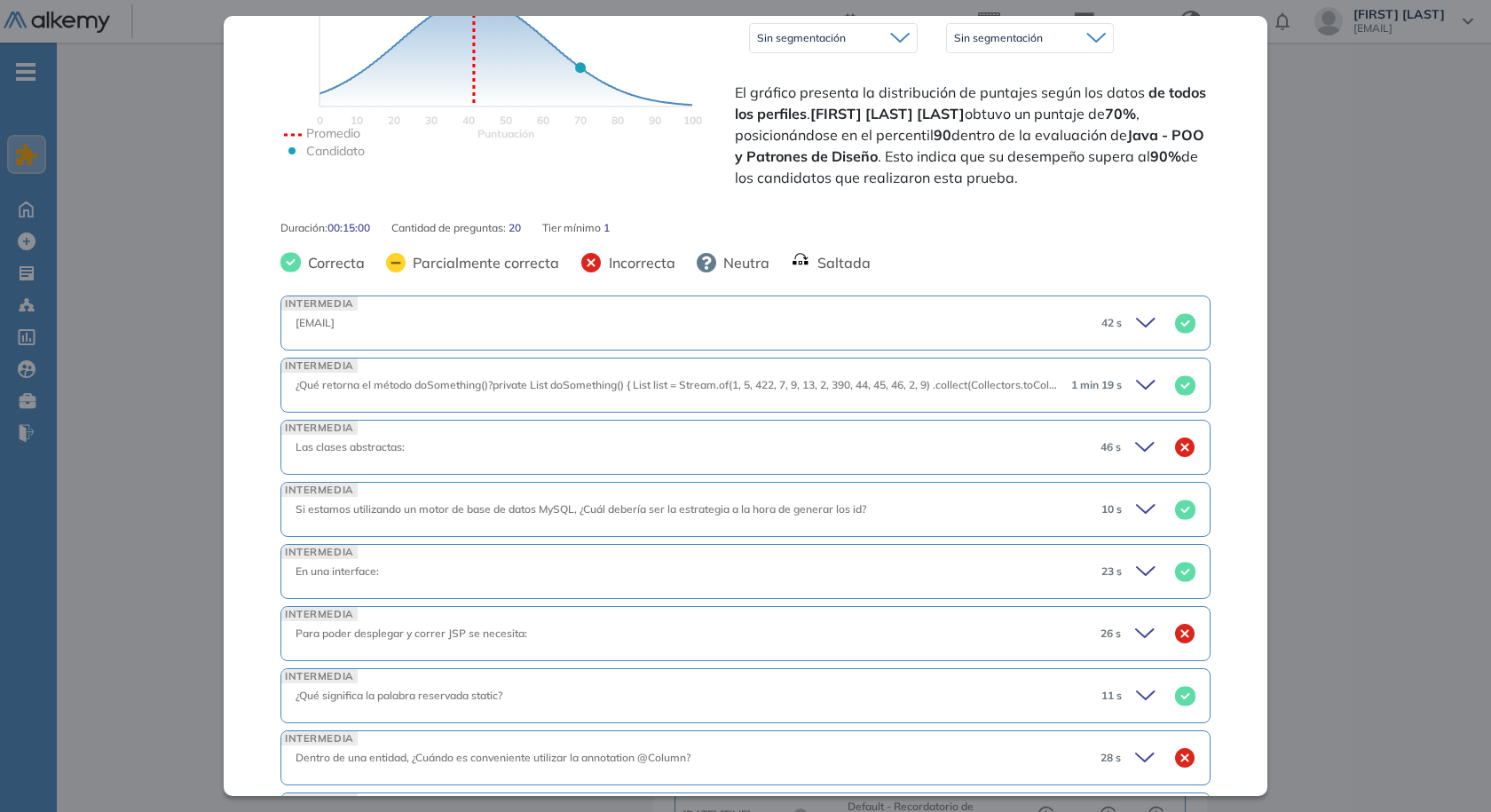 click 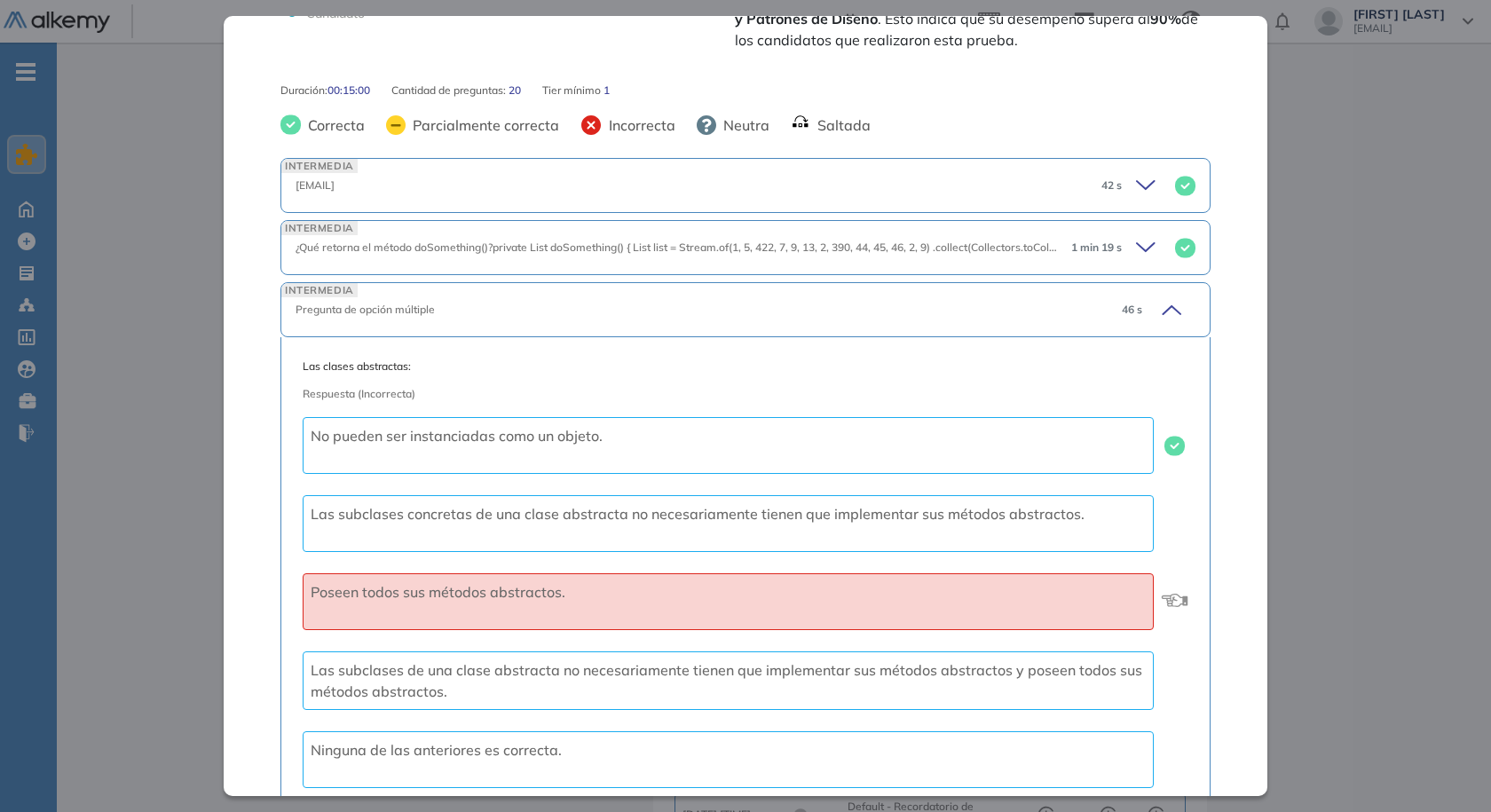 scroll, scrollTop: 621, scrollLeft: 0, axis: vertical 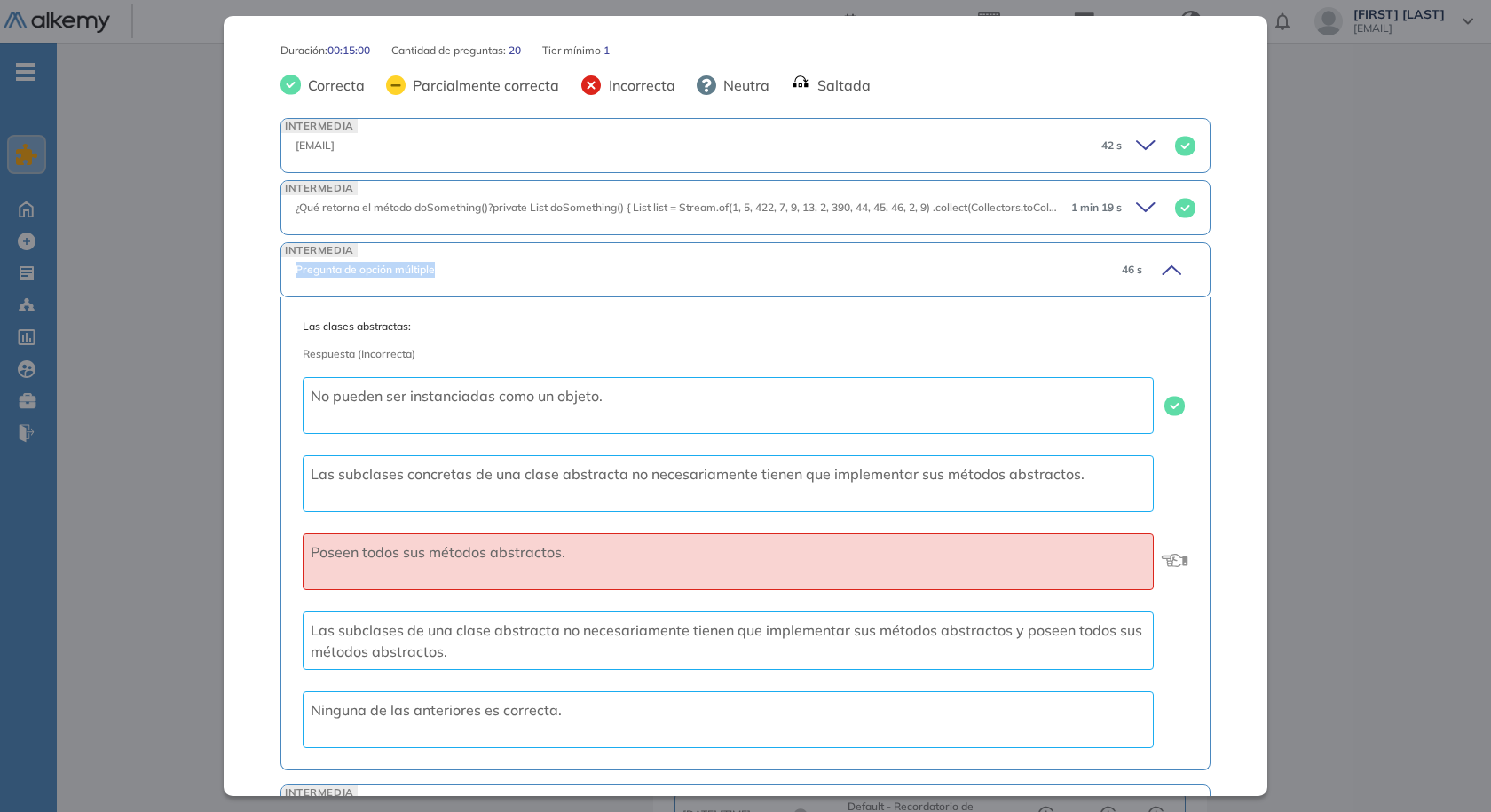drag, startPoint x: 288, startPoint y: 339, endPoint x: 481, endPoint y: 332, distance: 193.1269 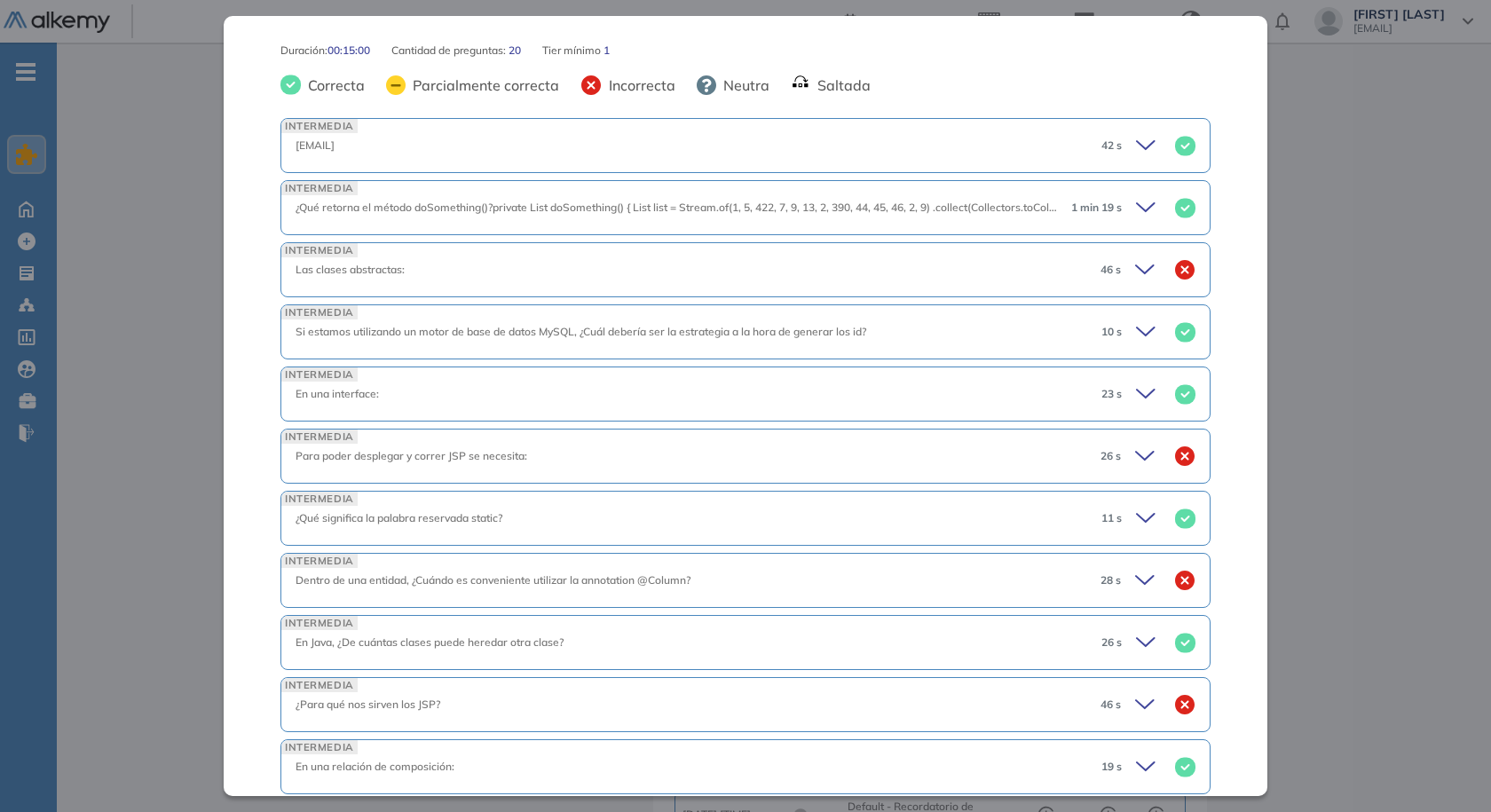 click on "Las clases abstractas:" at bounding box center [690, 270] 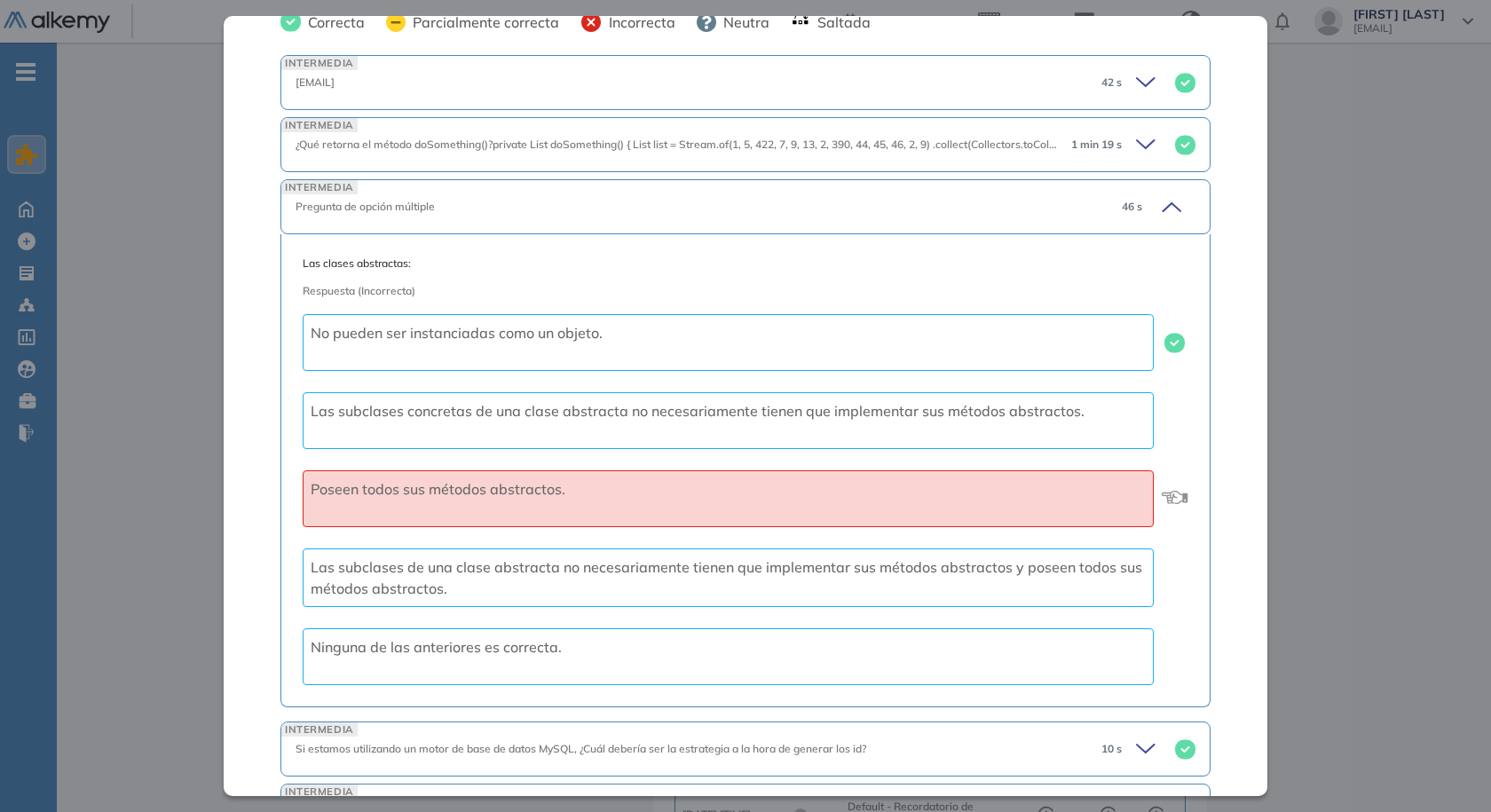 scroll, scrollTop: 710, scrollLeft: 0, axis: vertical 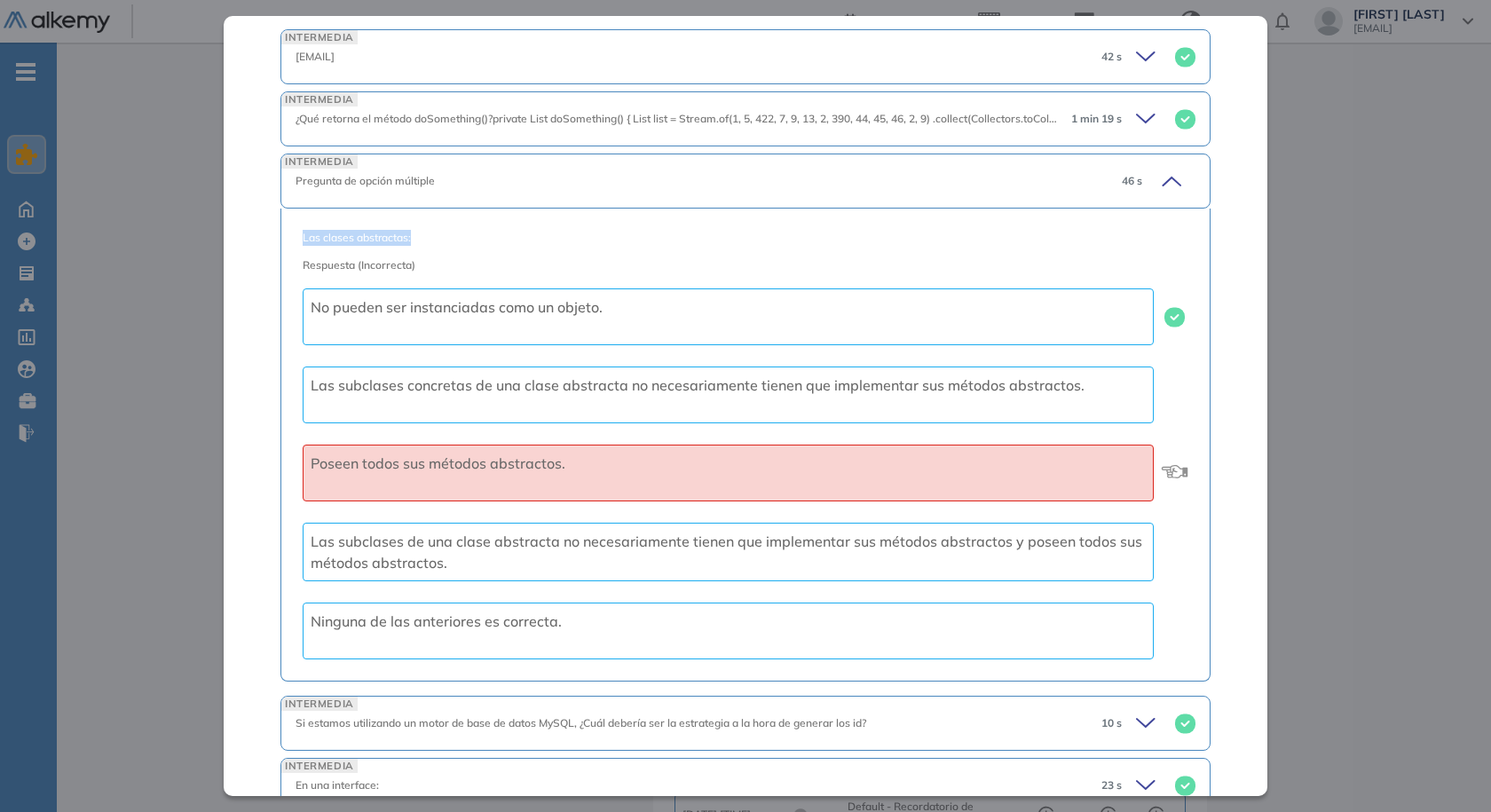 drag, startPoint x: 299, startPoint y: 304, endPoint x: 460, endPoint y: 296, distance: 161.19864 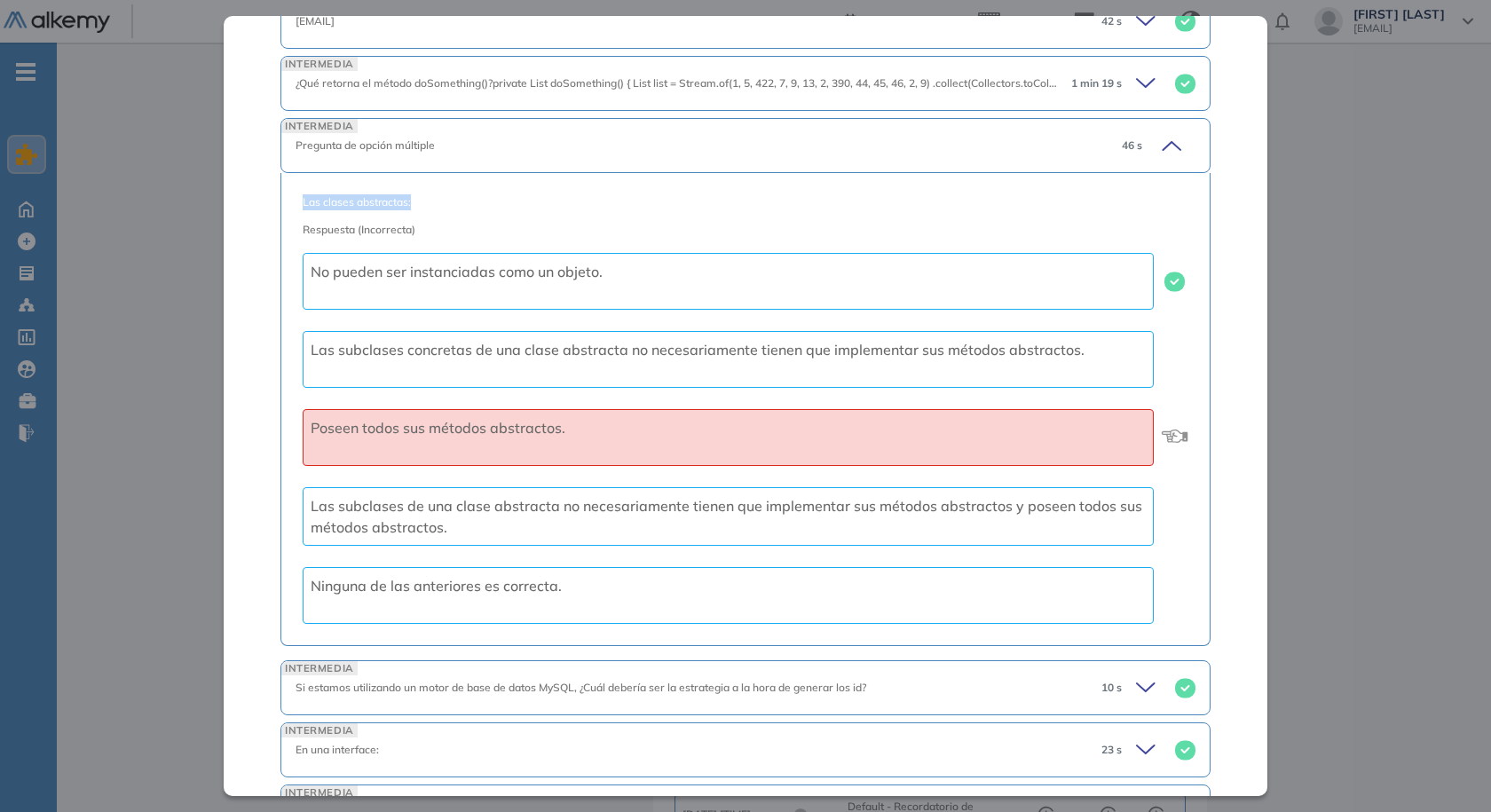 scroll, scrollTop: 799, scrollLeft: 0, axis: vertical 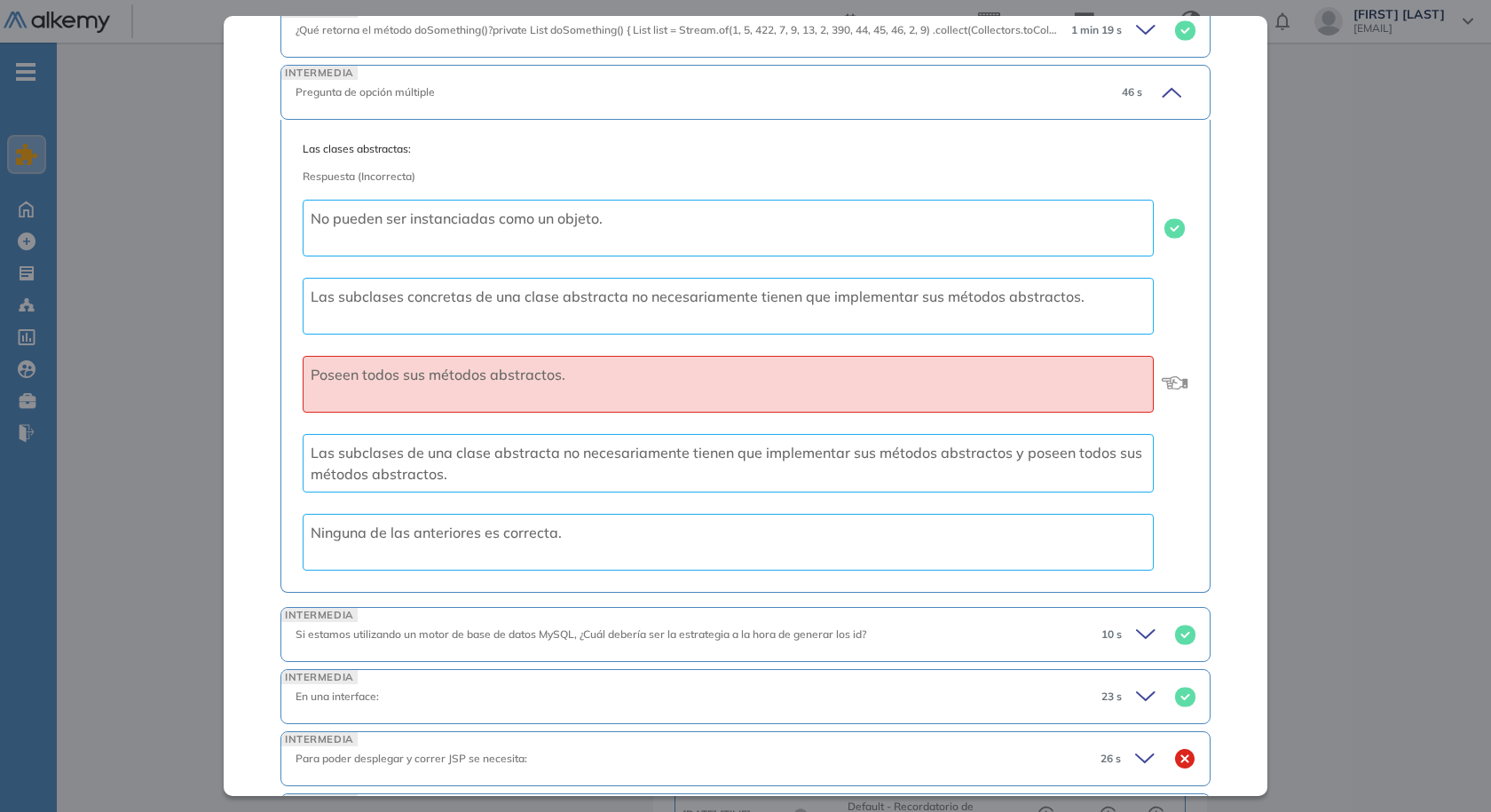 click 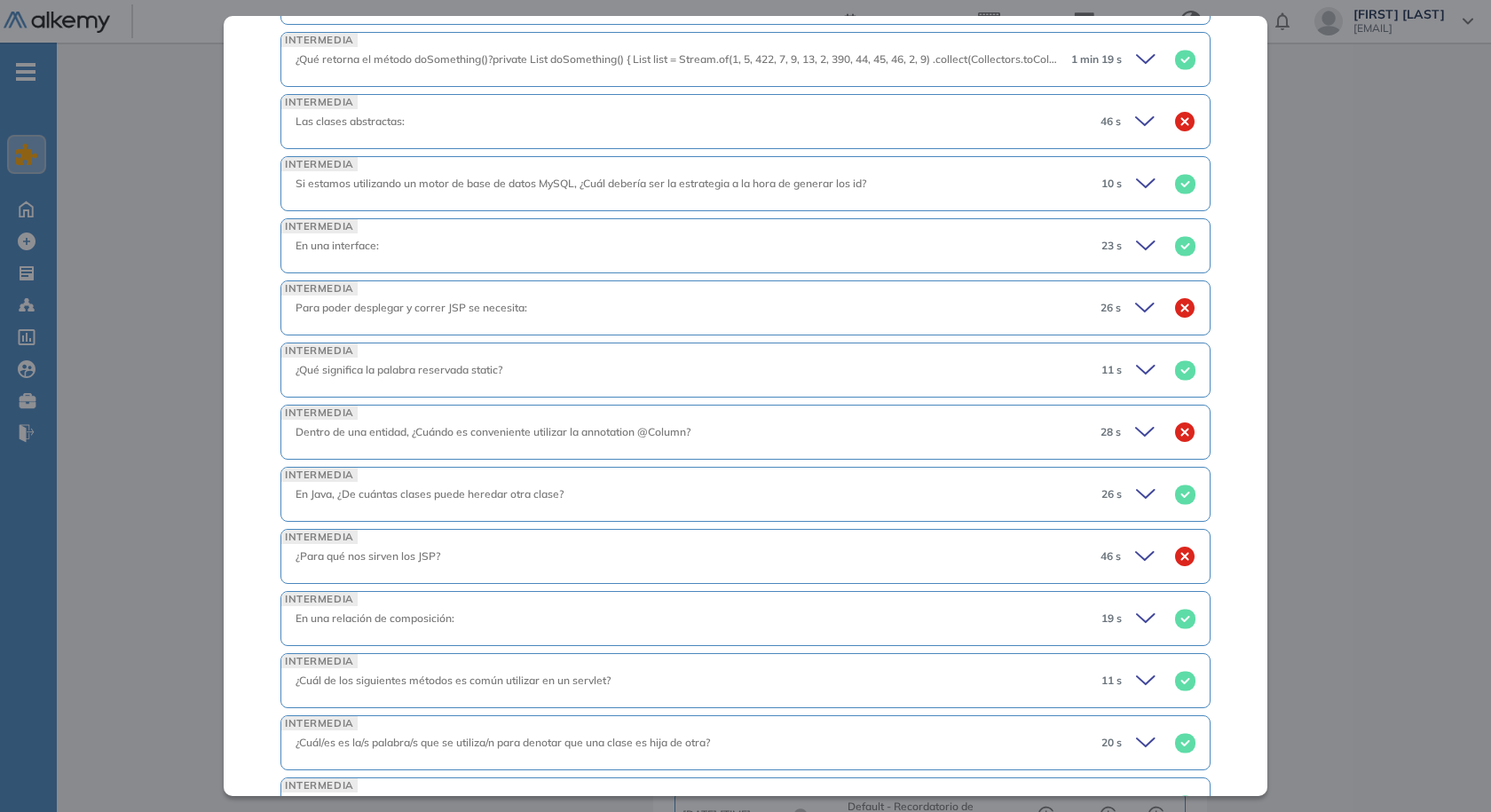 scroll, scrollTop: 799, scrollLeft: 0, axis: vertical 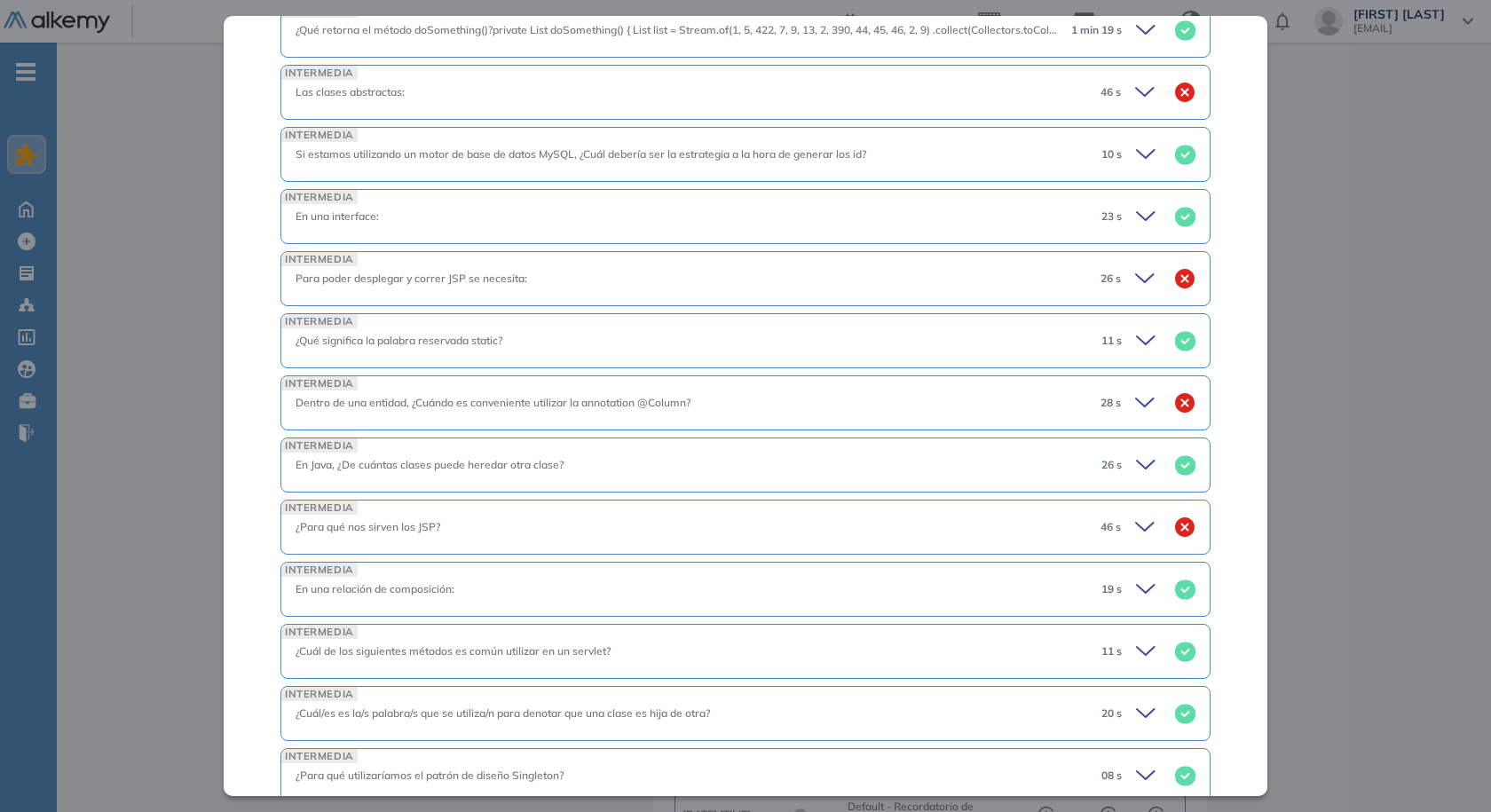 click 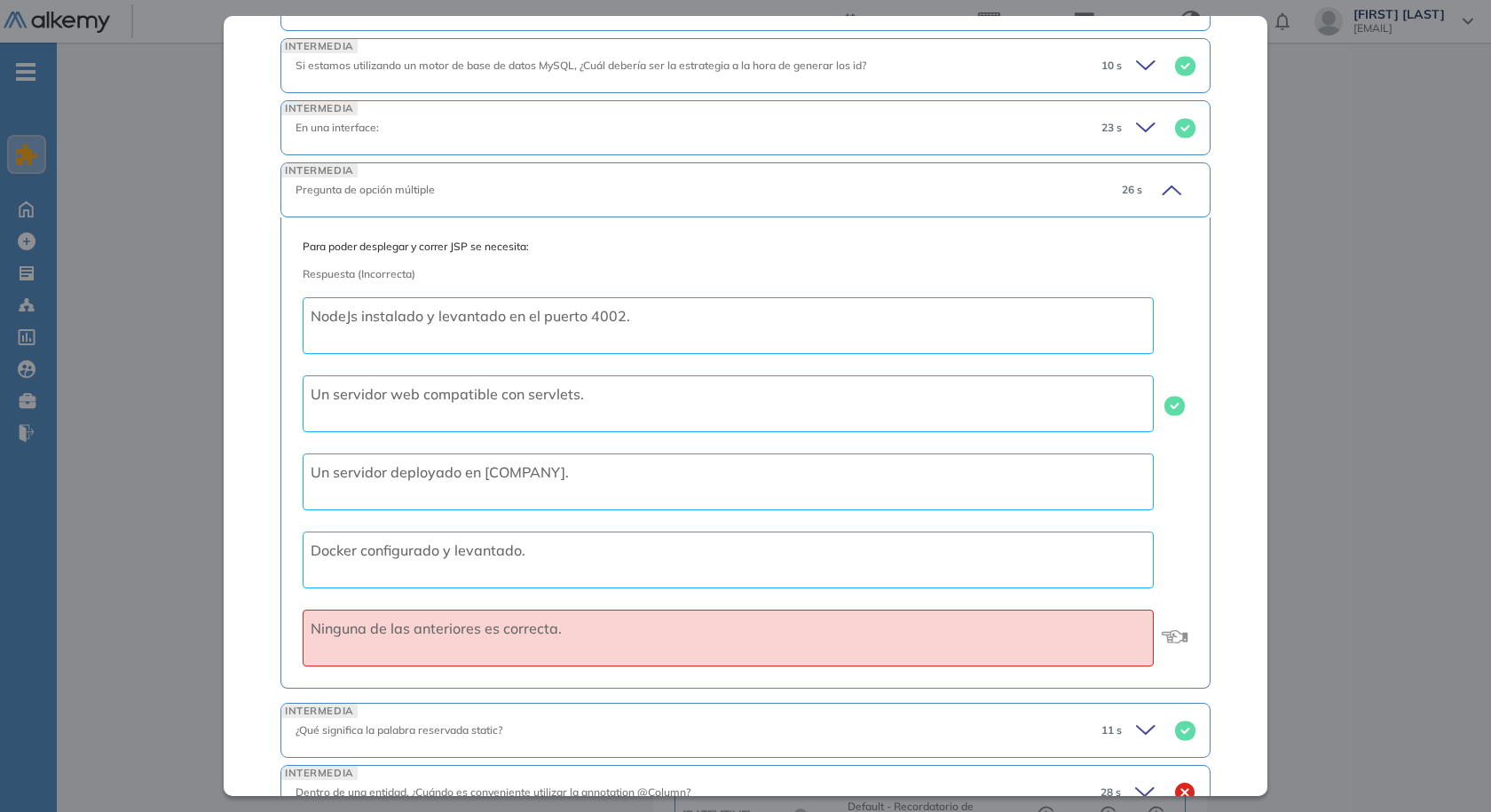 scroll, scrollTop: 976, scrollLeft: 0, axis: vertical 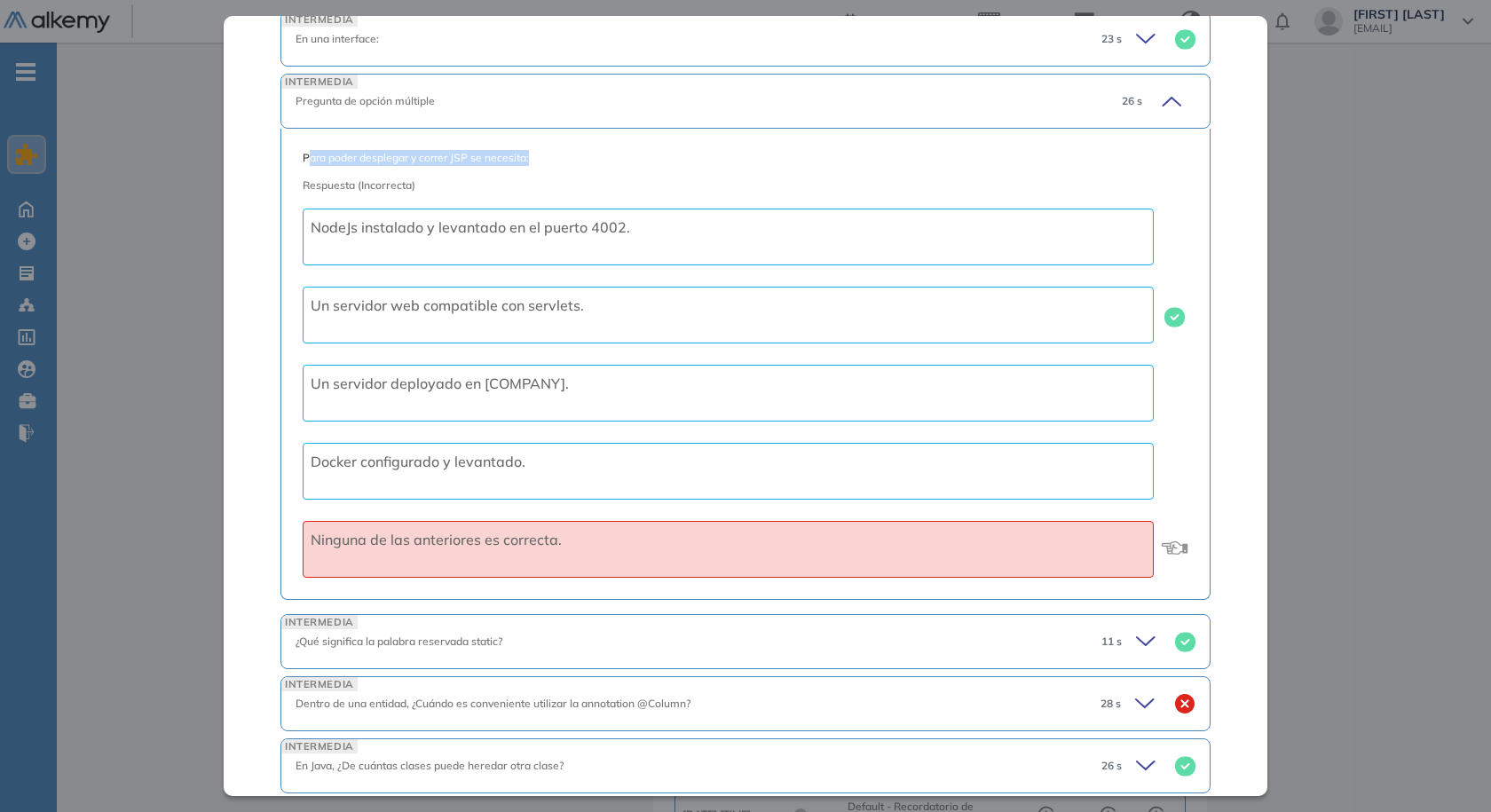 drag, startPoint x: 346, startPoint y: 224, endPoint x: 552, endPoint y: 225, distance: 206.00243 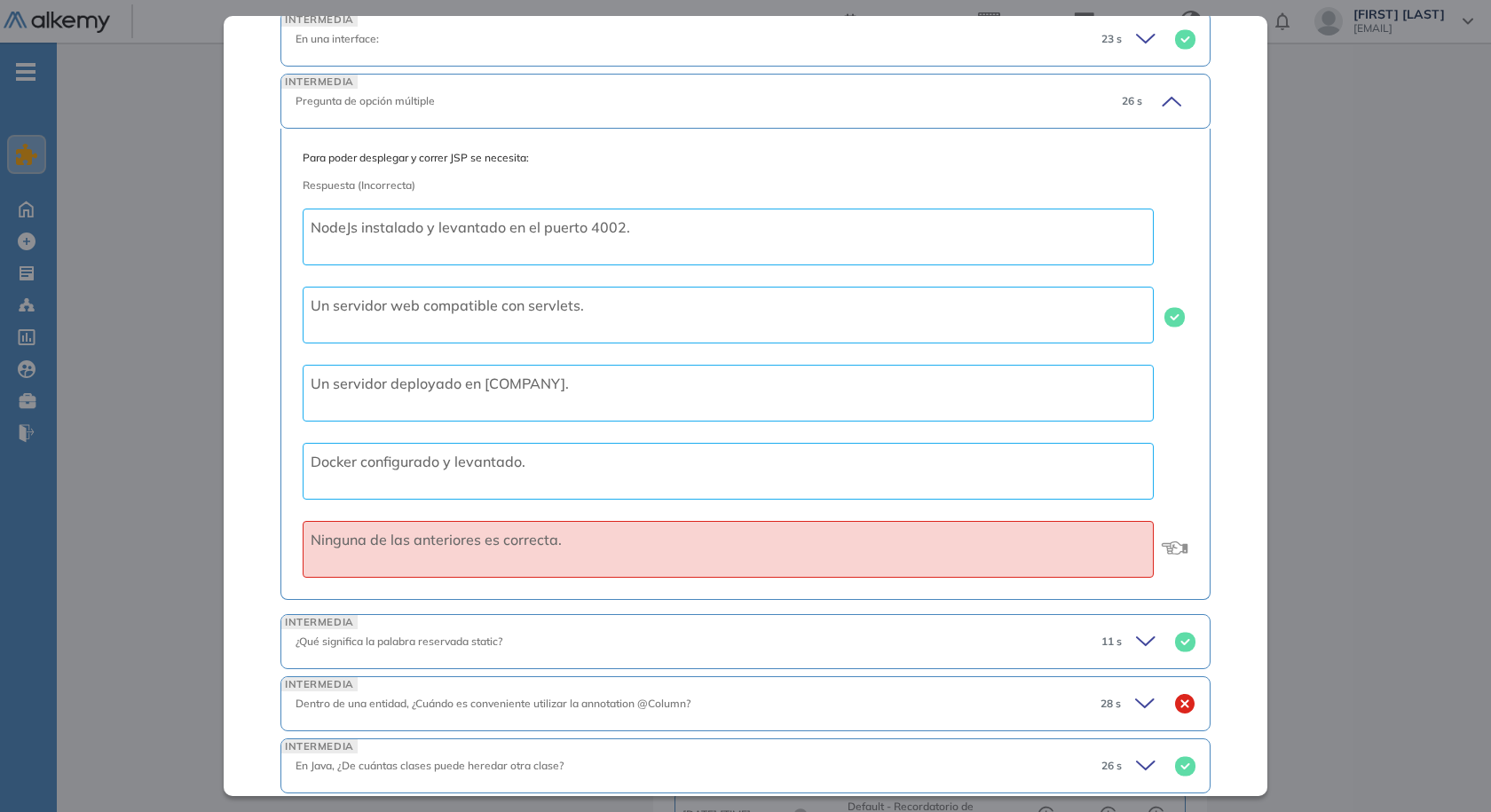 click on "Respuesta
(Incorrecta) NodeJs instalado y levantado en el puerto 4002. Un servidor web compatible con servlets. Un servidor deployado en AWS. Docker configurado y levantado. Ninguna de las anteriores es correcta." at bounding box center [746, 375] 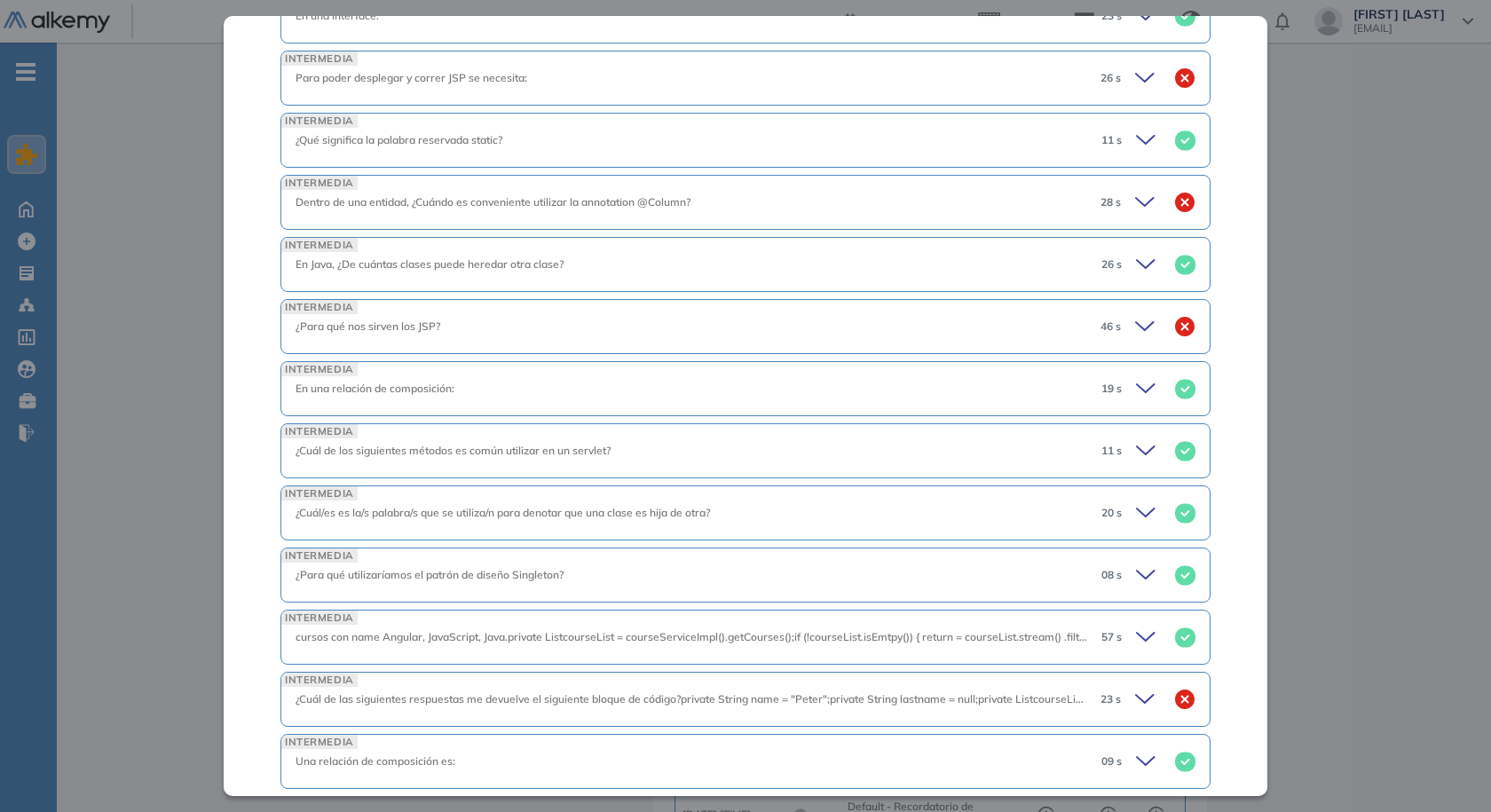 scroll, scrollTop: 1065, scrollLeft: 0, axis: vertical 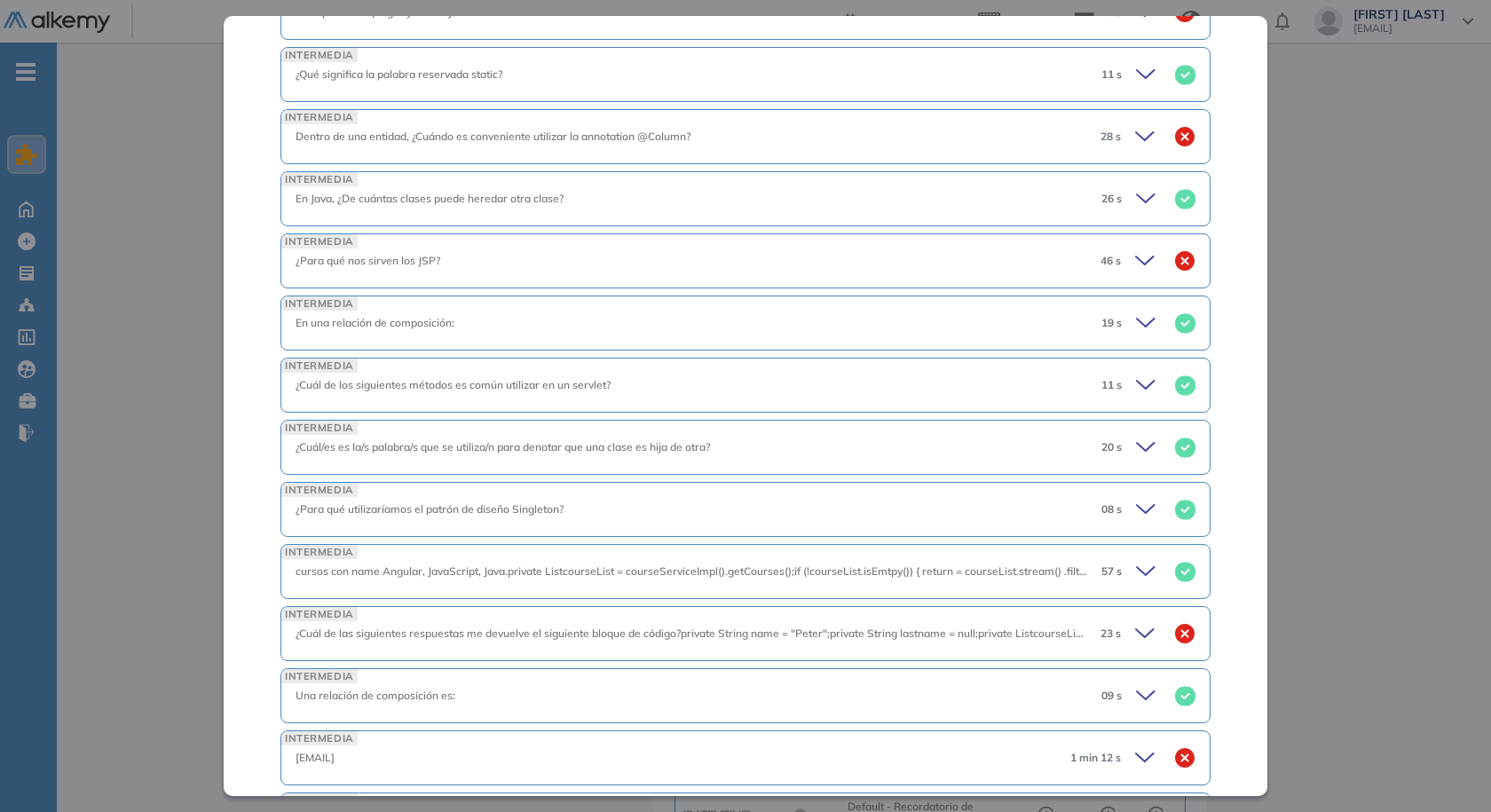 click 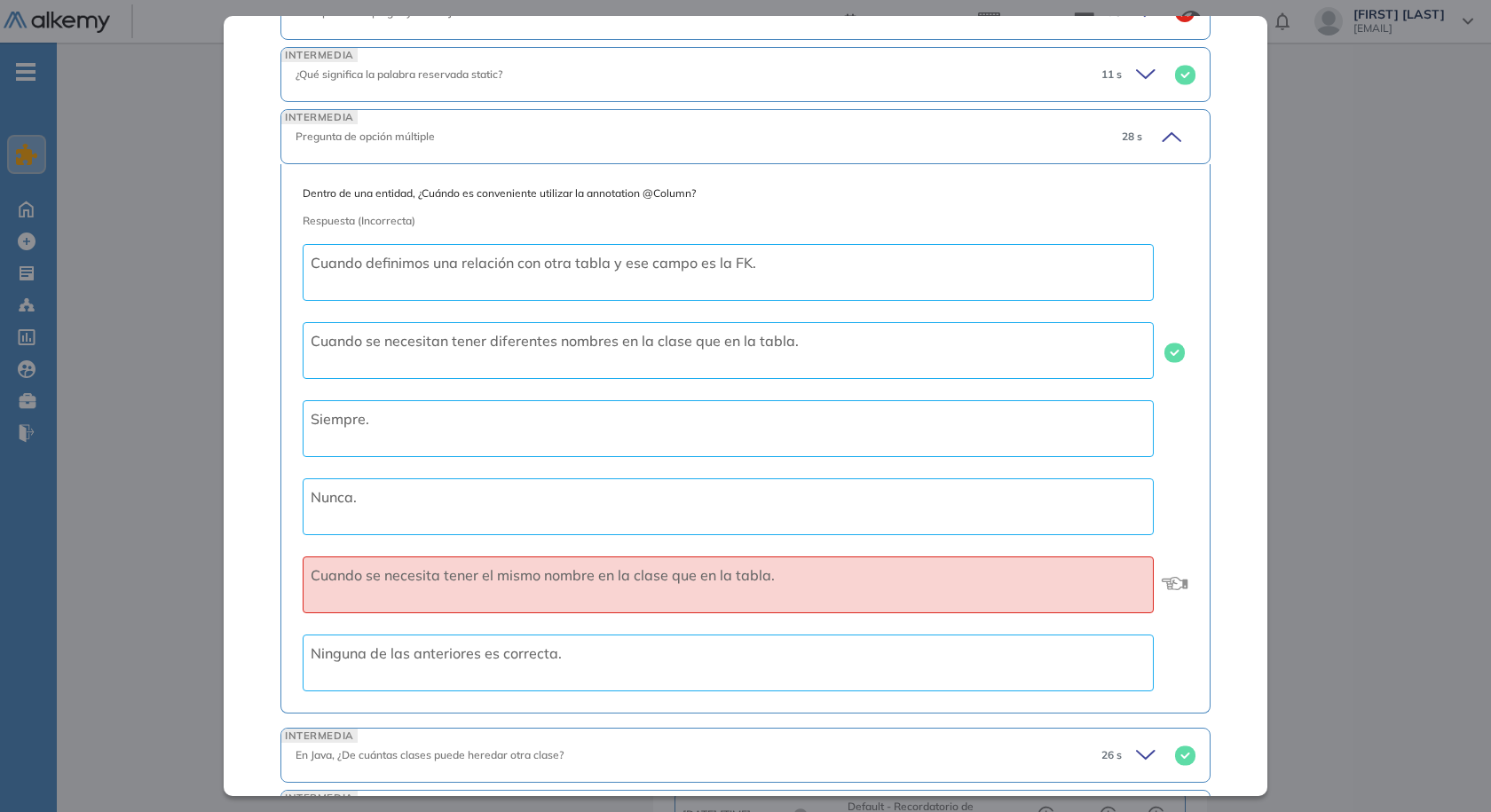 click on "Dentro de una entidad, ¿Cuándo es conveniente utilizar la annotation @Column?" at bounding box center [746, 193] 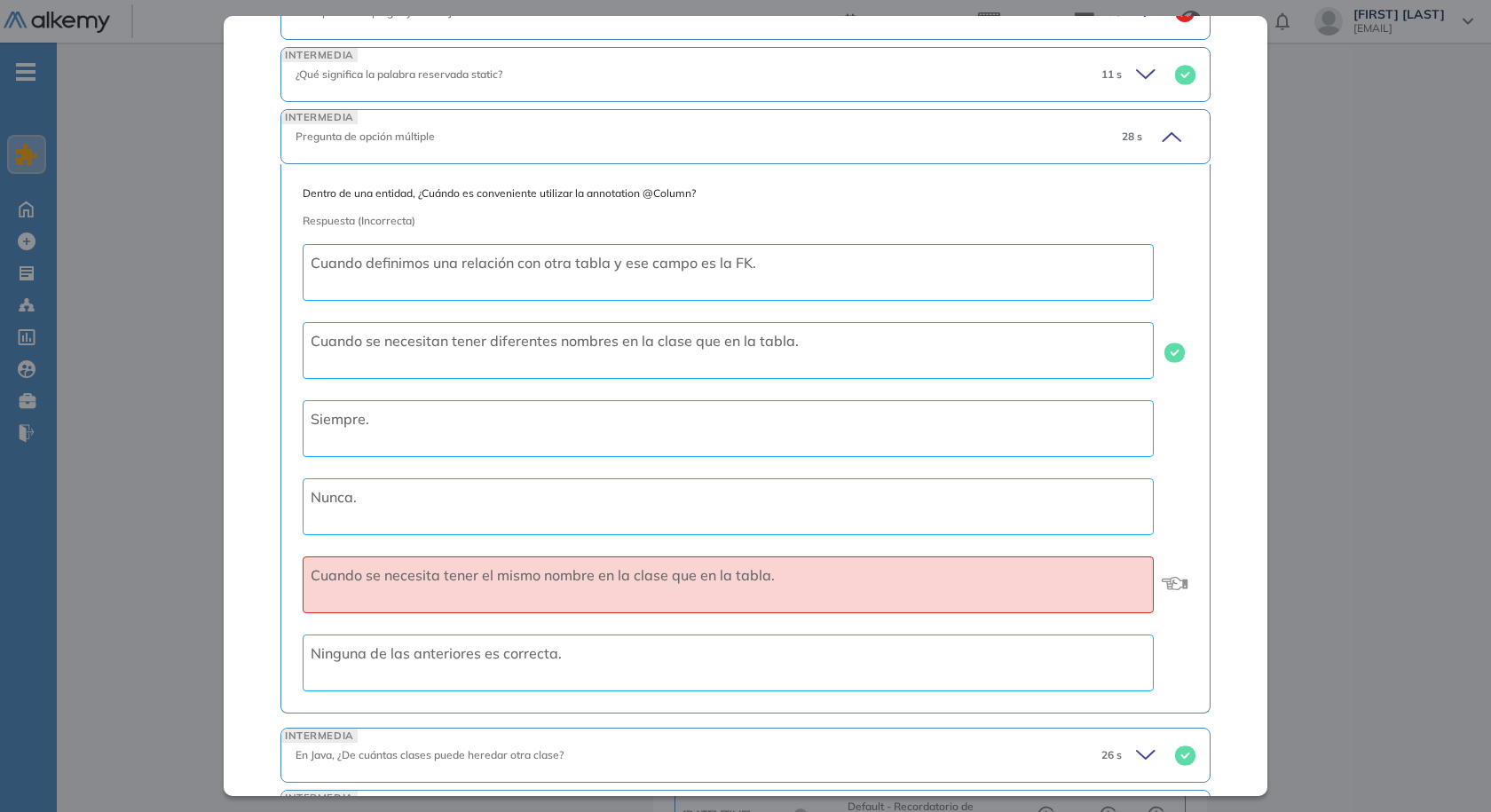 click 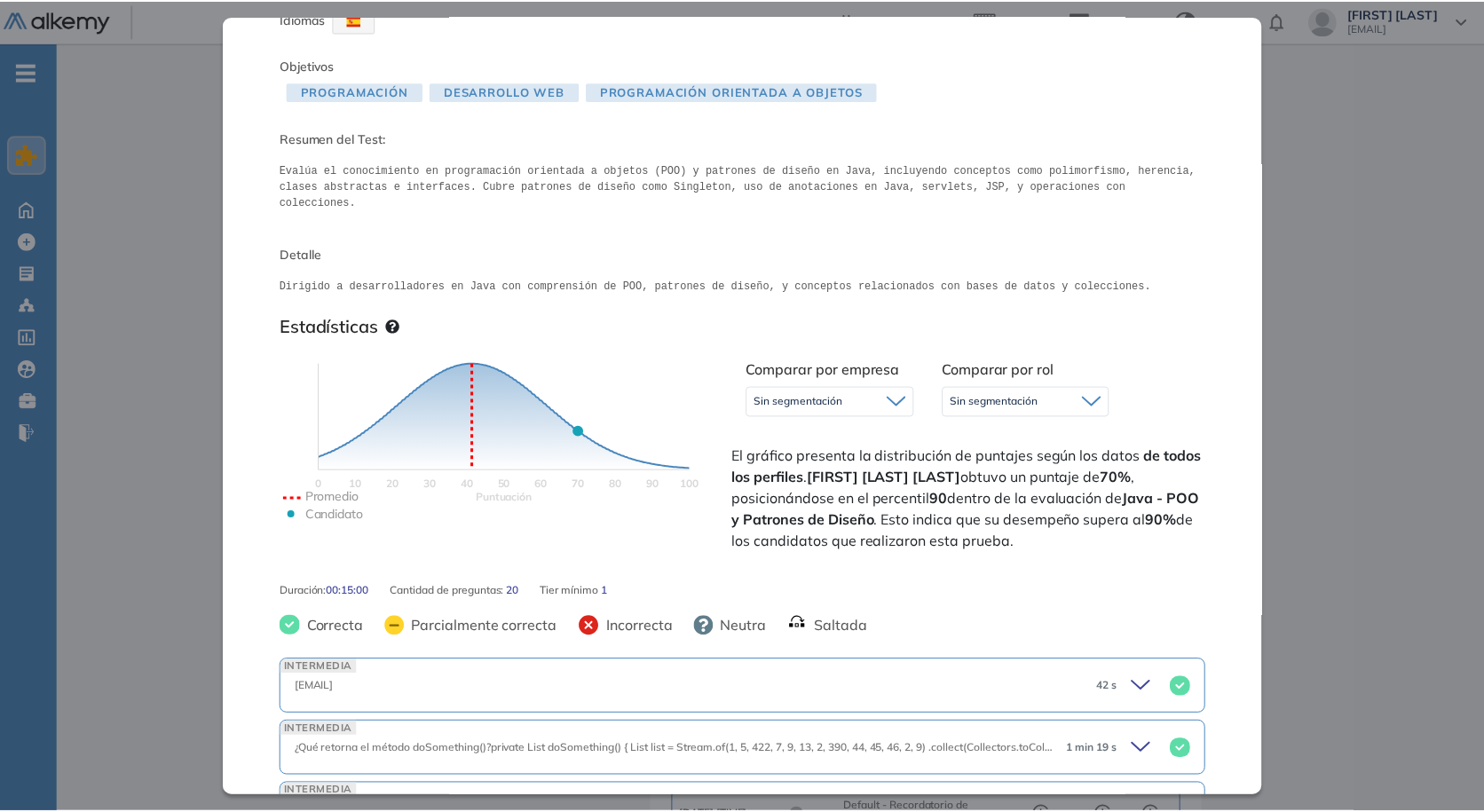 scroll, scrollTop: 0, scrollLeft: 0, axis: both 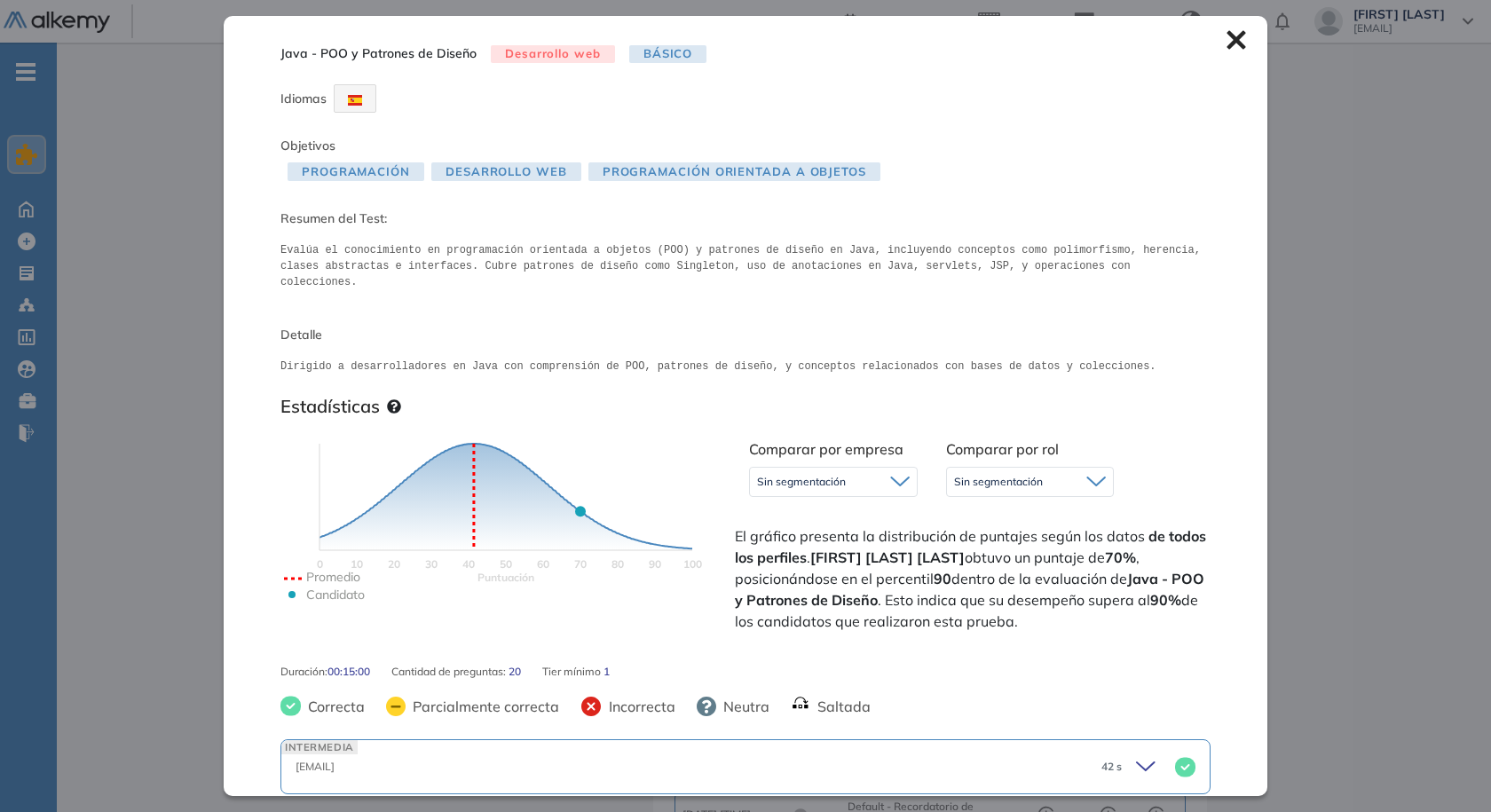 click 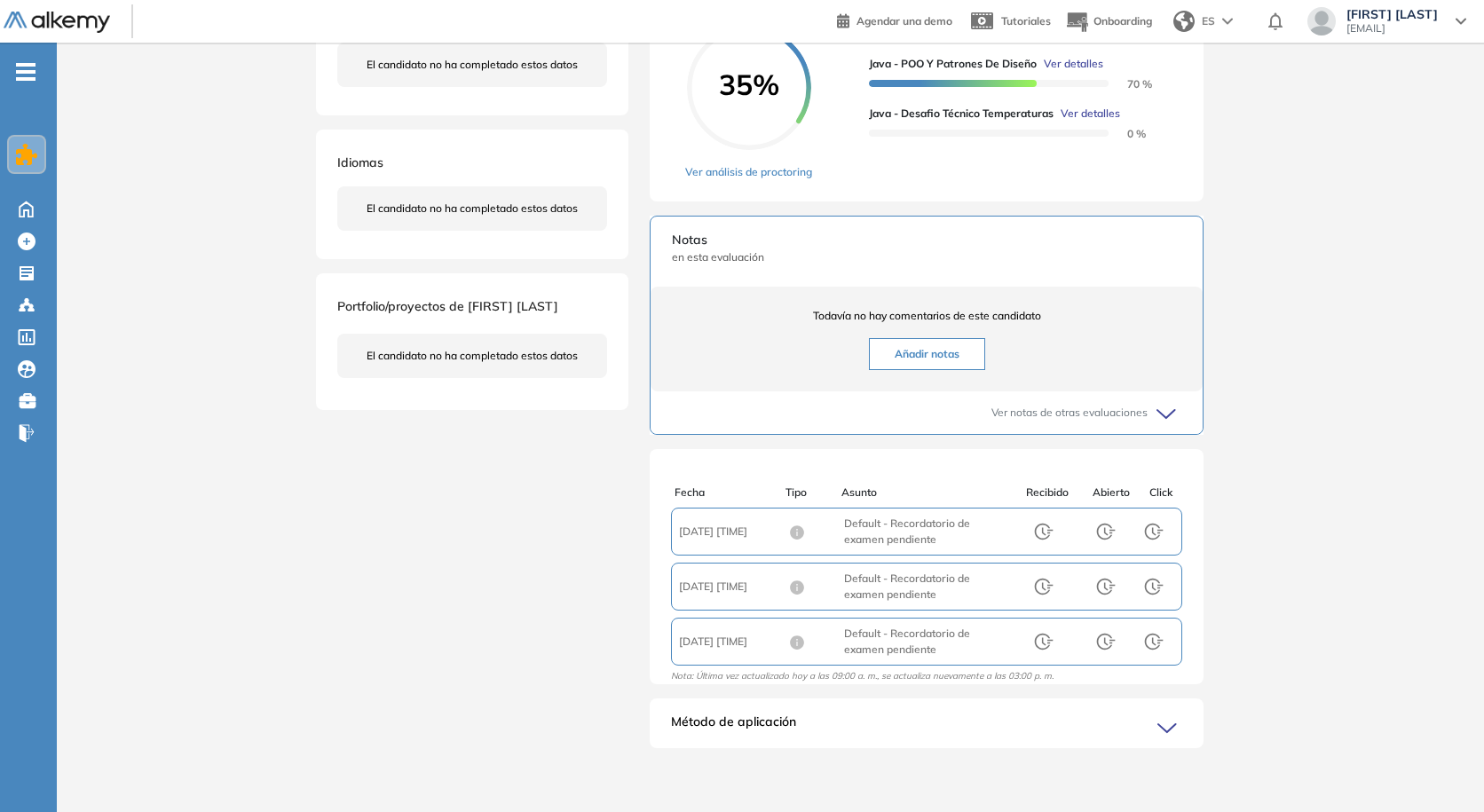 scroll, scrollTop: 390, scrollLeft: 0, axis: vertical 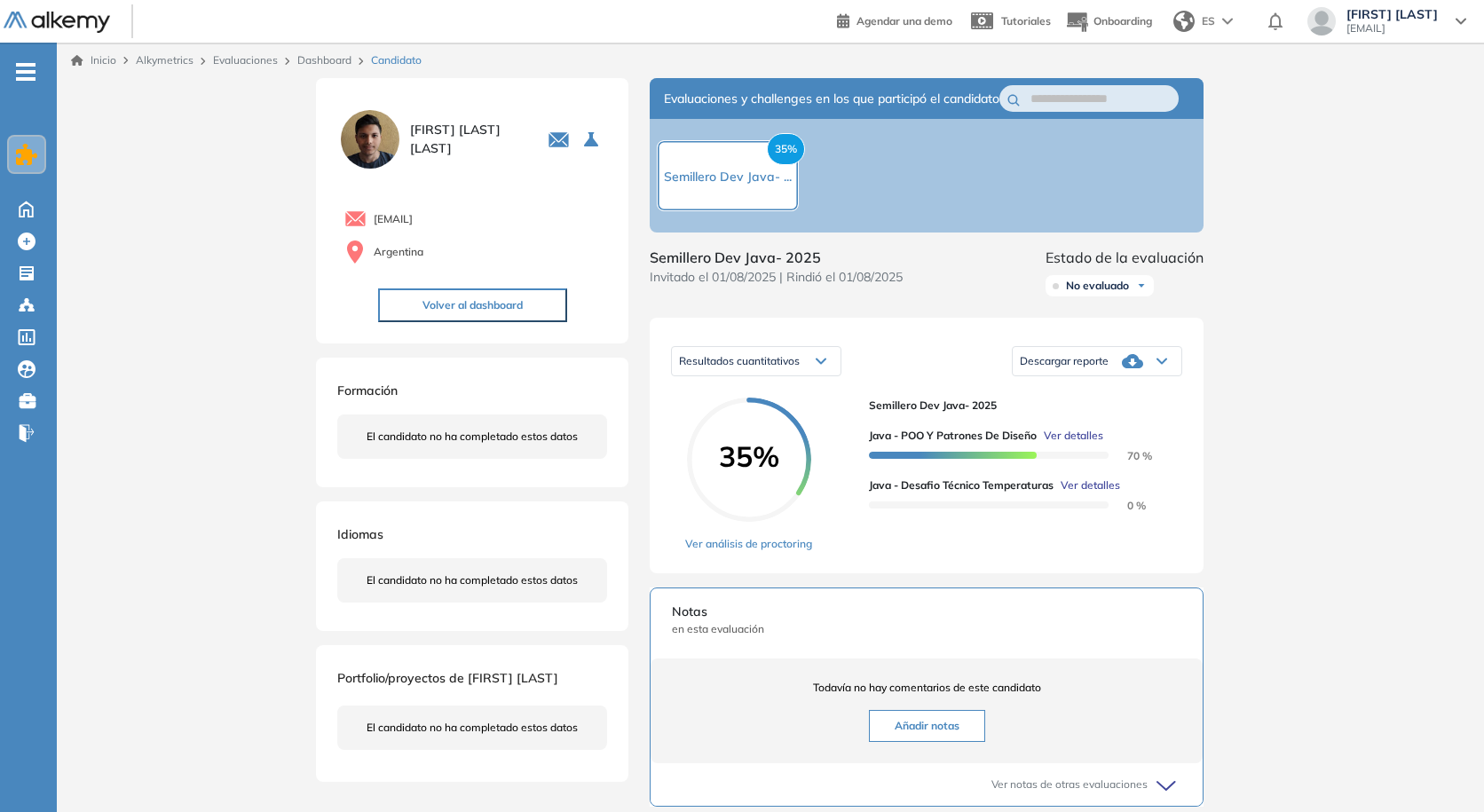 click on "Inicio Alkymetrics Evaluaciones Dashboard Candidato" at bounding box center [770, 60] 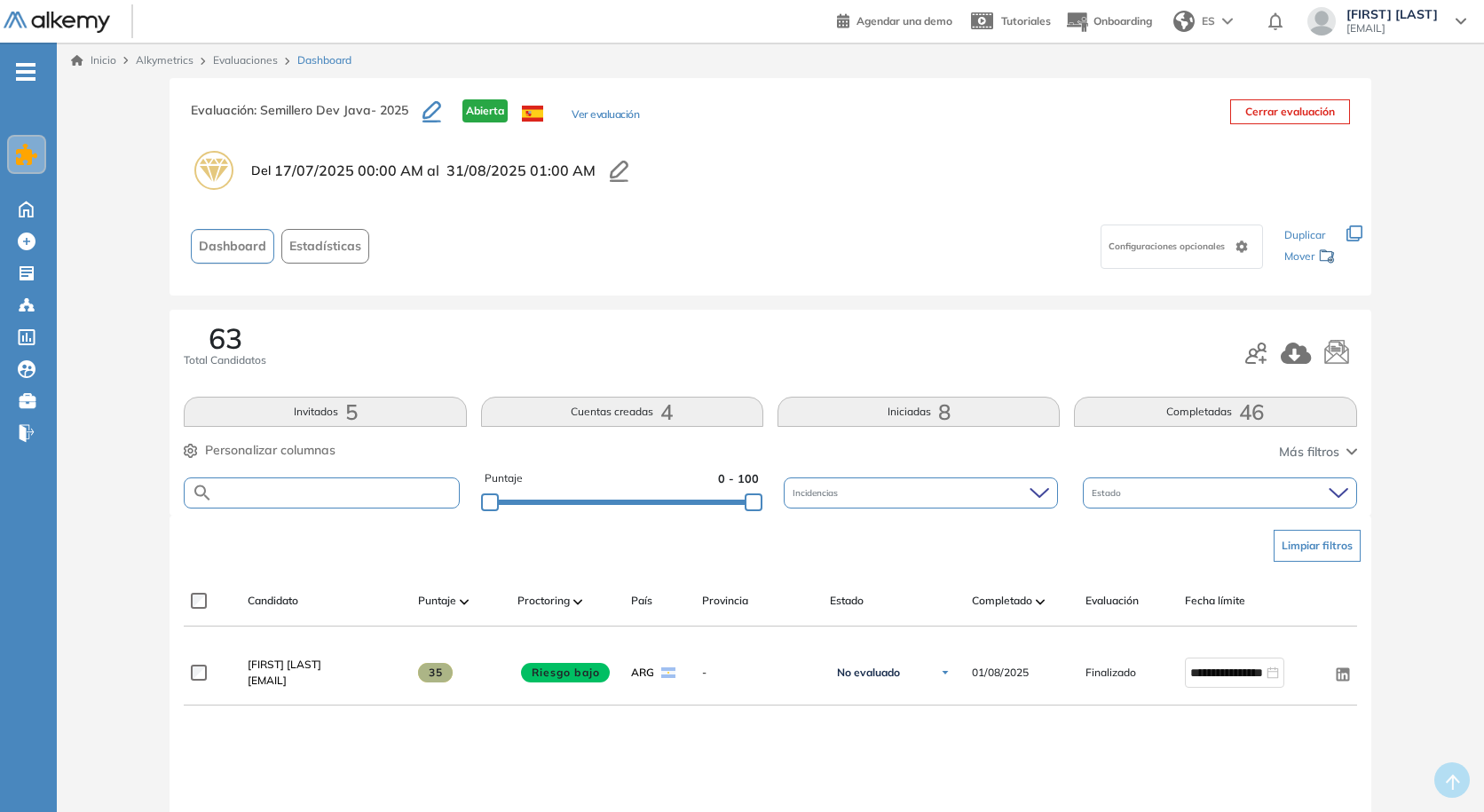 click at bounding box center (335, 493) 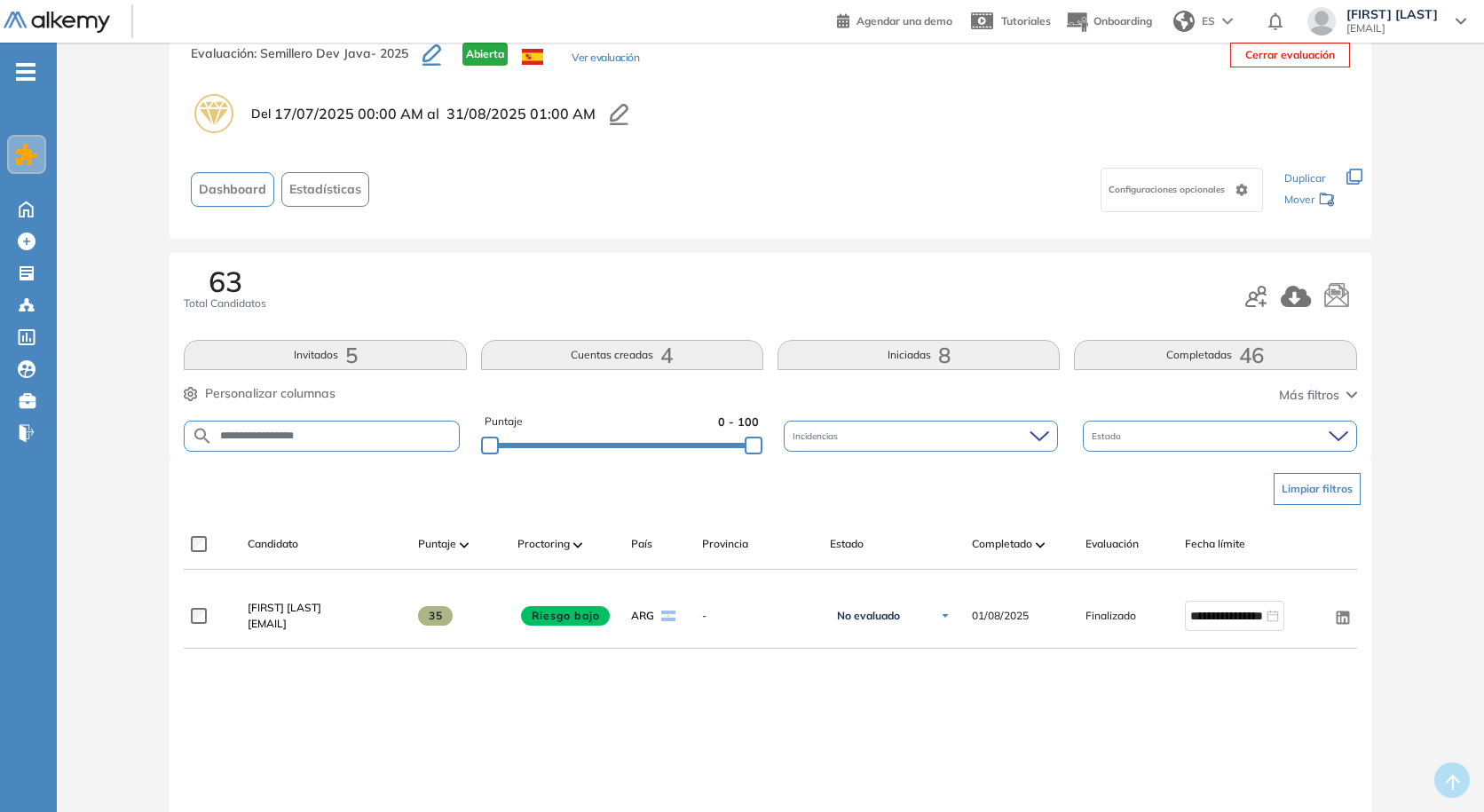 scroll, scrollTop: 89, scrollLeft: 0, axis: vertical 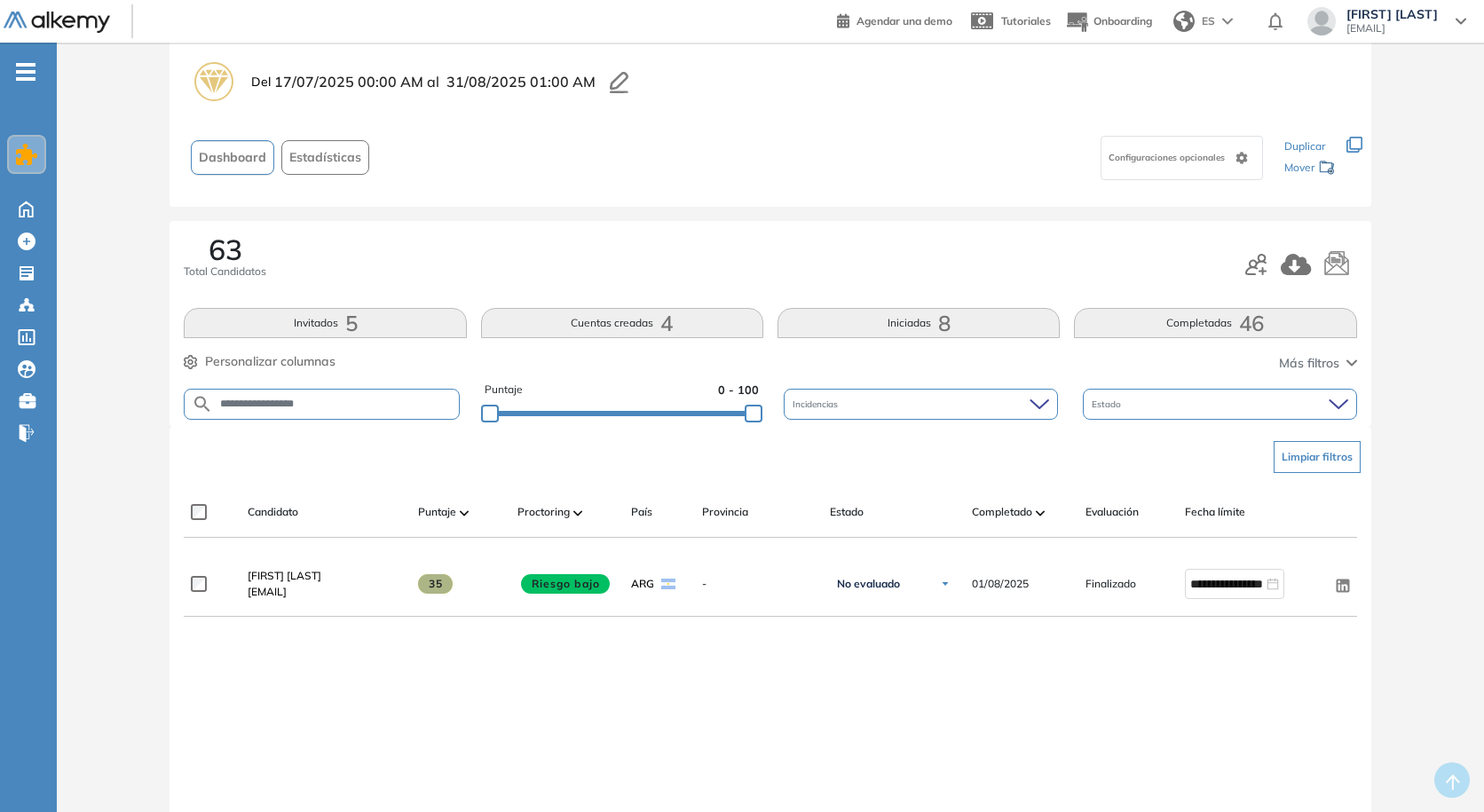 type on "**********" 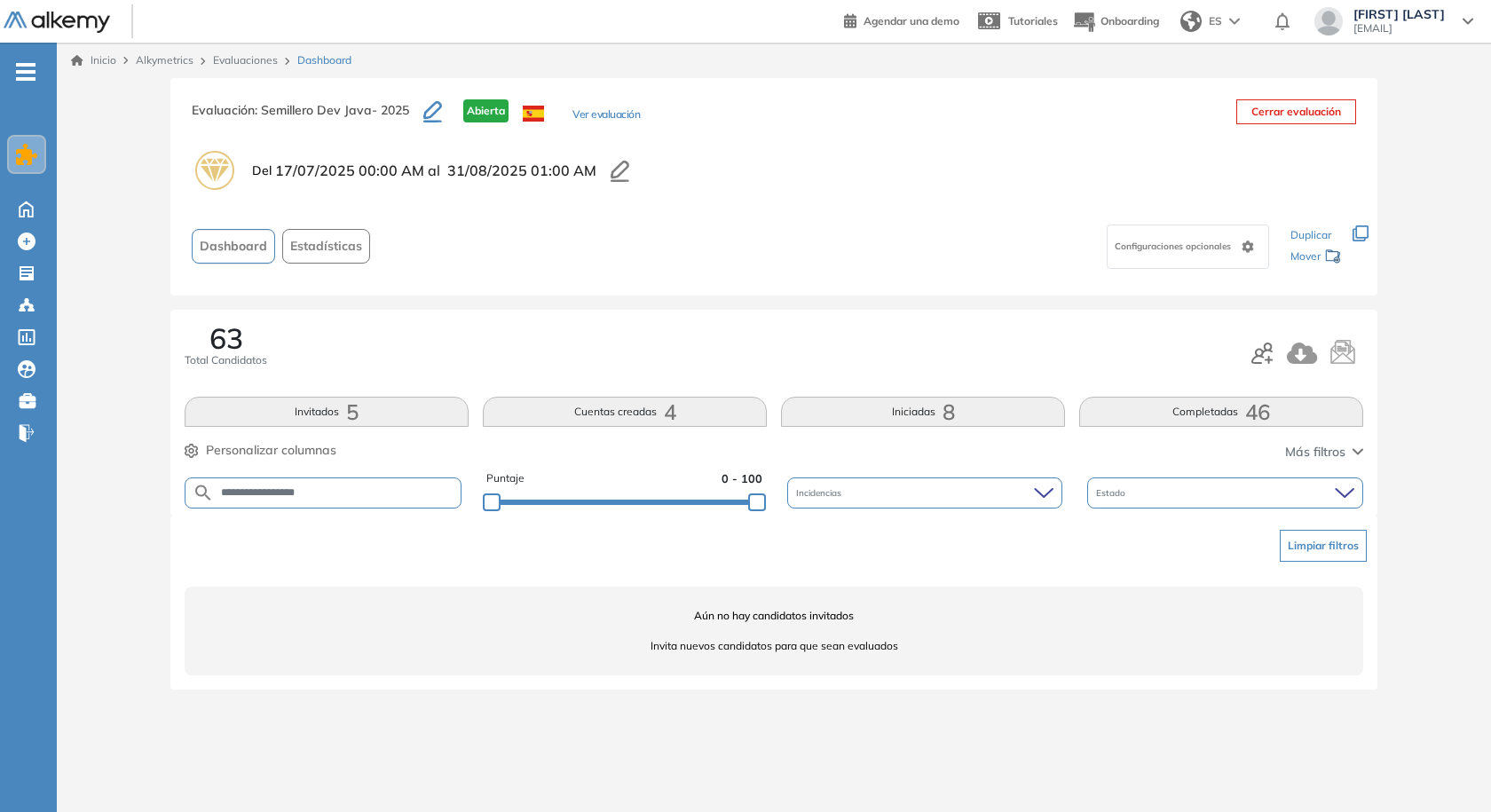 click on "Invitados 5" at bounding box center (327, 412) 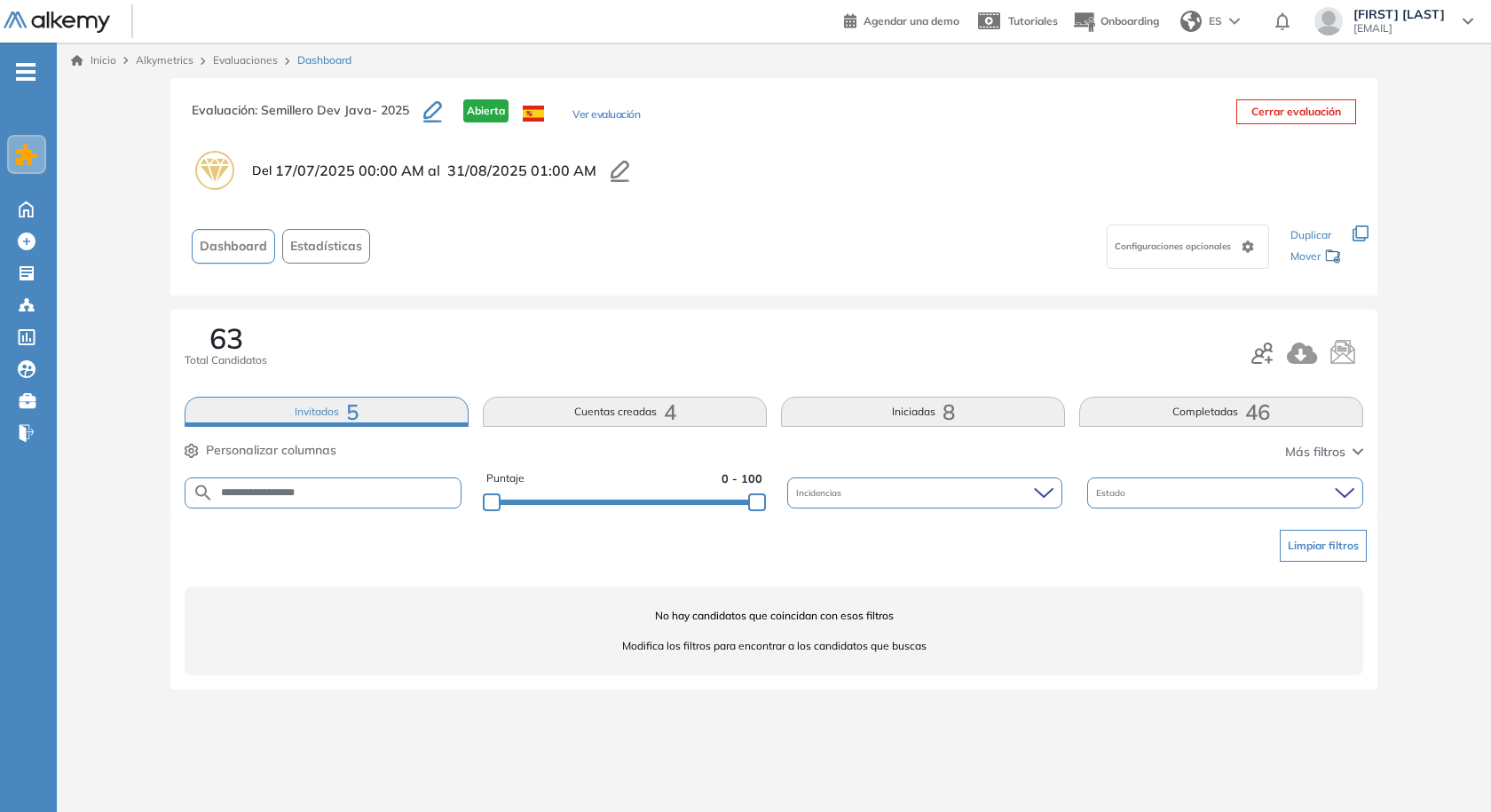 click at bounding box center [1307, 353] 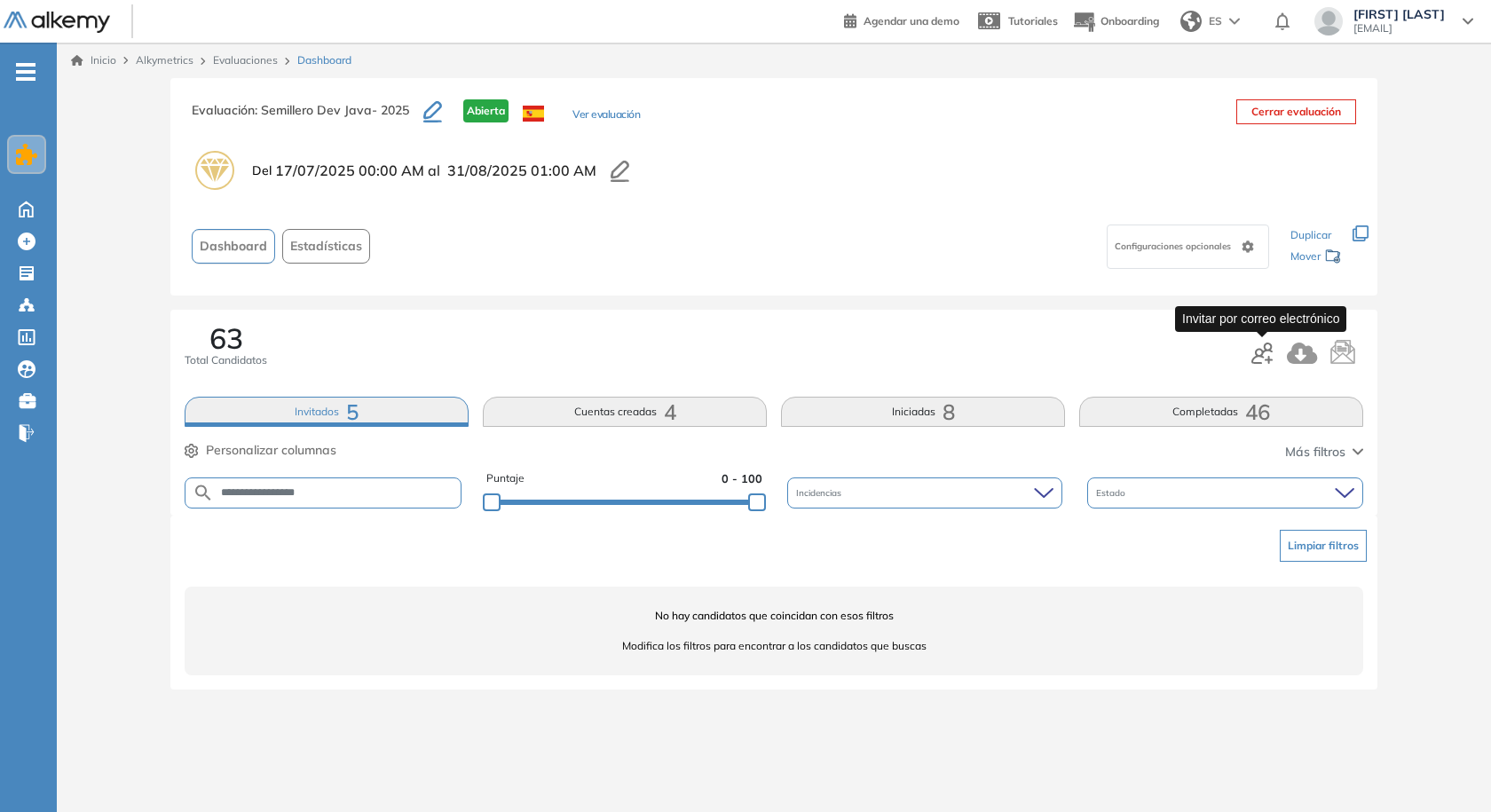 click 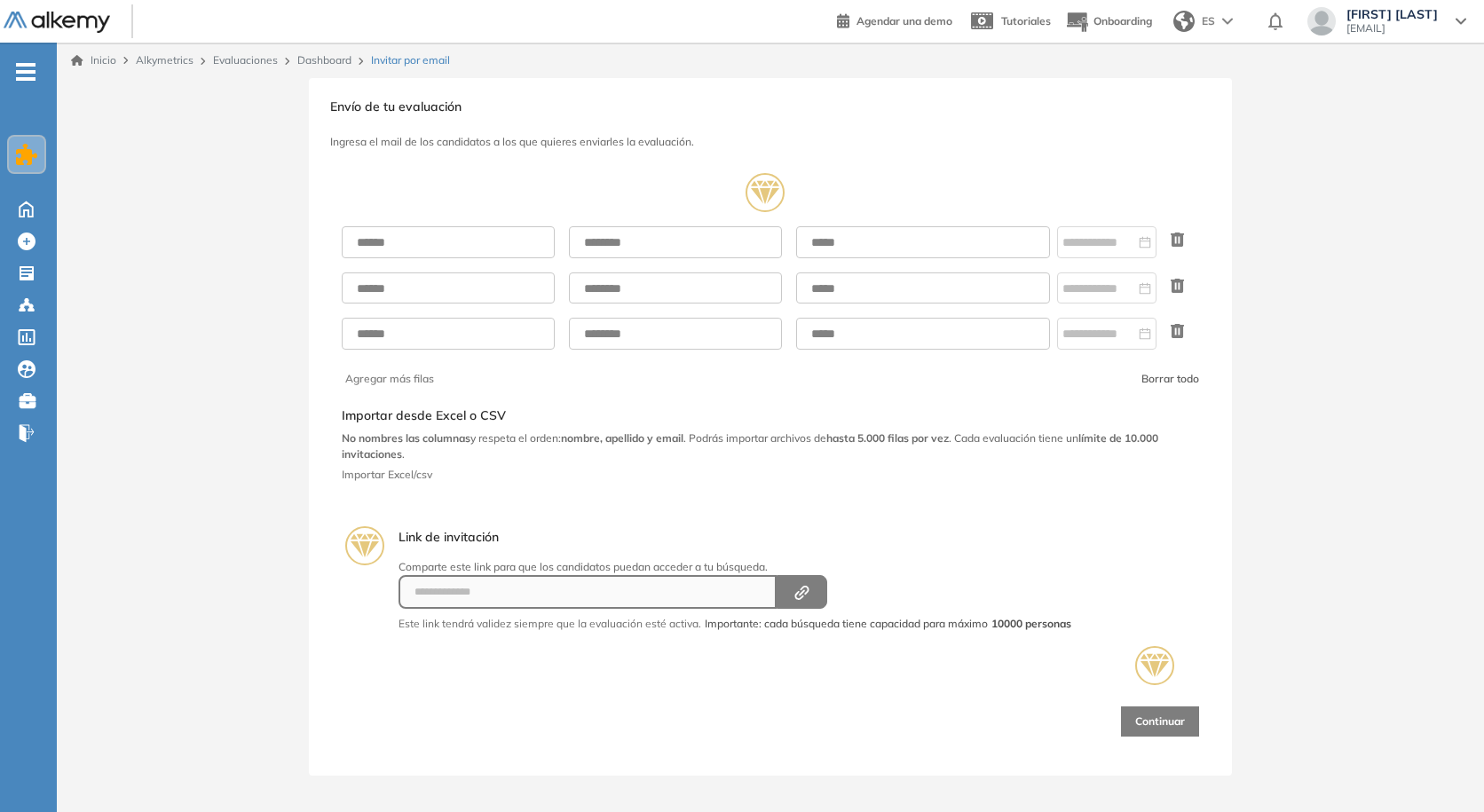 click on "Agregar más filas Borrar todo Selecciona el documento que quieres importar Agregar Importar desde Excel o CSV No nombres las columnas  y respeta el orden:  nombre, apellido y email . Podrás importar archivos de  hasta 5.000 filas por vez . Cada evaluación tiene un  límite de 10.000 invitaciones . Importar Excel/csv" at bounding box center [770, 332] 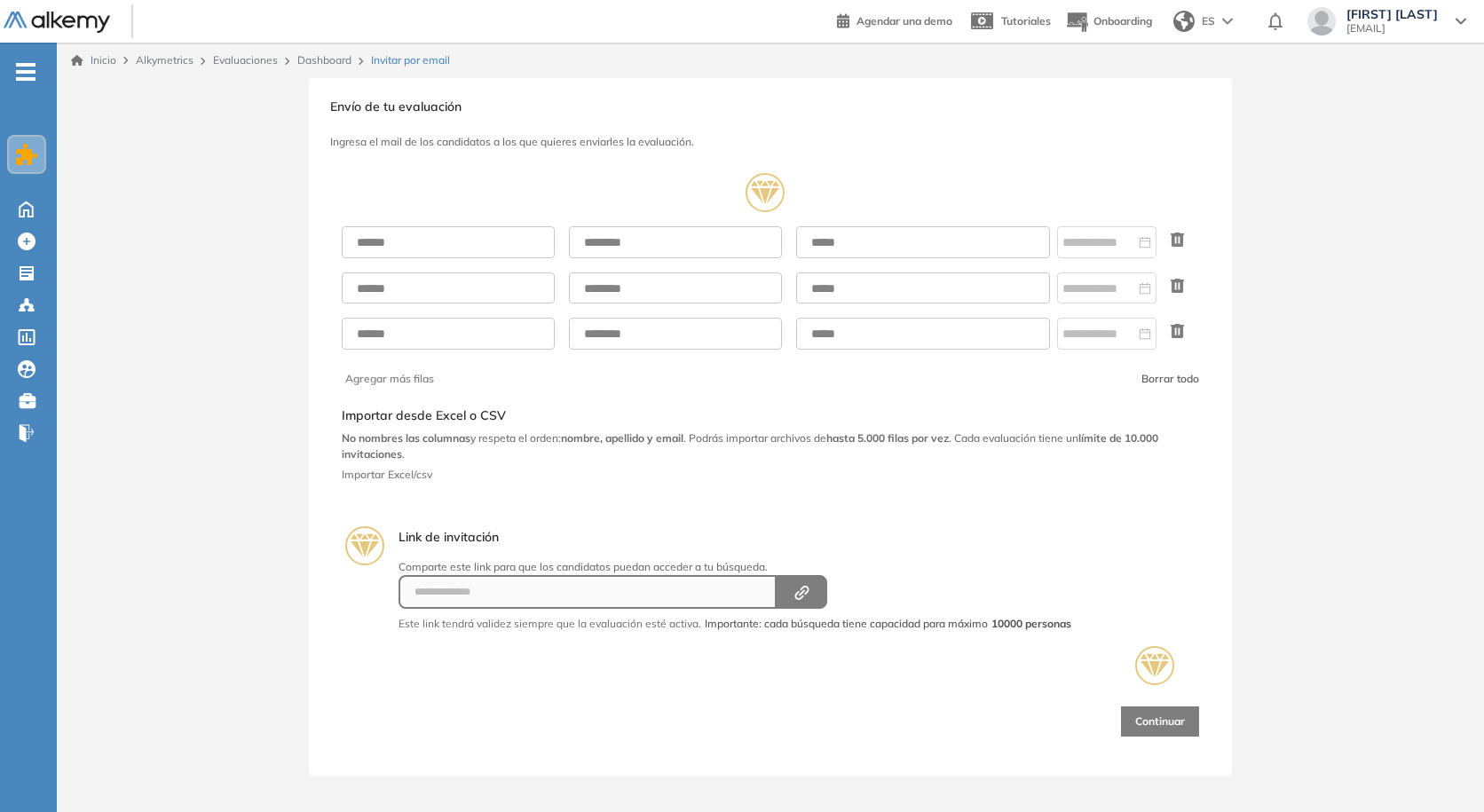 click on "Agregar más filas Borrar todo Selecciona el documento que quieres importar Agregar Importar desde Excel o CSV No nombres las columnas  y respeta el orden:  nombre, apellido y email . Podrás importar archivos de  hasta 5.000 filas por vez . Cada evaluación tiene un  límite de 10.000 invitaciones . Importar Excel/csv" at bounding box center [770, 332] 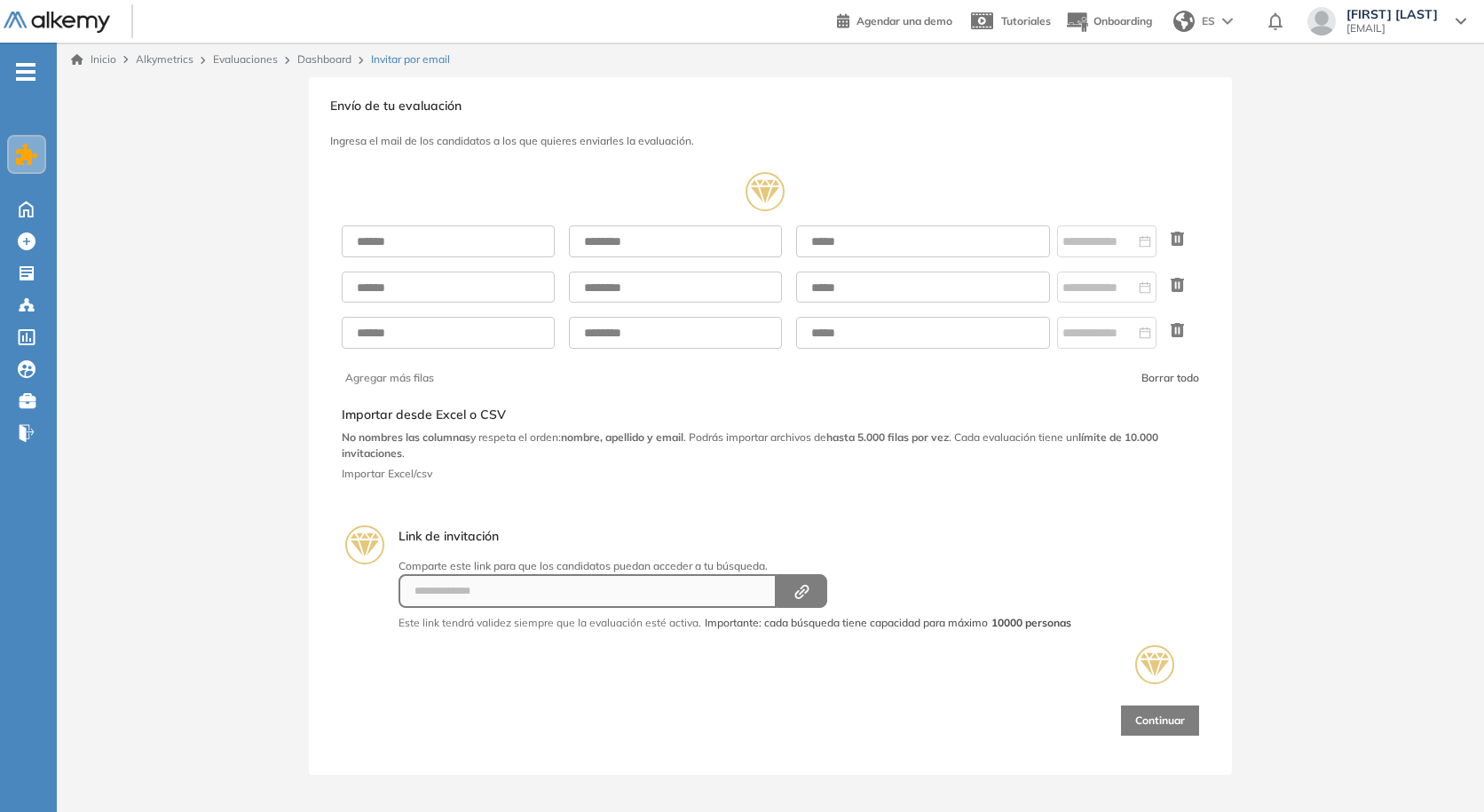scroll, scrollTop: 0, scrollLeft: 0, axis: both 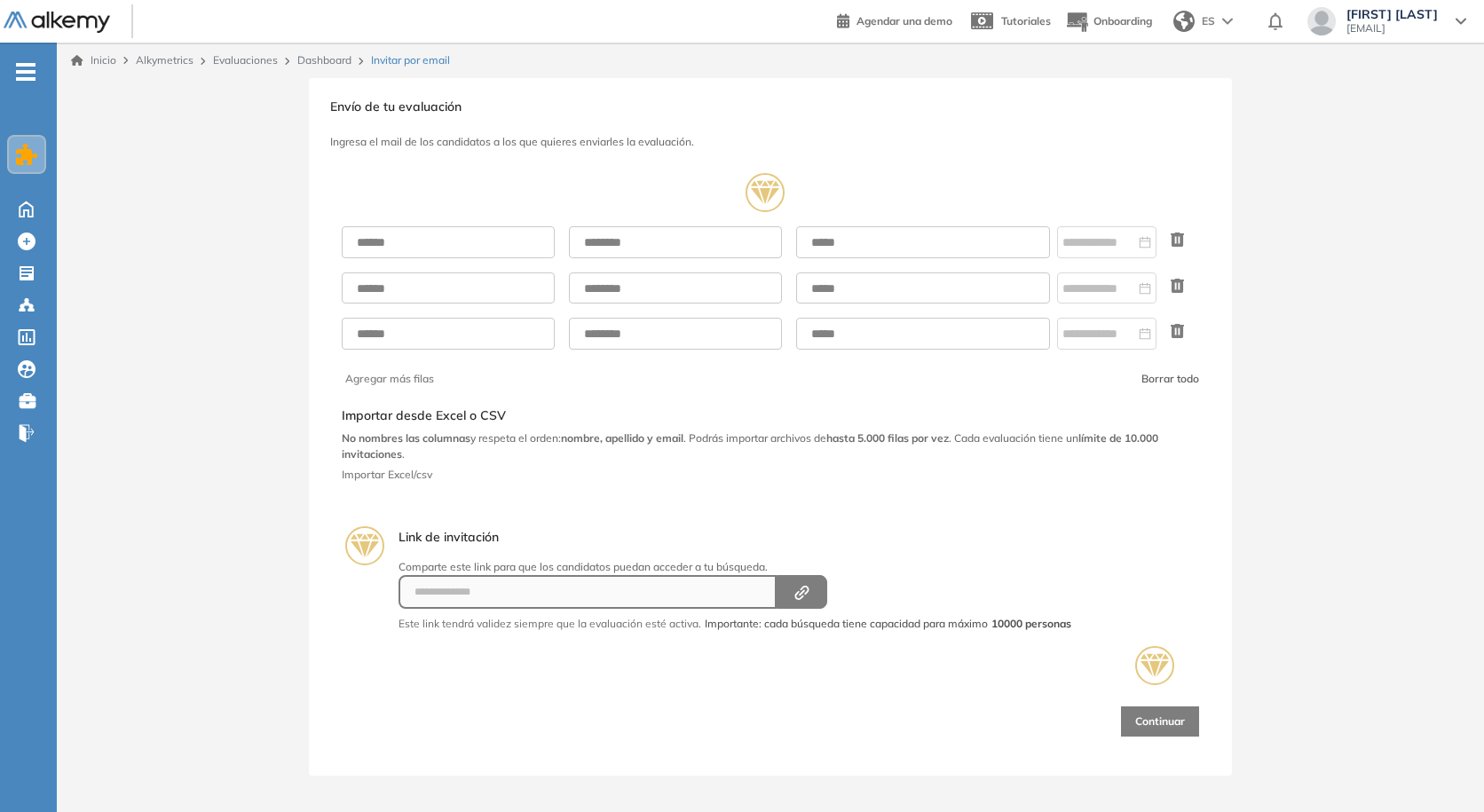 click on "Inicio Alkymetrics Evaluaciones Dashboard Invitar por email" at bounding box center [770, 60] 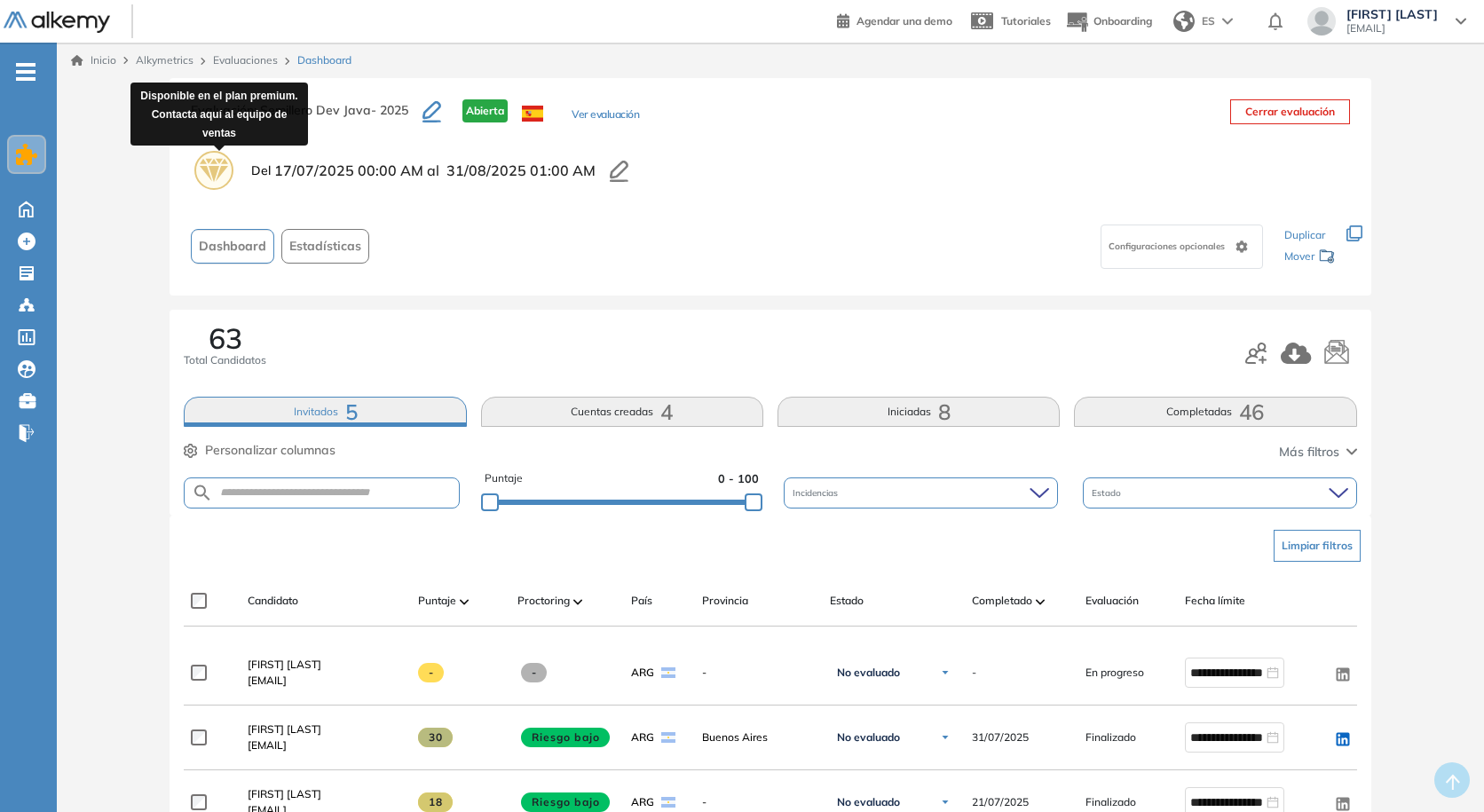 click 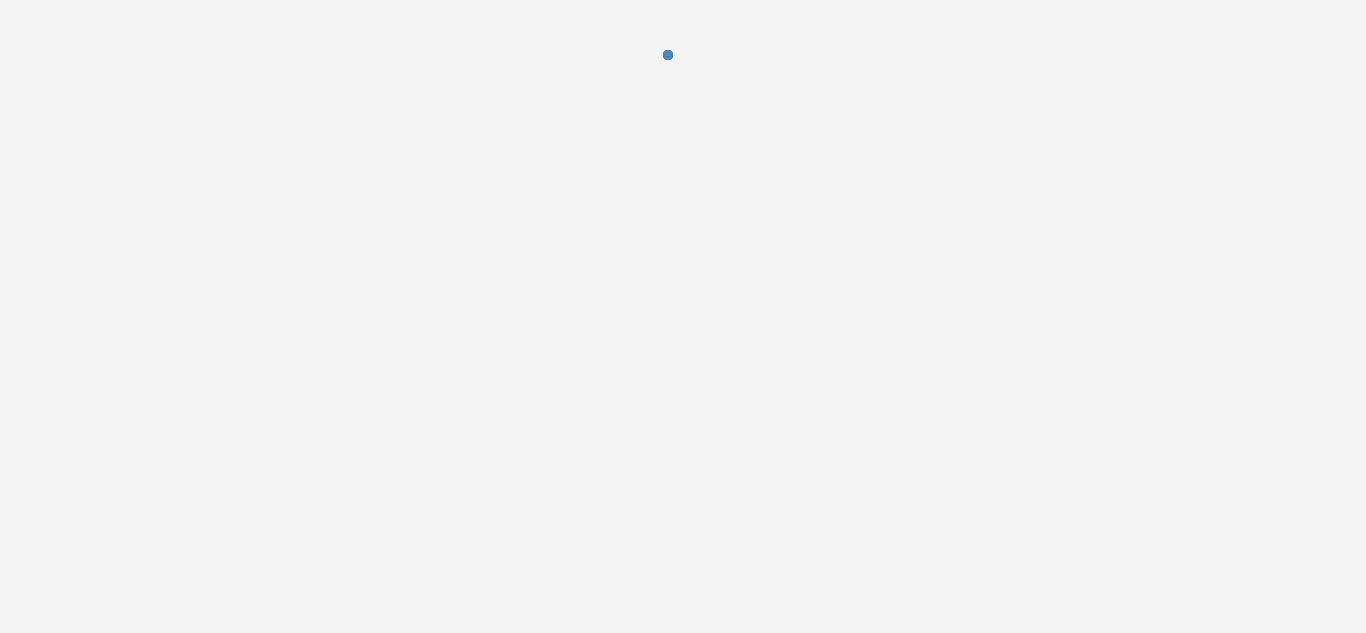 scroll, scrollTop: 0, scrollLeft: 0, axis: both 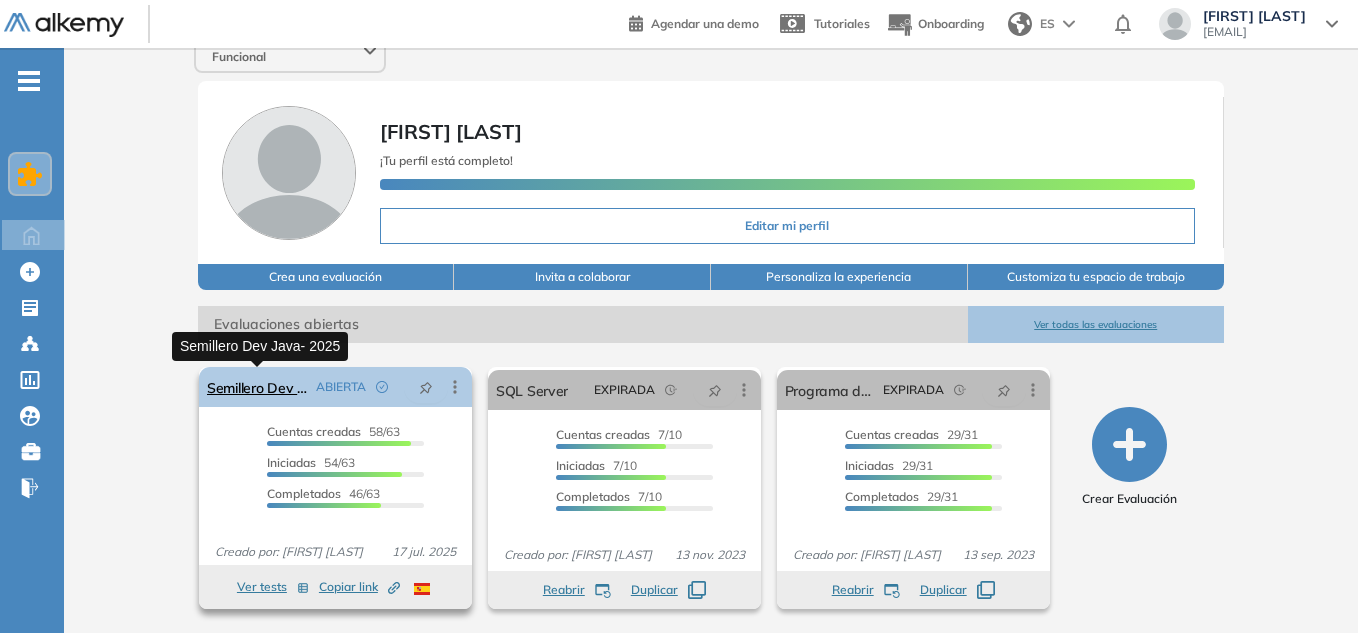 click on "Semillero Dev Java- 2025" at bounding box center (257, 387) 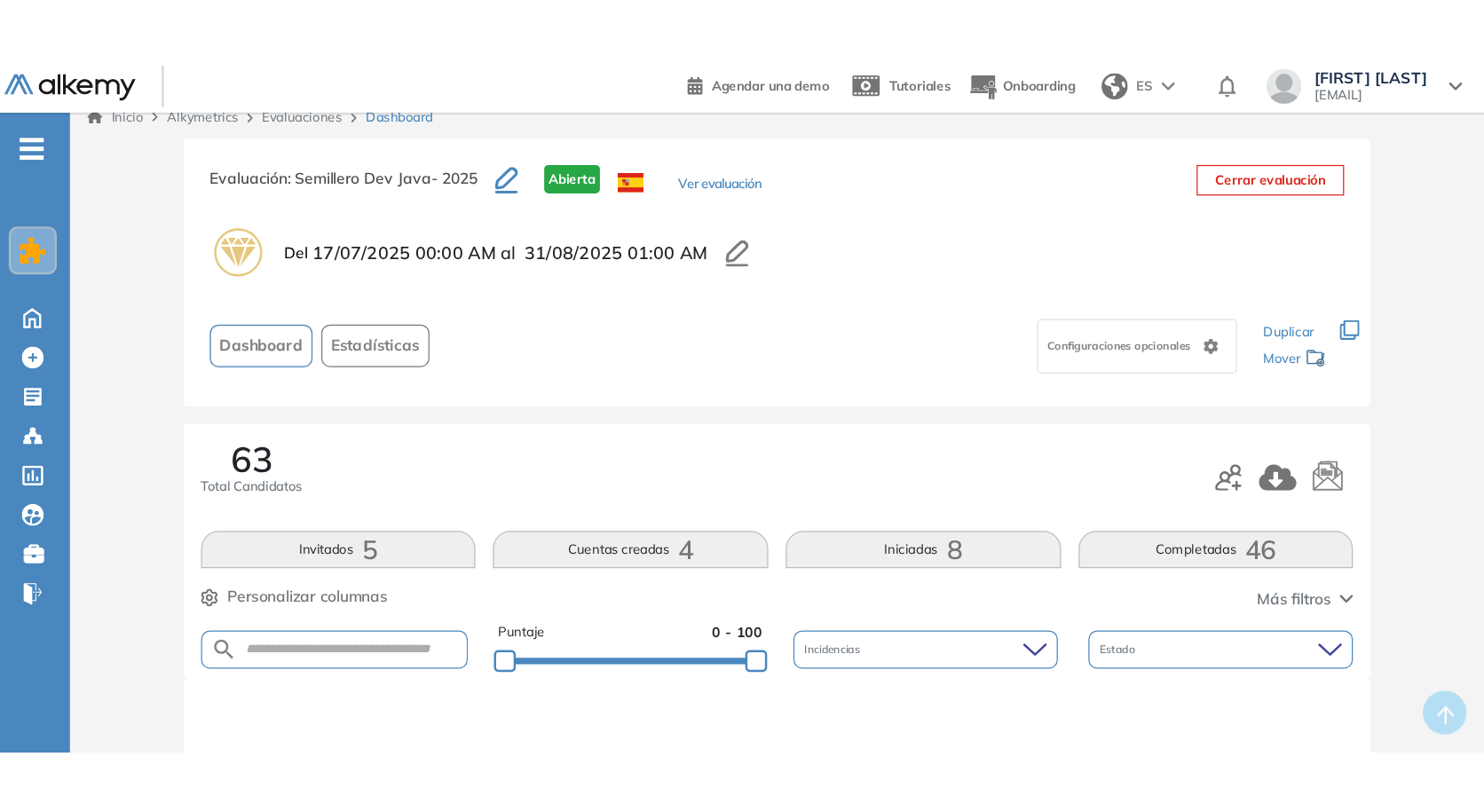 scroll, scrollTop: 0, scrollLeft: 0, axis: both 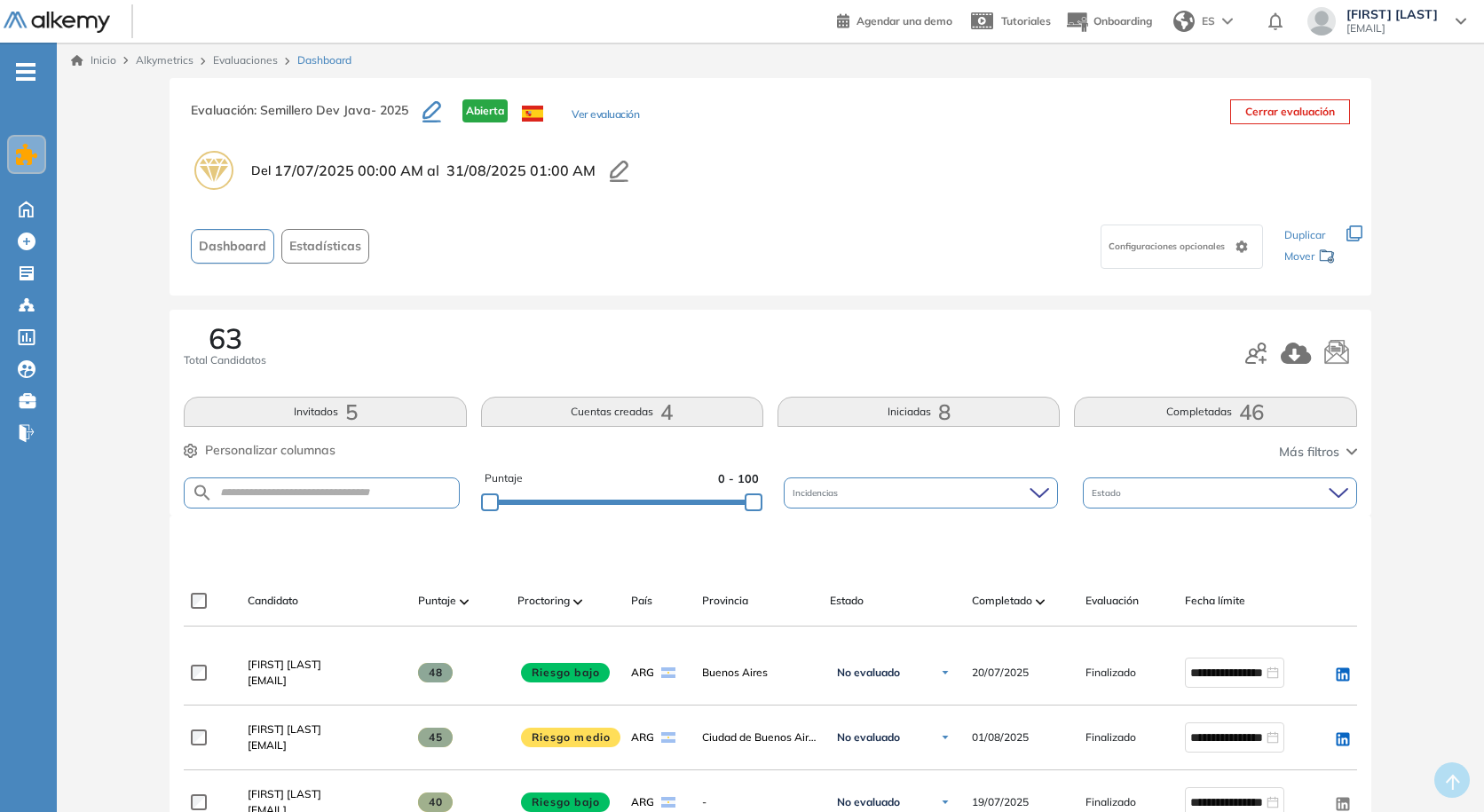 click at bounding box center (27, 154) 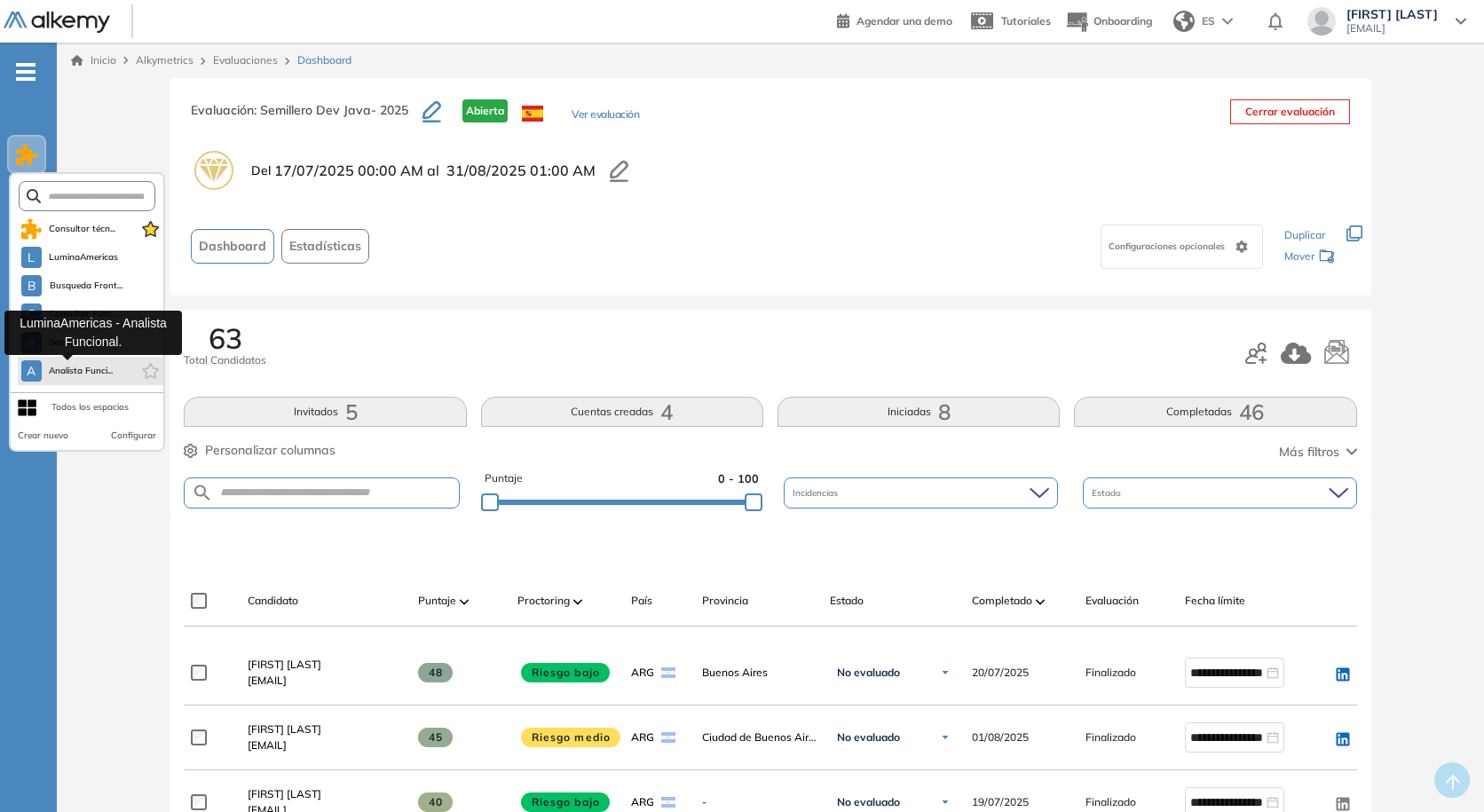 click on "Analista Funci..." at bounding box center [81, 371] 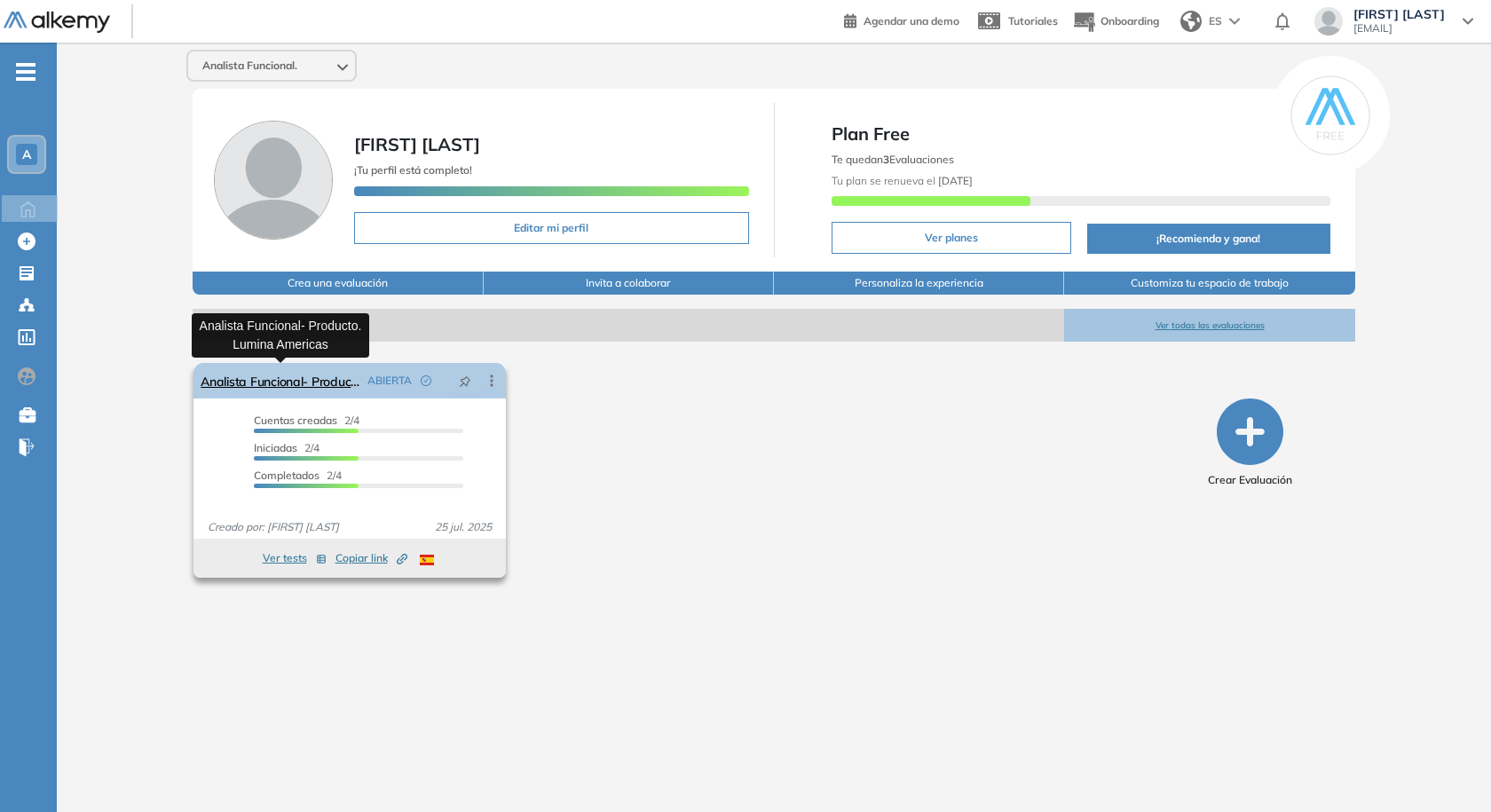 click on "Analista Funcional- Producto. Lumina Americas" at bounding box center (280, 381) 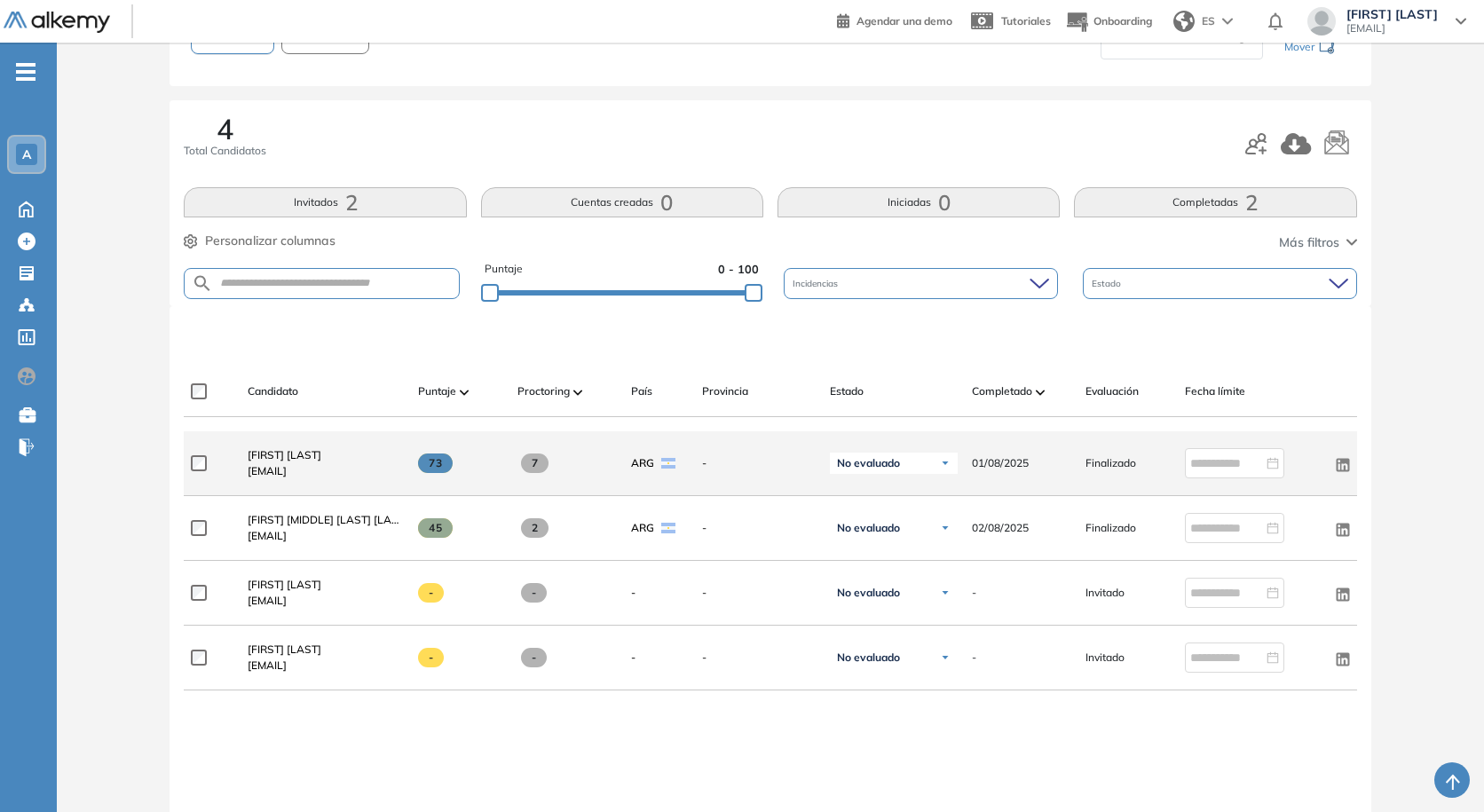 scroll, scrollTop: 266, scrollLeft: 0, axis: vertical 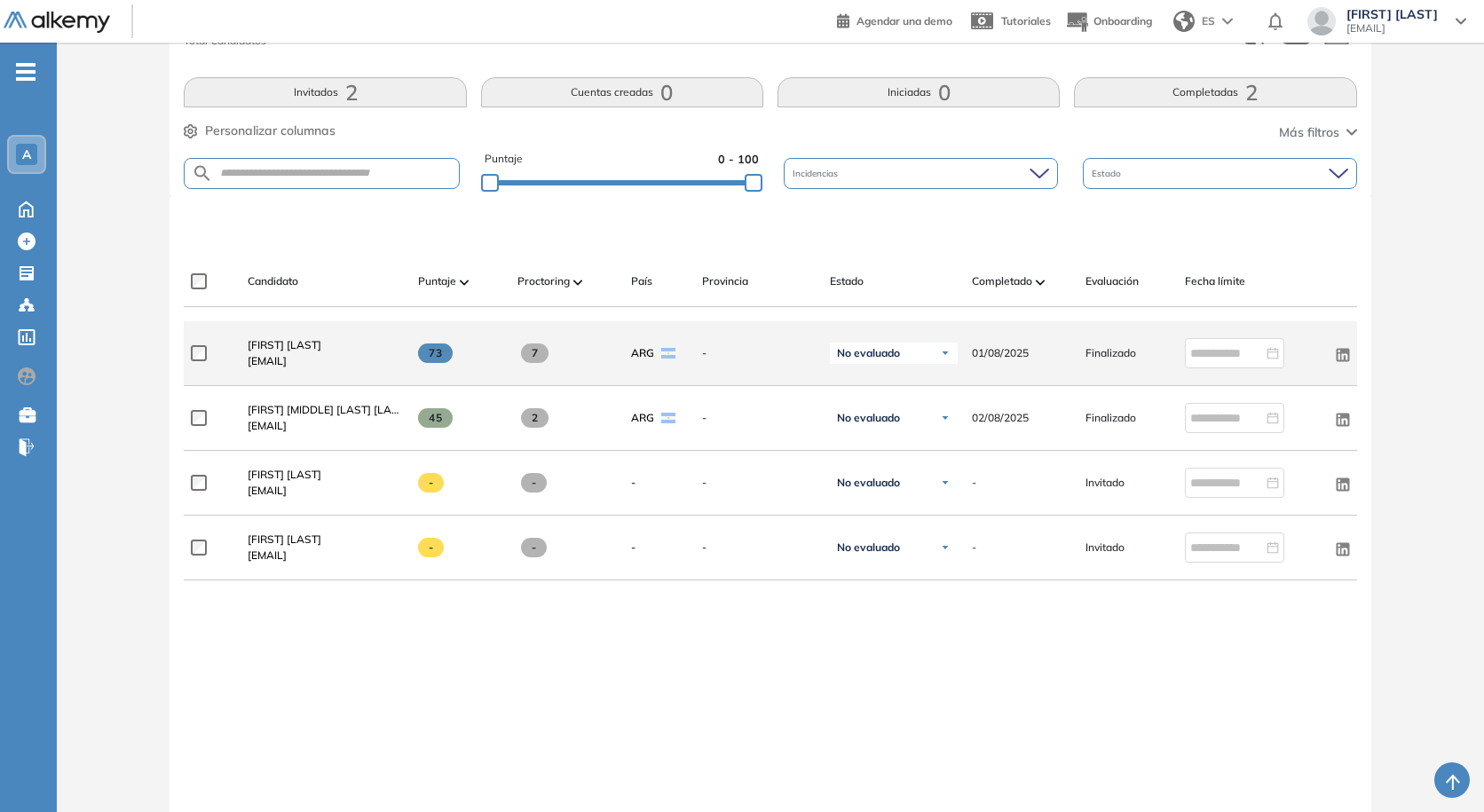 click on "cacoparodrigo@gmail.com" at bounding box center (284, 361) 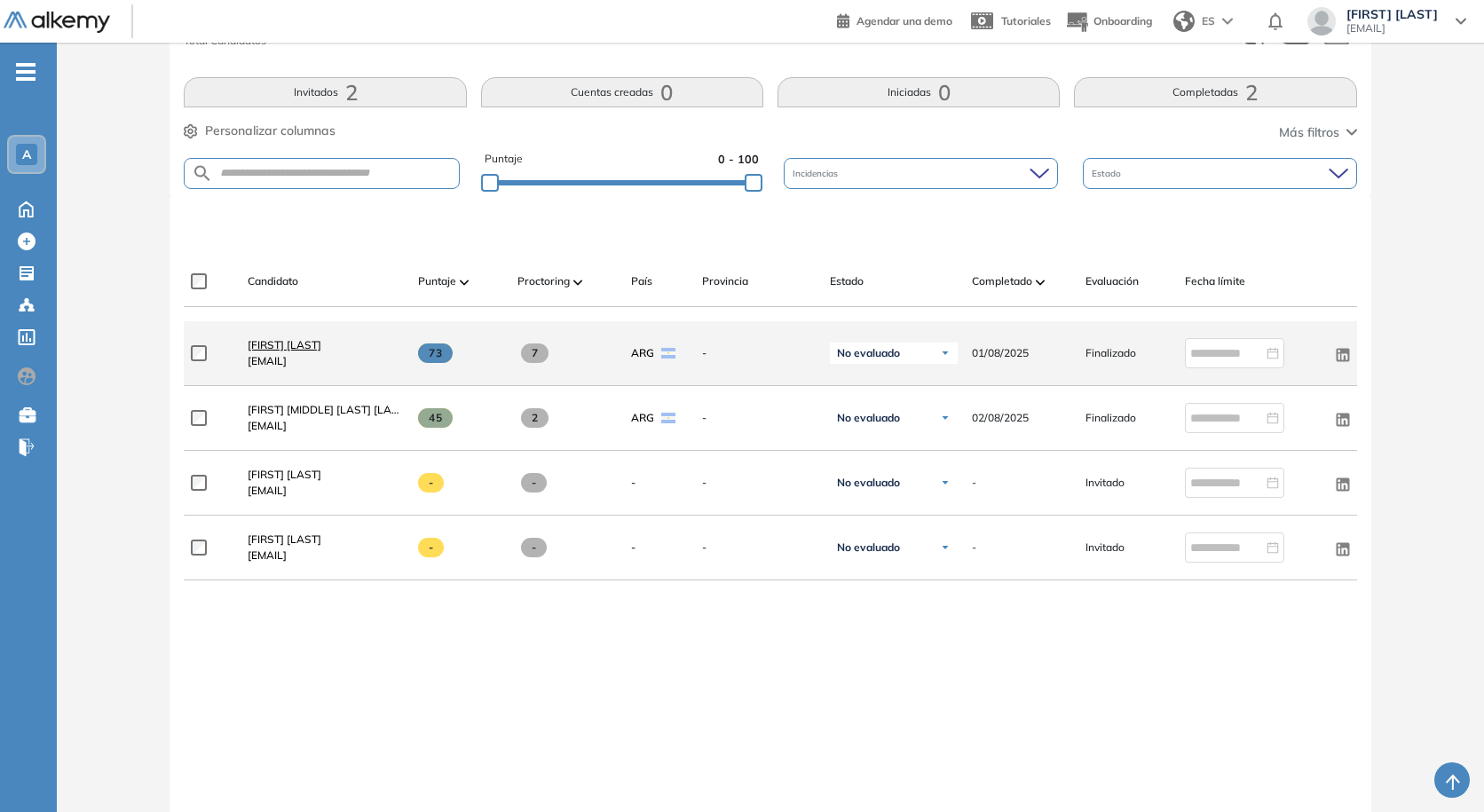 click on "Rodrigo Cacopardo" at bounding box center (284, 344) 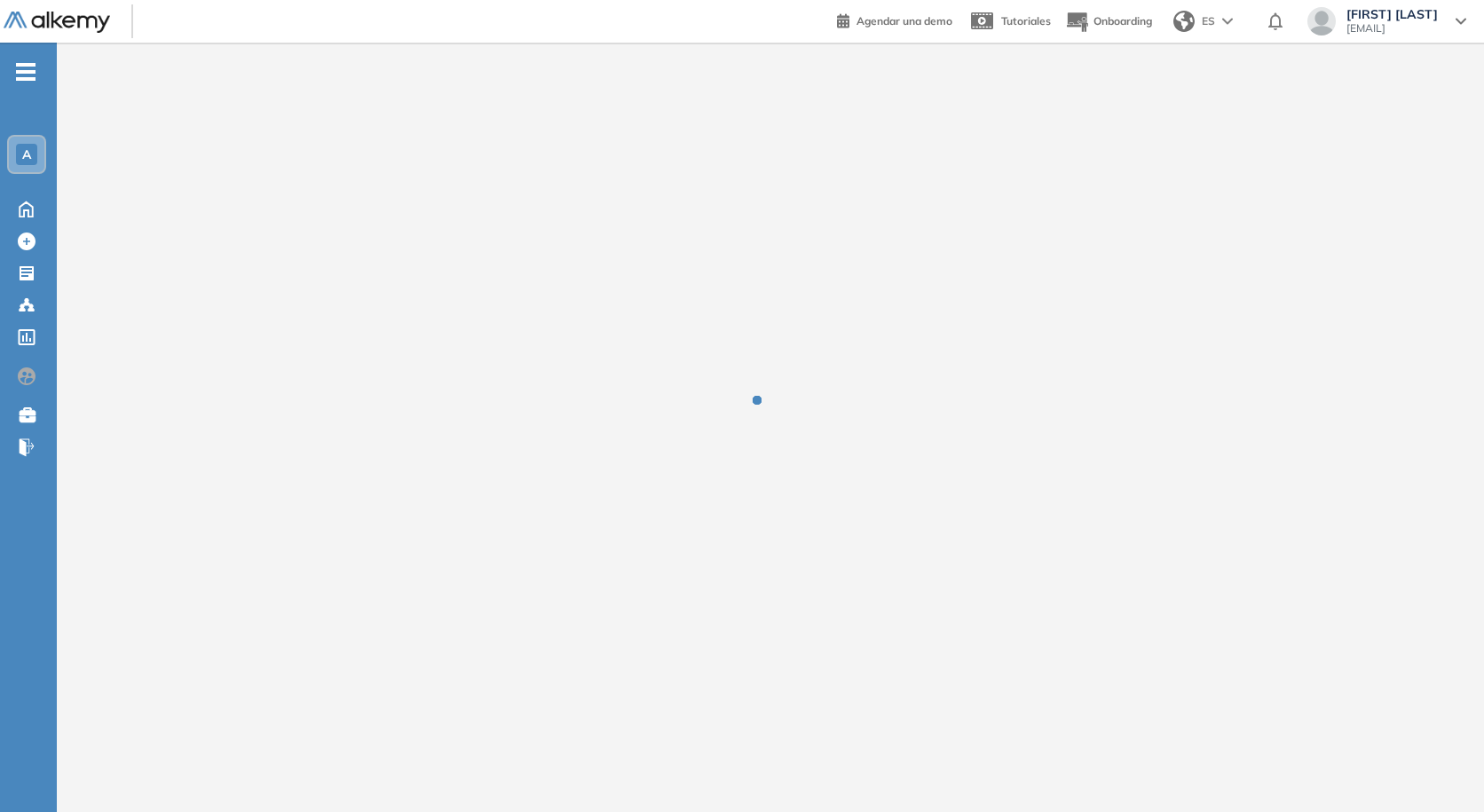 scroll, scrollTop: 0, scrollLeft: 0, axis: both 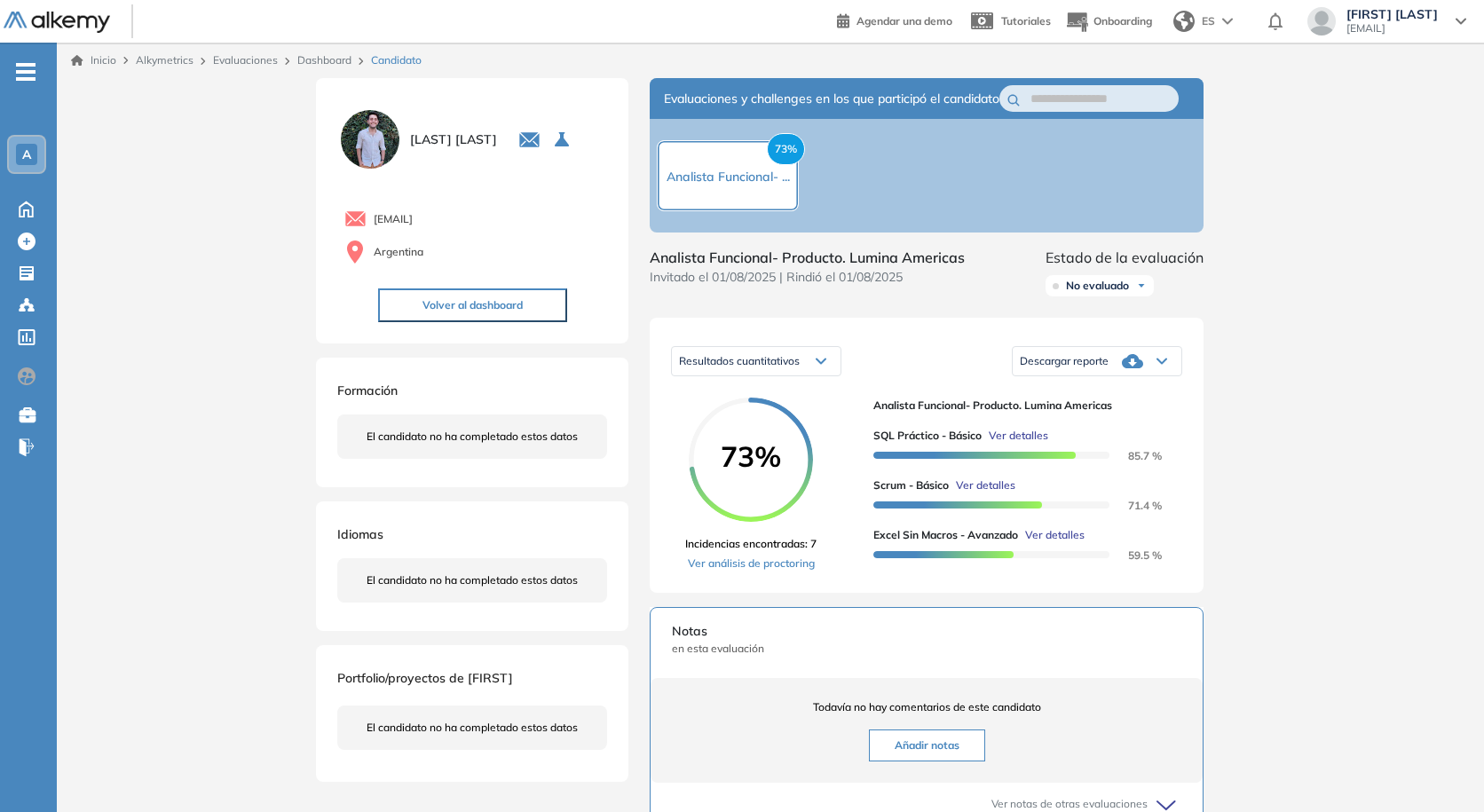 click on "Descargar reporte" at bounding box center [1097, 361] 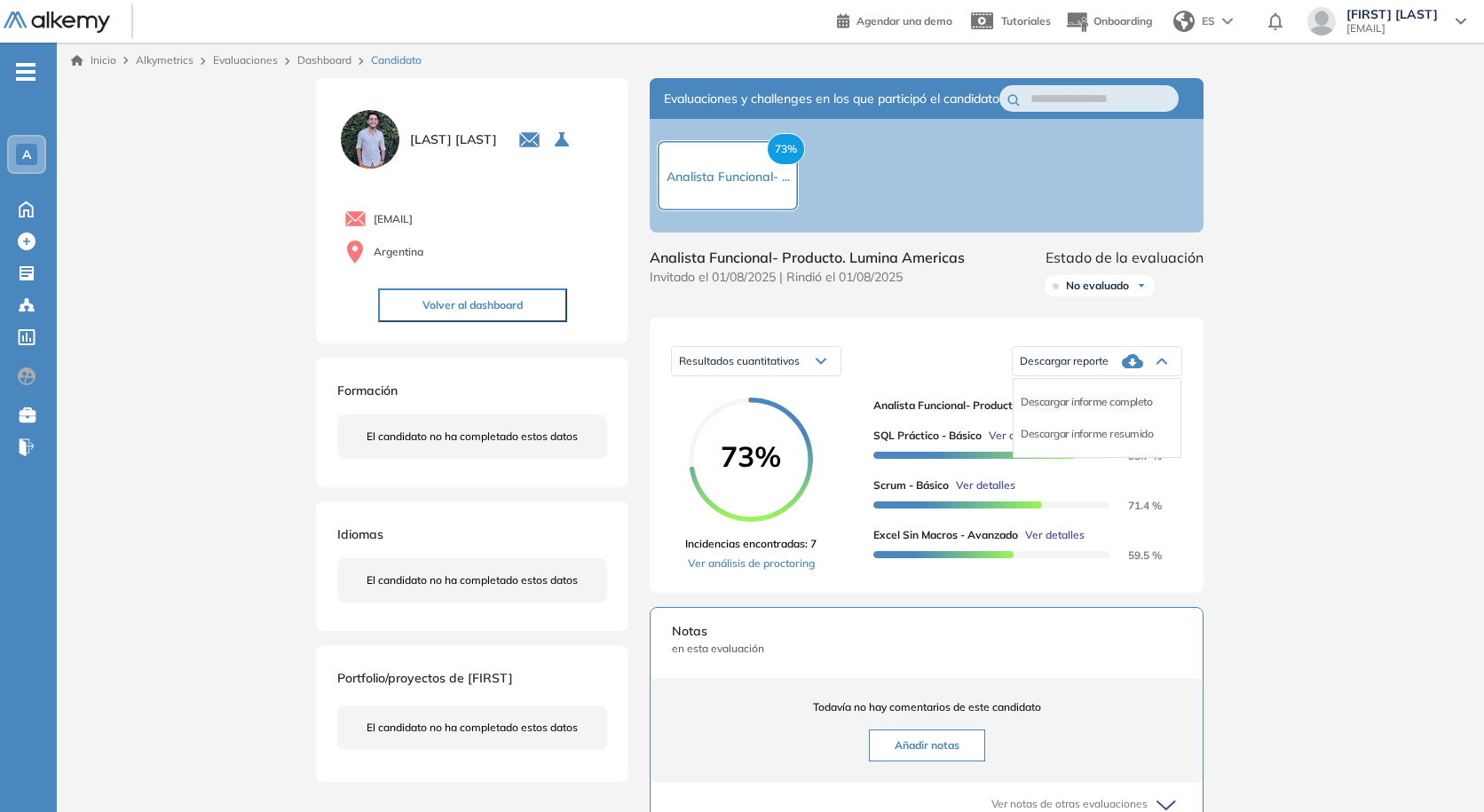 click on "Descargar informe completo" at bounding box center (1086, 402) 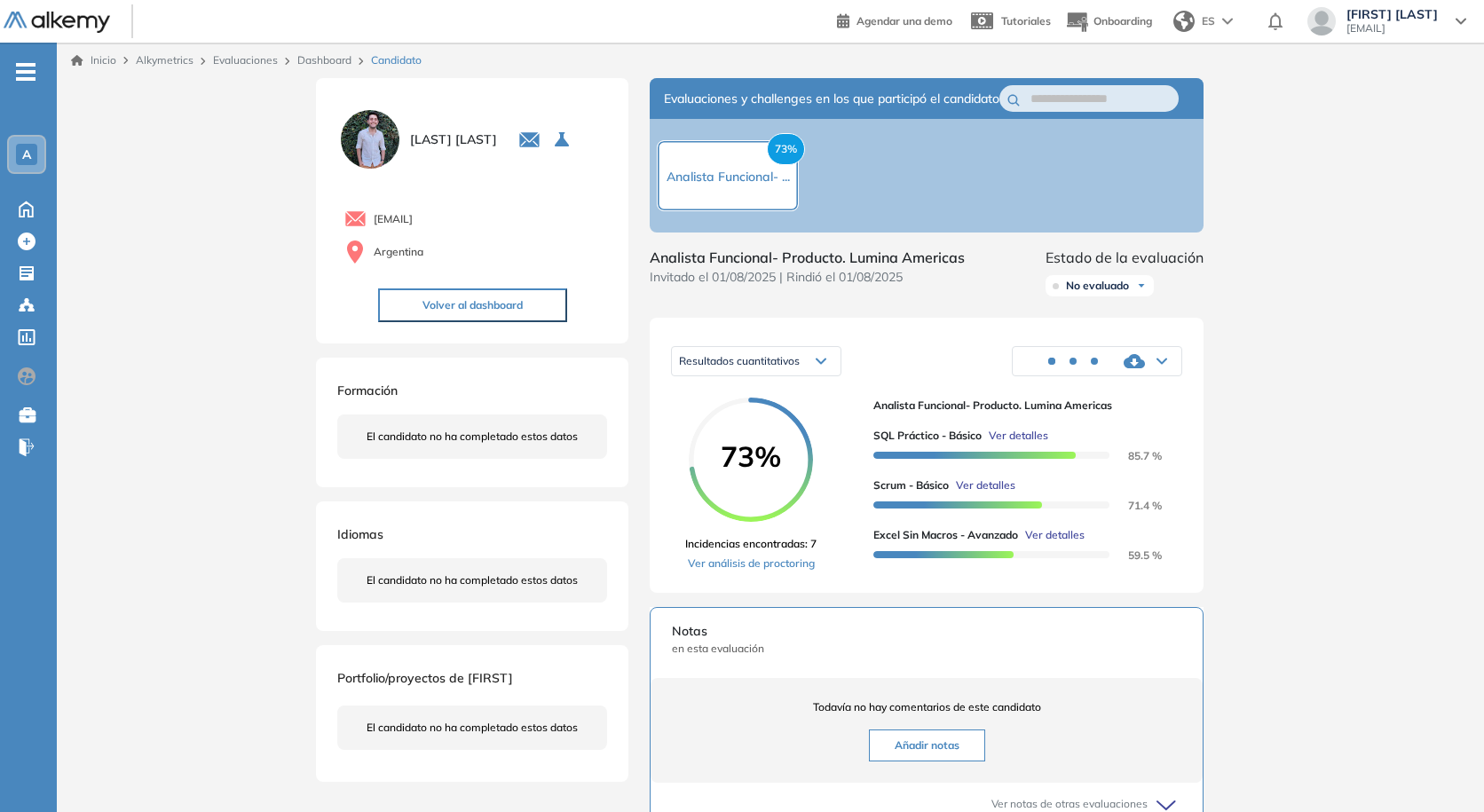 click on "Resultados cuantitativos Resultados cuantitativos Resultados relativos Descargar informe completo Descargar informe resumido 73% Incidencias encontradas: 7 Ver análisis de proctoring Analista Funcional- Producto. Lumina Americas SQL Práctico - Básico Ver detalles 85.7 %  Scrum - Básico Ver detalles 71.4 %  Excel sin Macros - Avanzado Ver detalles 59.5 %" at bounding box center (927, 455) 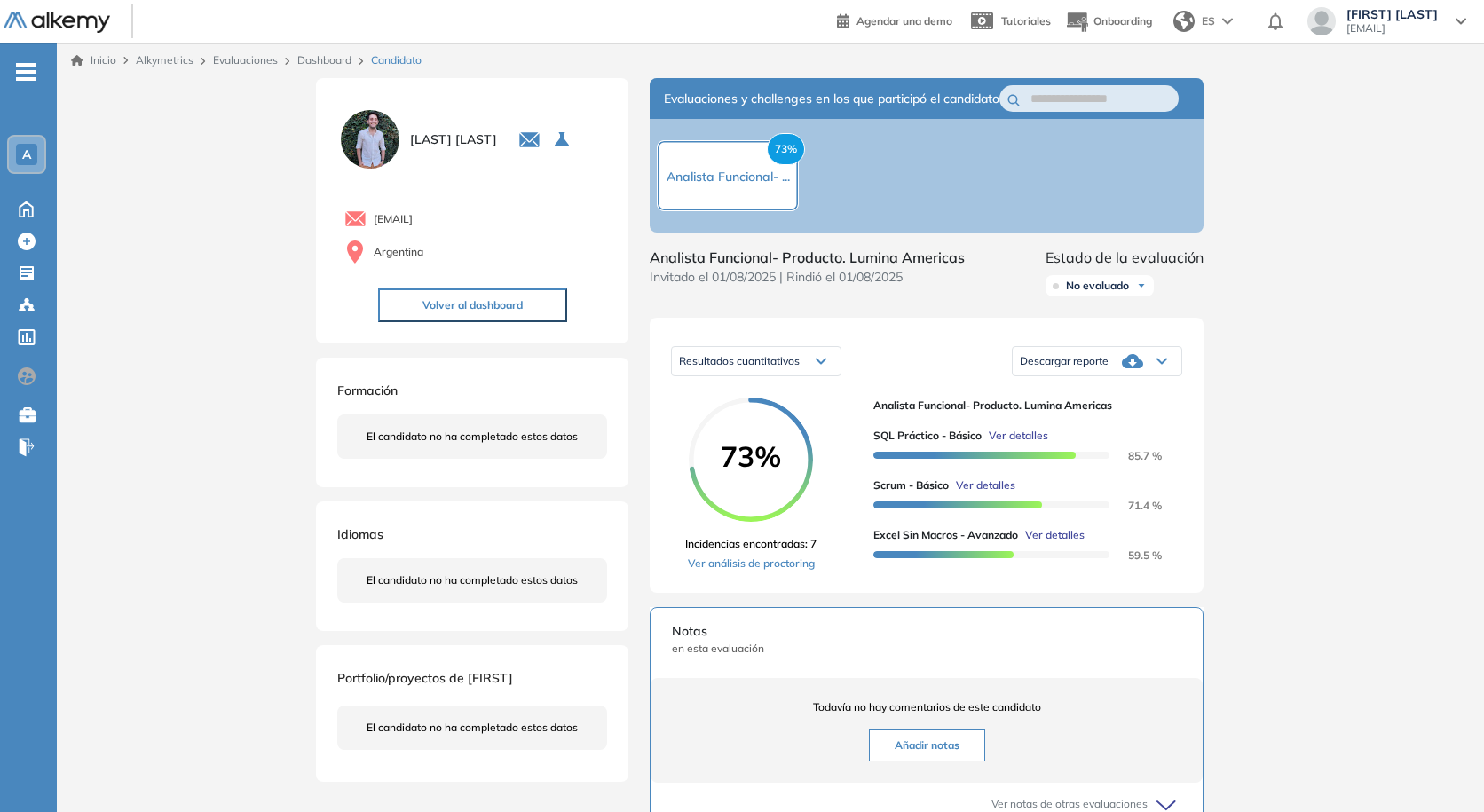 click on "Agendar una demo Tutoriales Onboarding ES Lucia Colomba lcolomba@luminaamericas.com" at bounding box center (1158, 21) 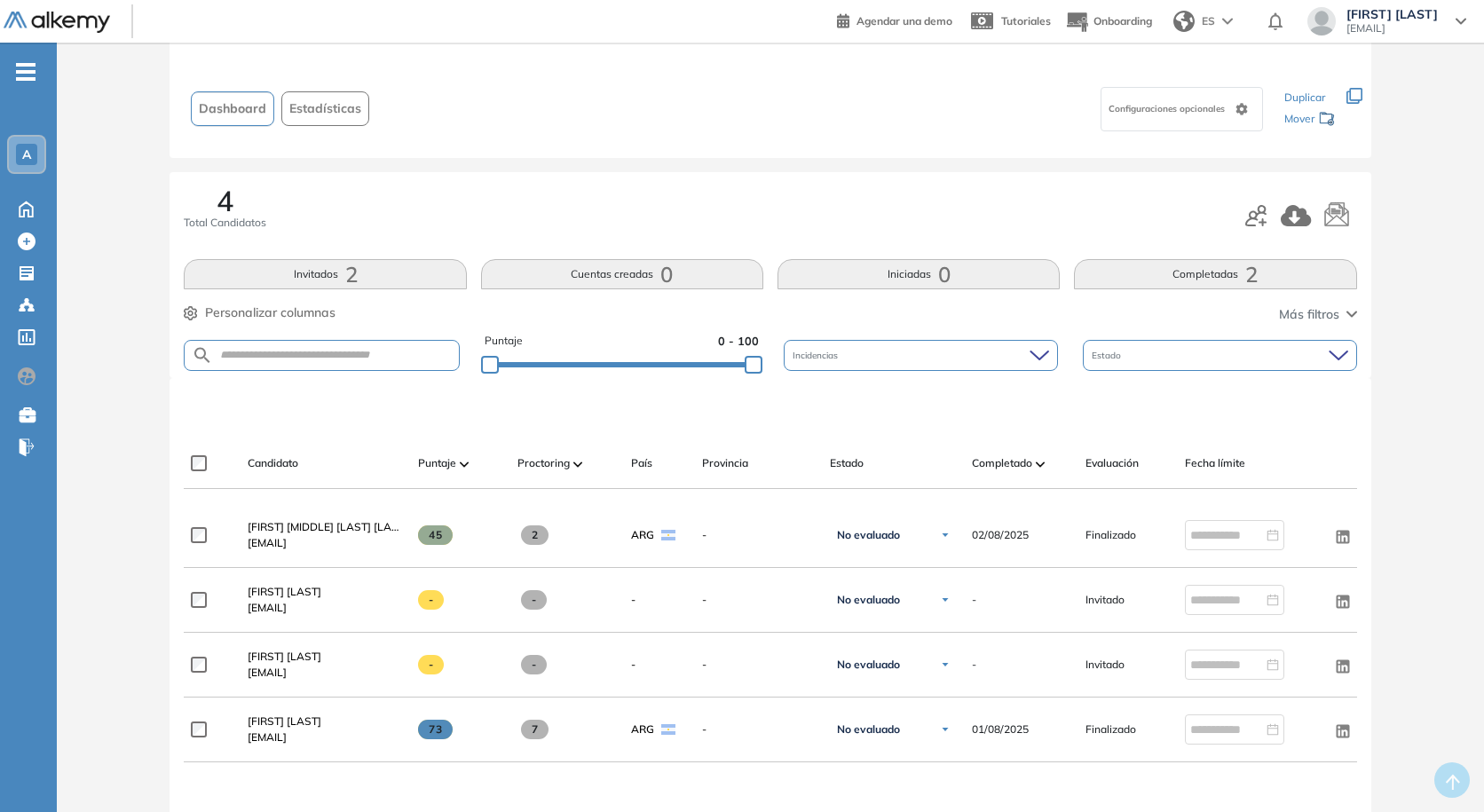 scroll, scrollTop: 177, scrollLeft: 0, axis: vertical 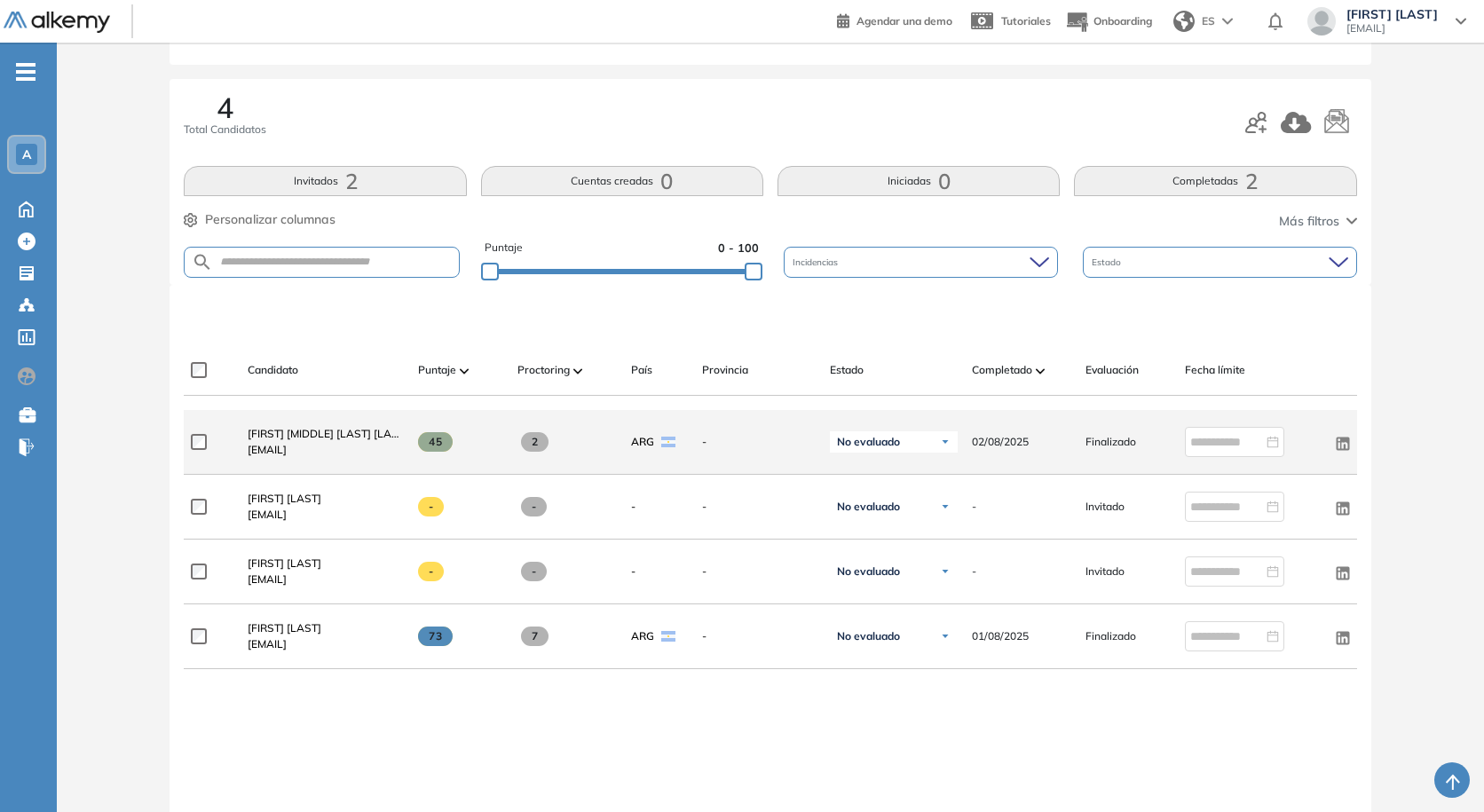 click on "uriancindy@gmail.com" at bounding box center (326, 450) 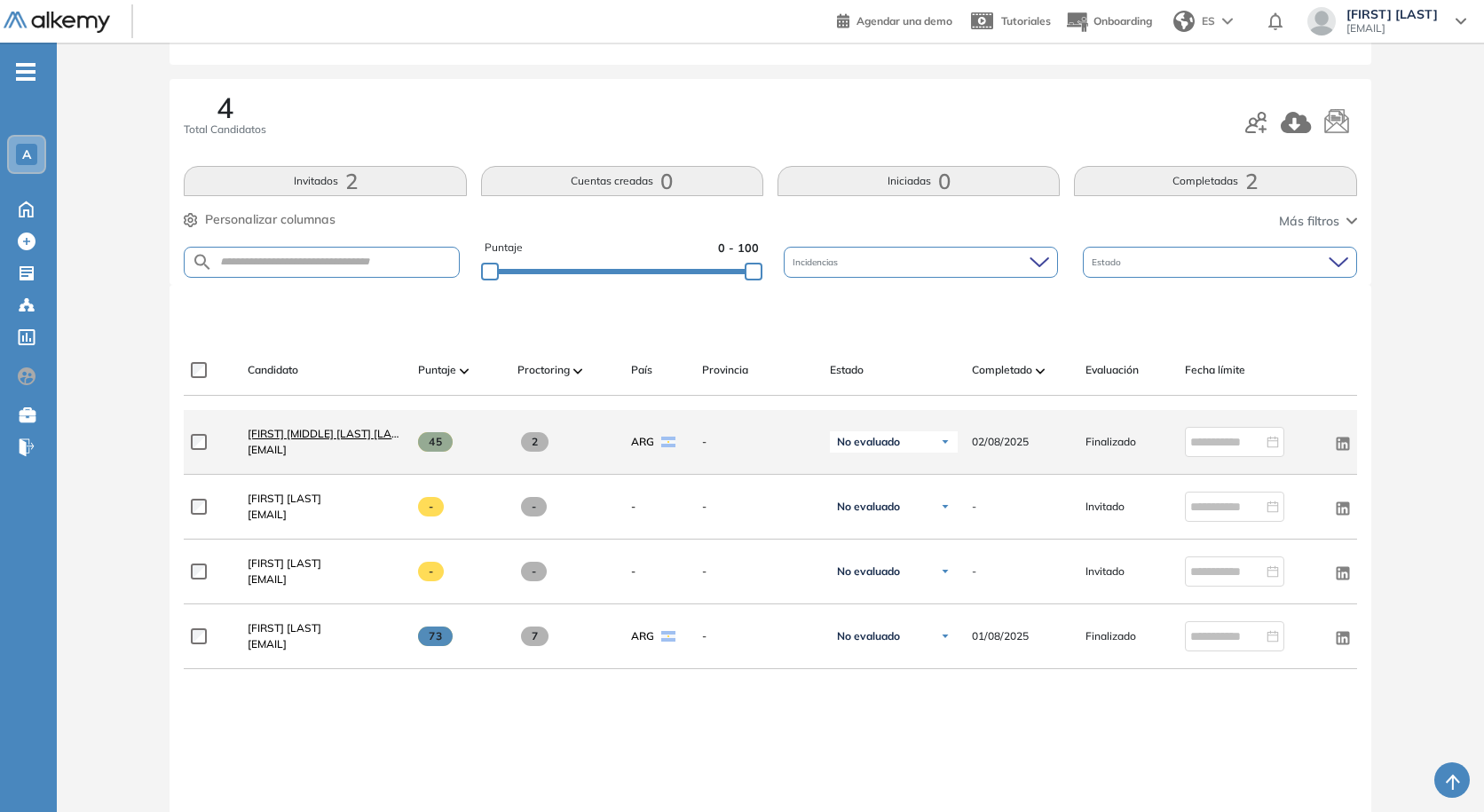 click on "Cindy Paola Engativa Urian" at bounding box center [328, 433] 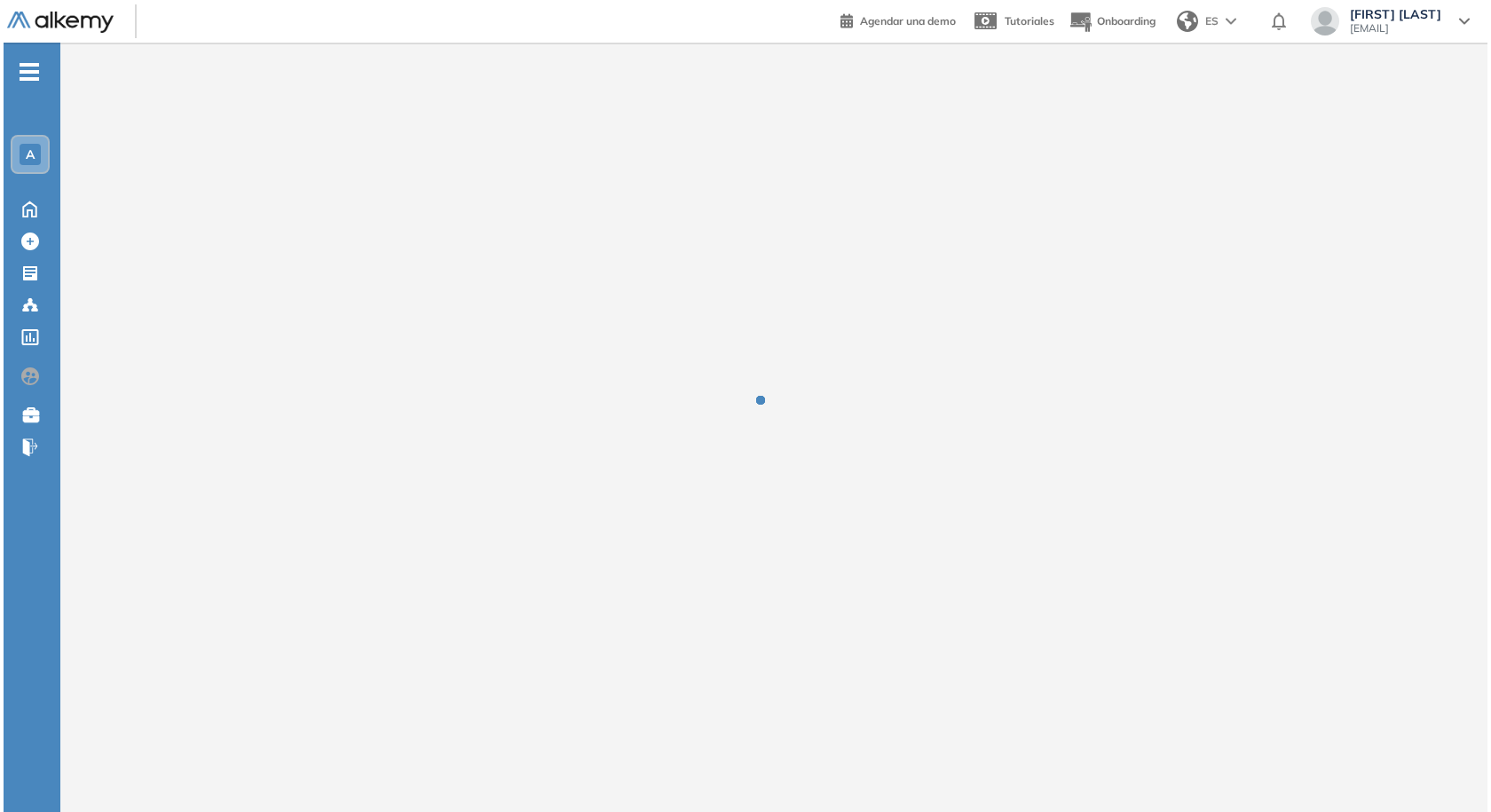scroll, scrollTop: 0, scrollLeft: 0, axis: both 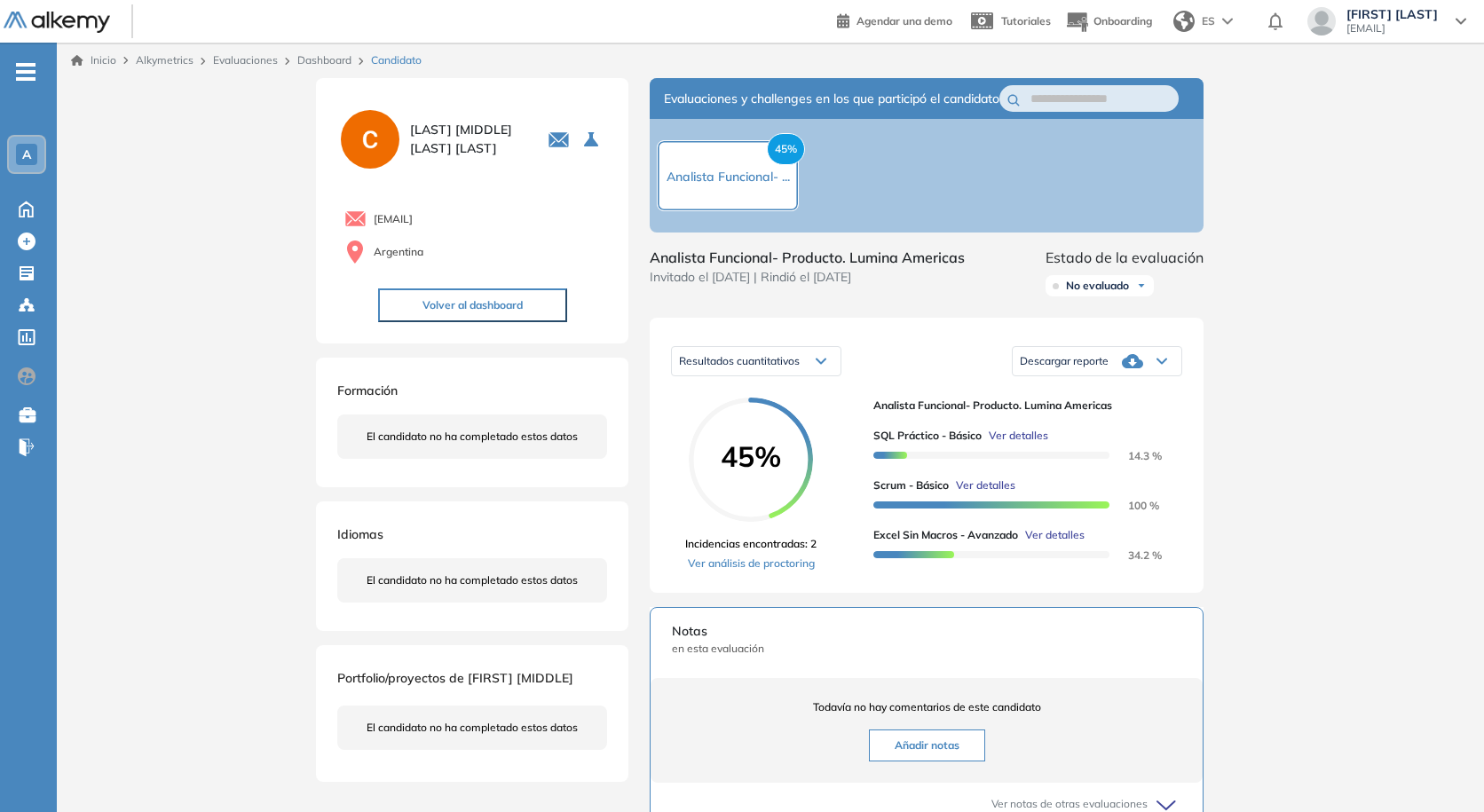 click on "Descargar reporte" at bounding box center [1097, 361] 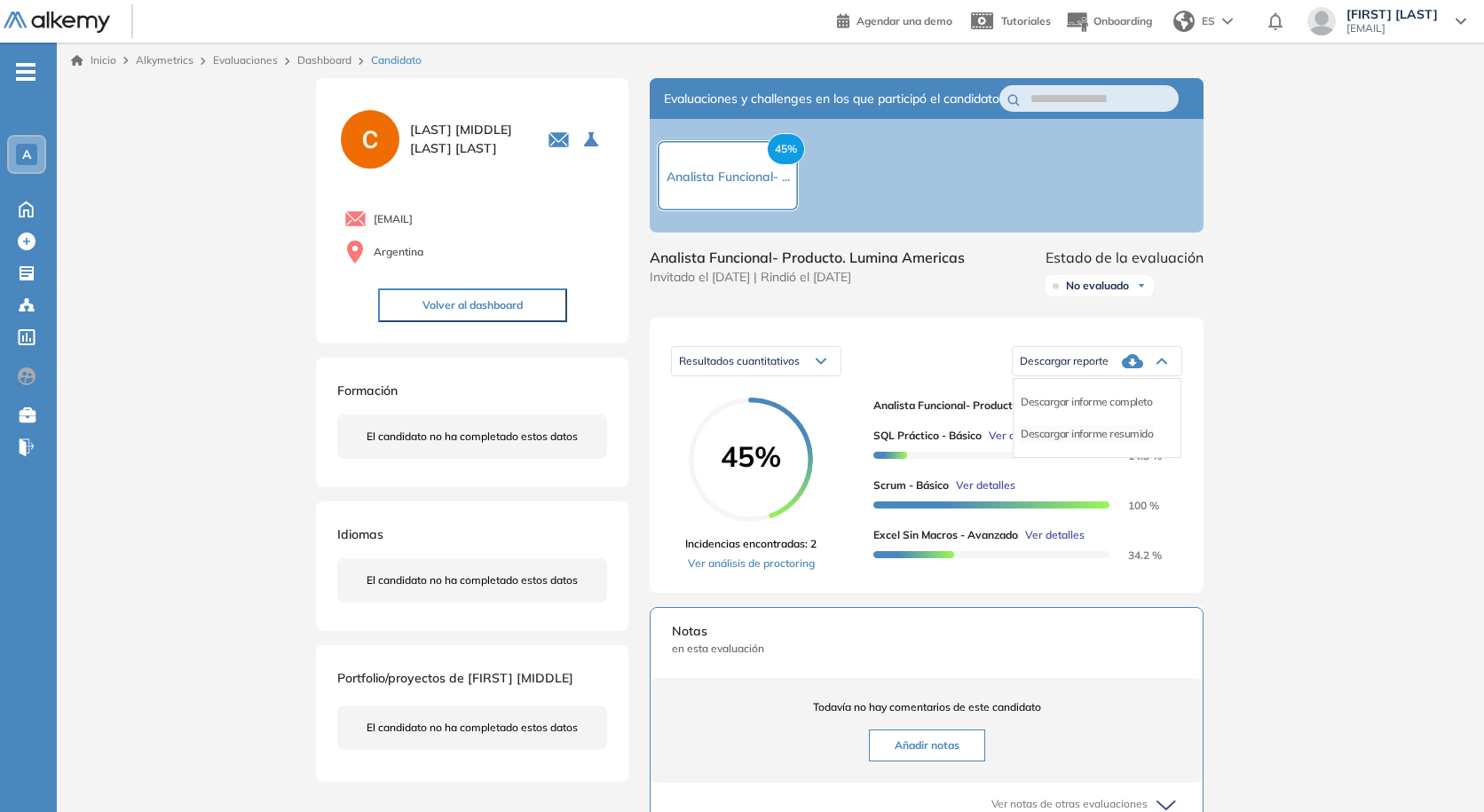 click on "Descargar informe resumido" at bounding box center [1086, 434] 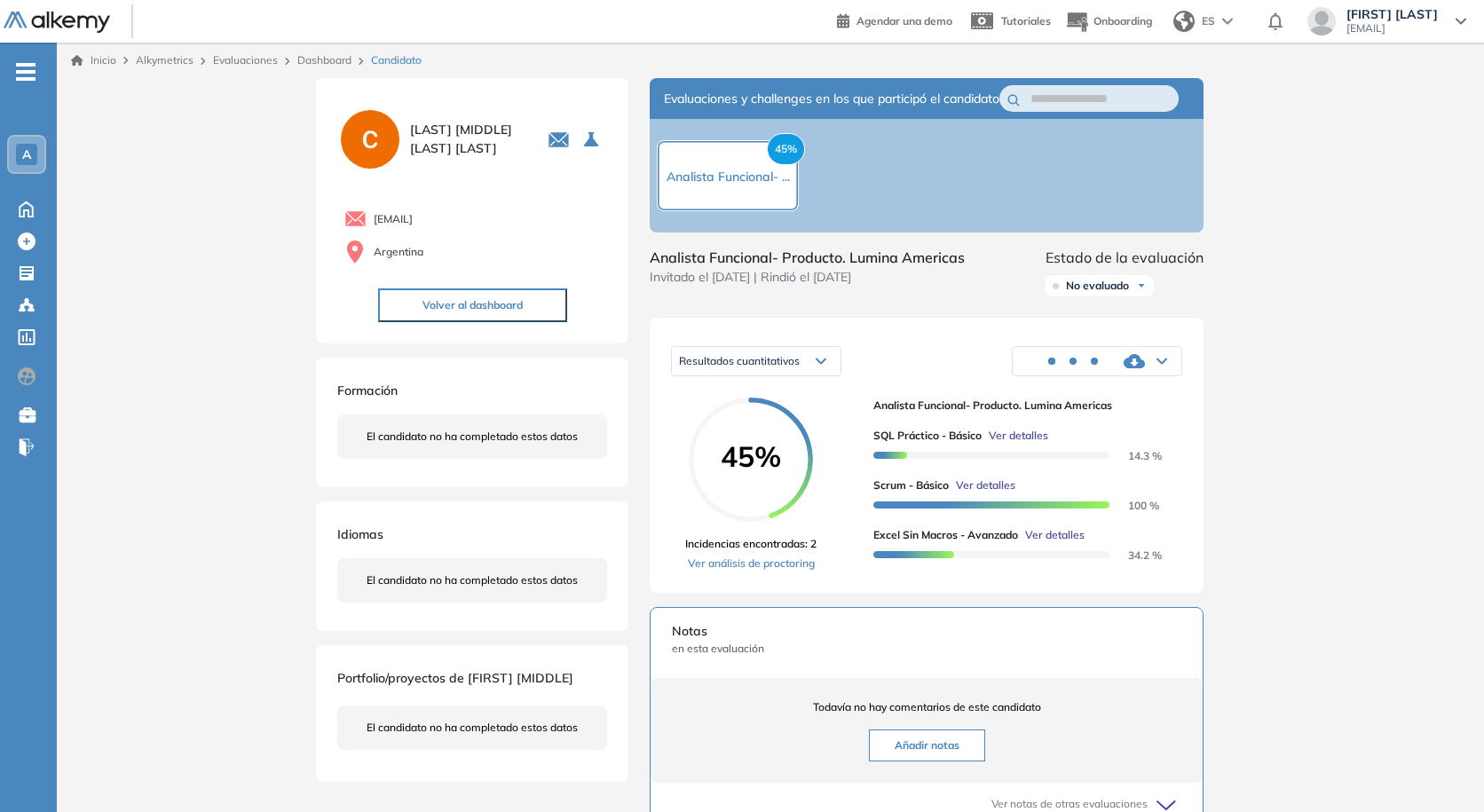 click at bounding box center [1097, 361] 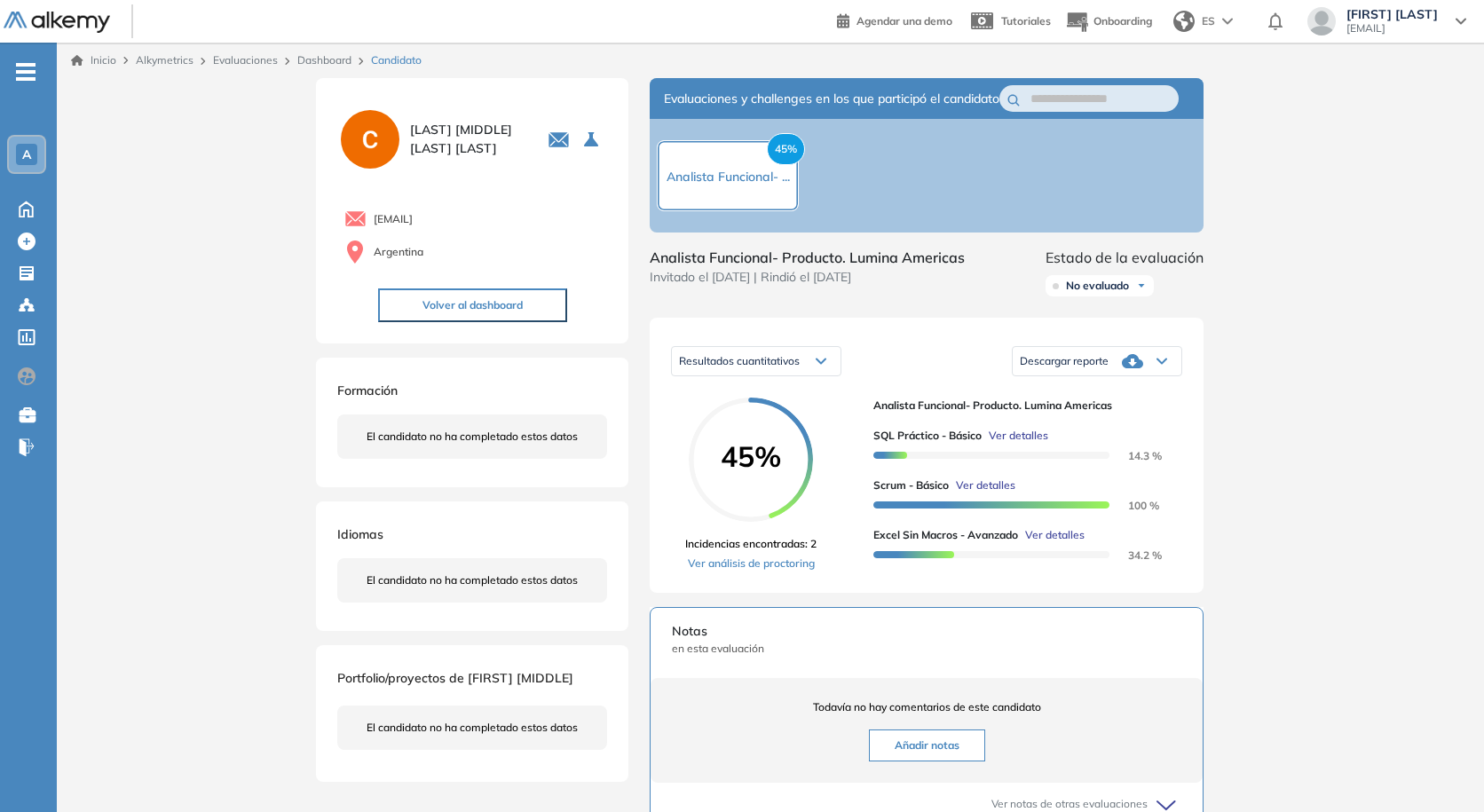 click on "Descargar reporte" at bounding box center [1097, 361] 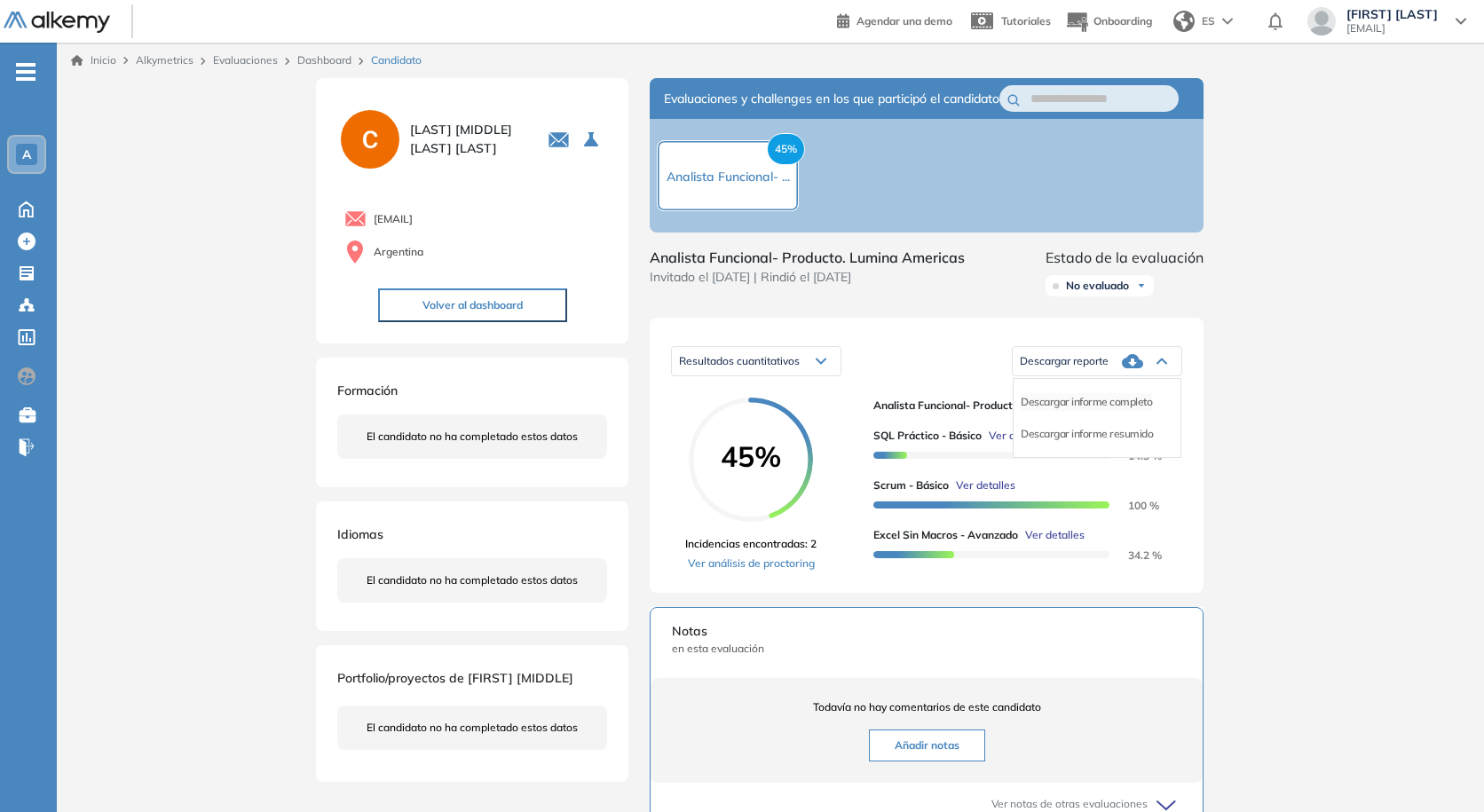 click on "Descargar informe completo" at bounding box center [1086, 402] 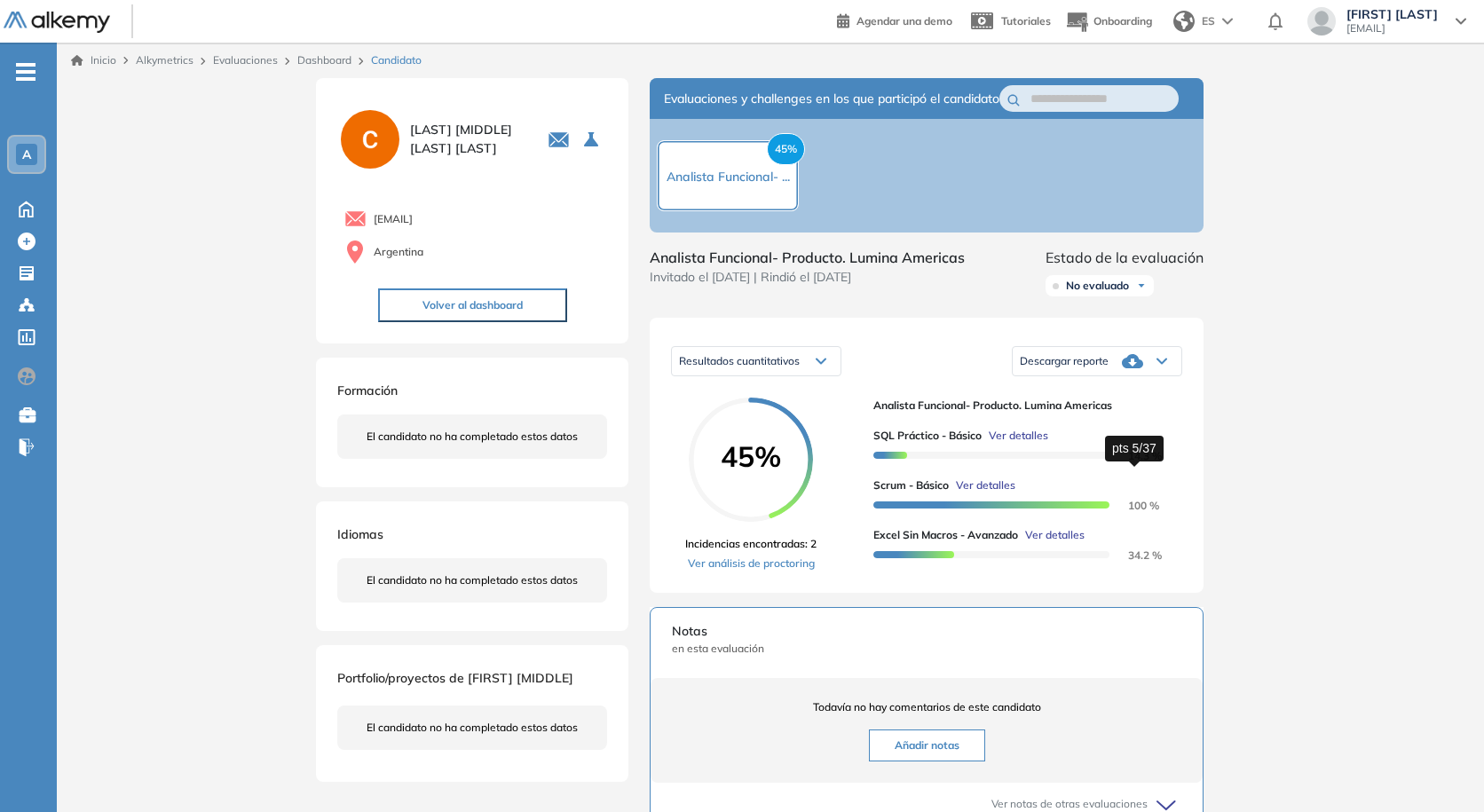 click on "14.3 %" at bounding box center [1134, 455] 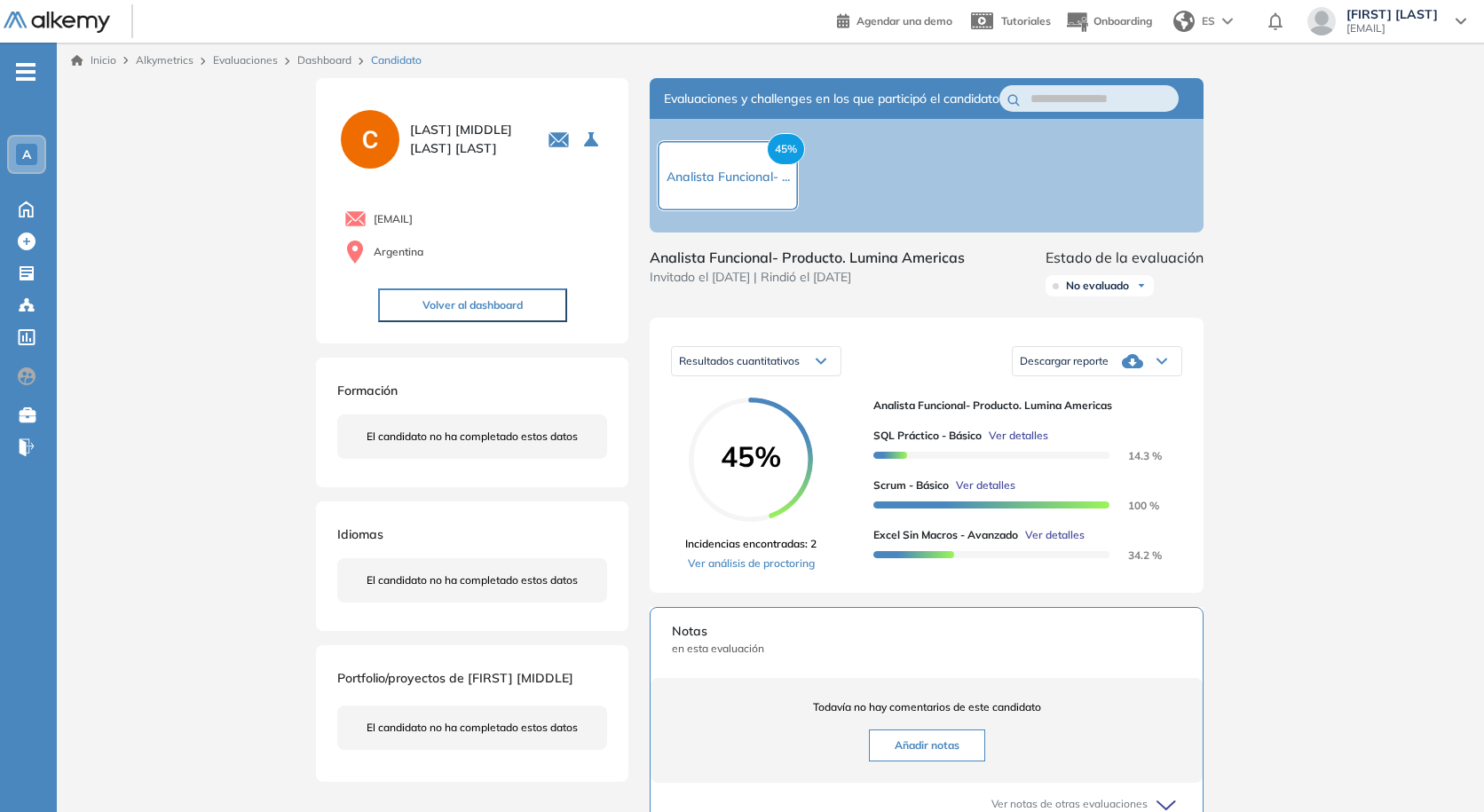 click on "SQL Práctico - Básico Ver detalles" at bounding box center (1021, 436) 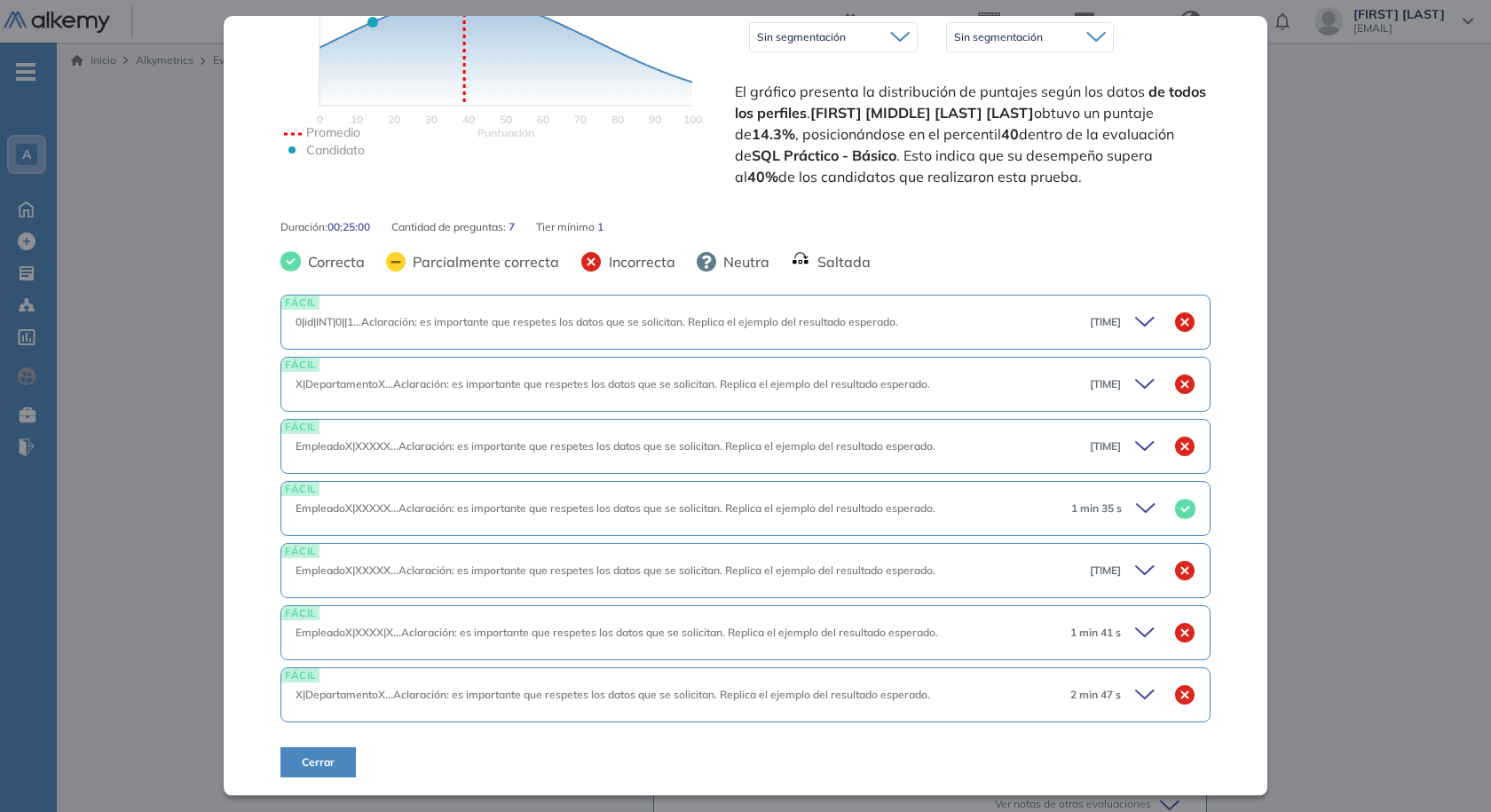 scroll, scrollTop: 508, scrollLeft: 0, axis: vertical 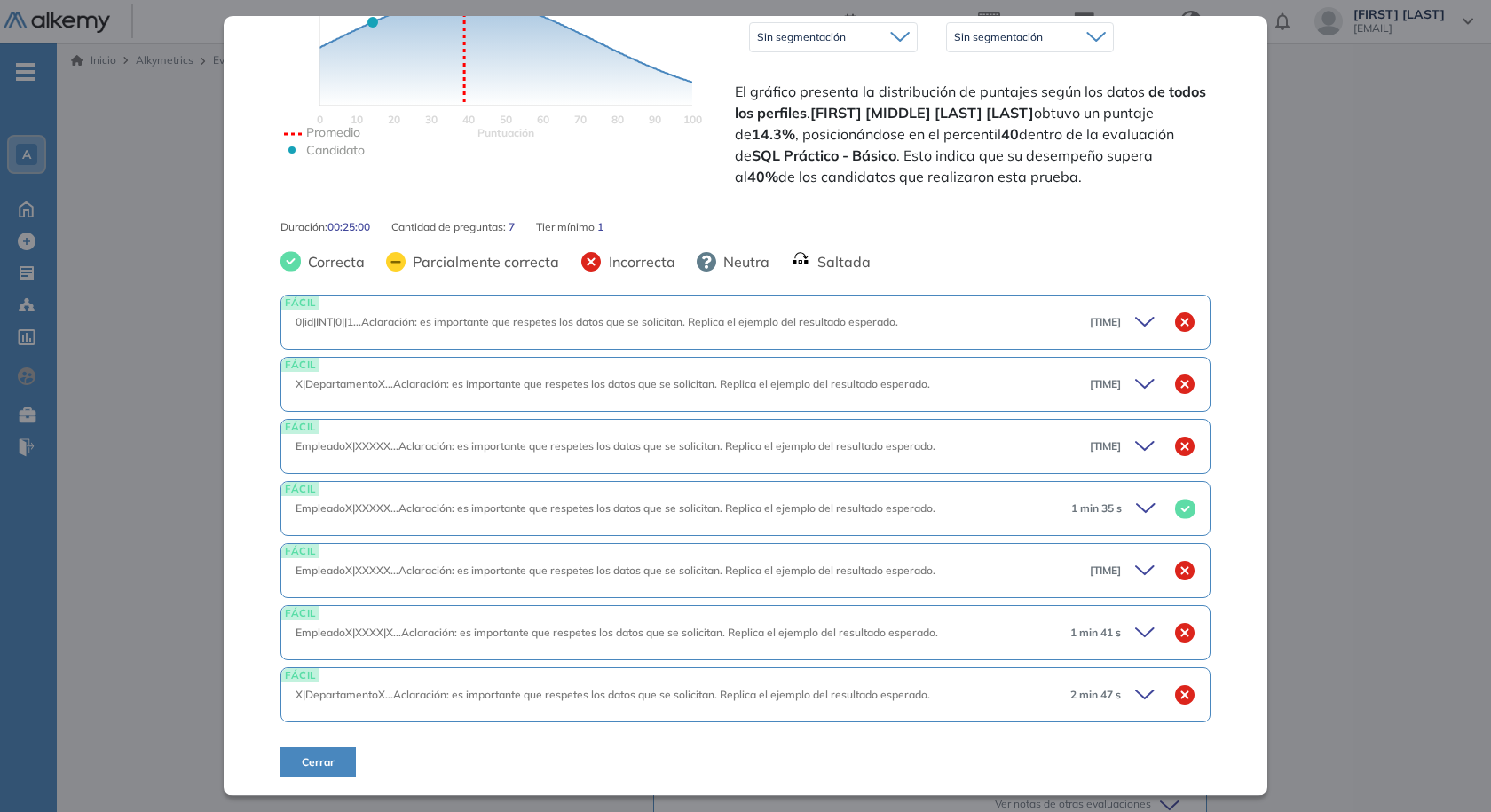 click 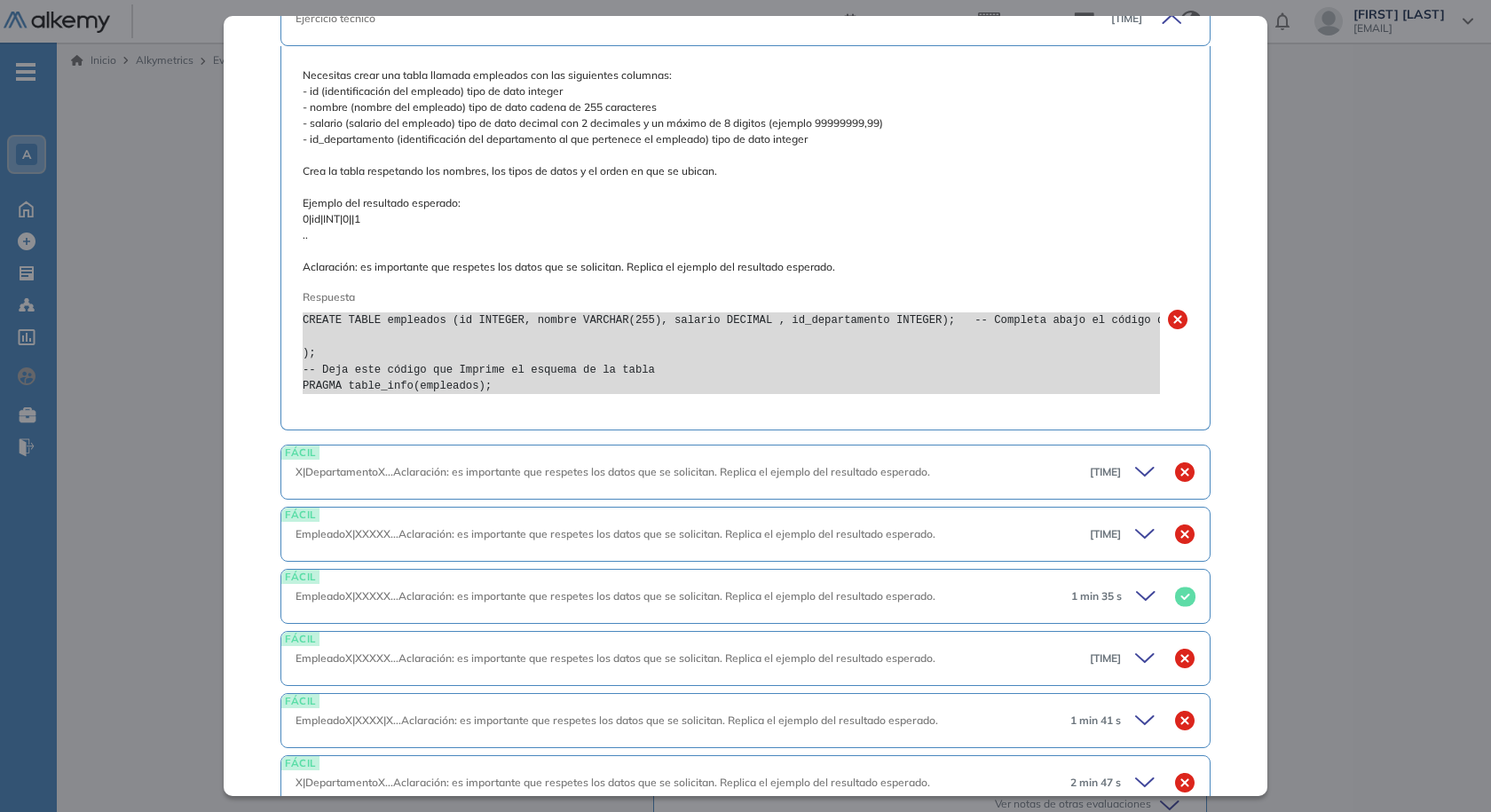 scroll, scrollTop: 774, scrollLeft: 0, axis: vertical 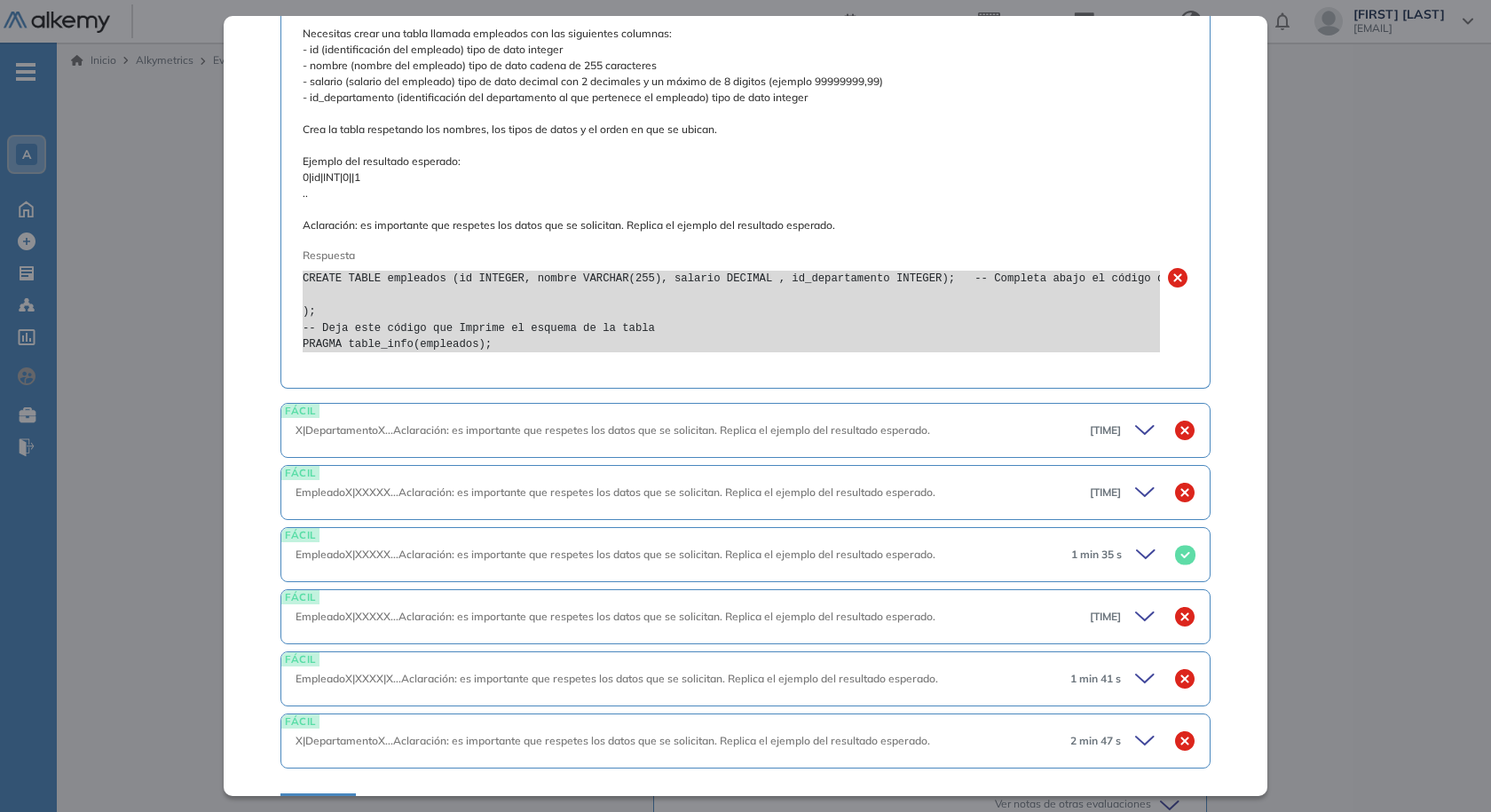 click 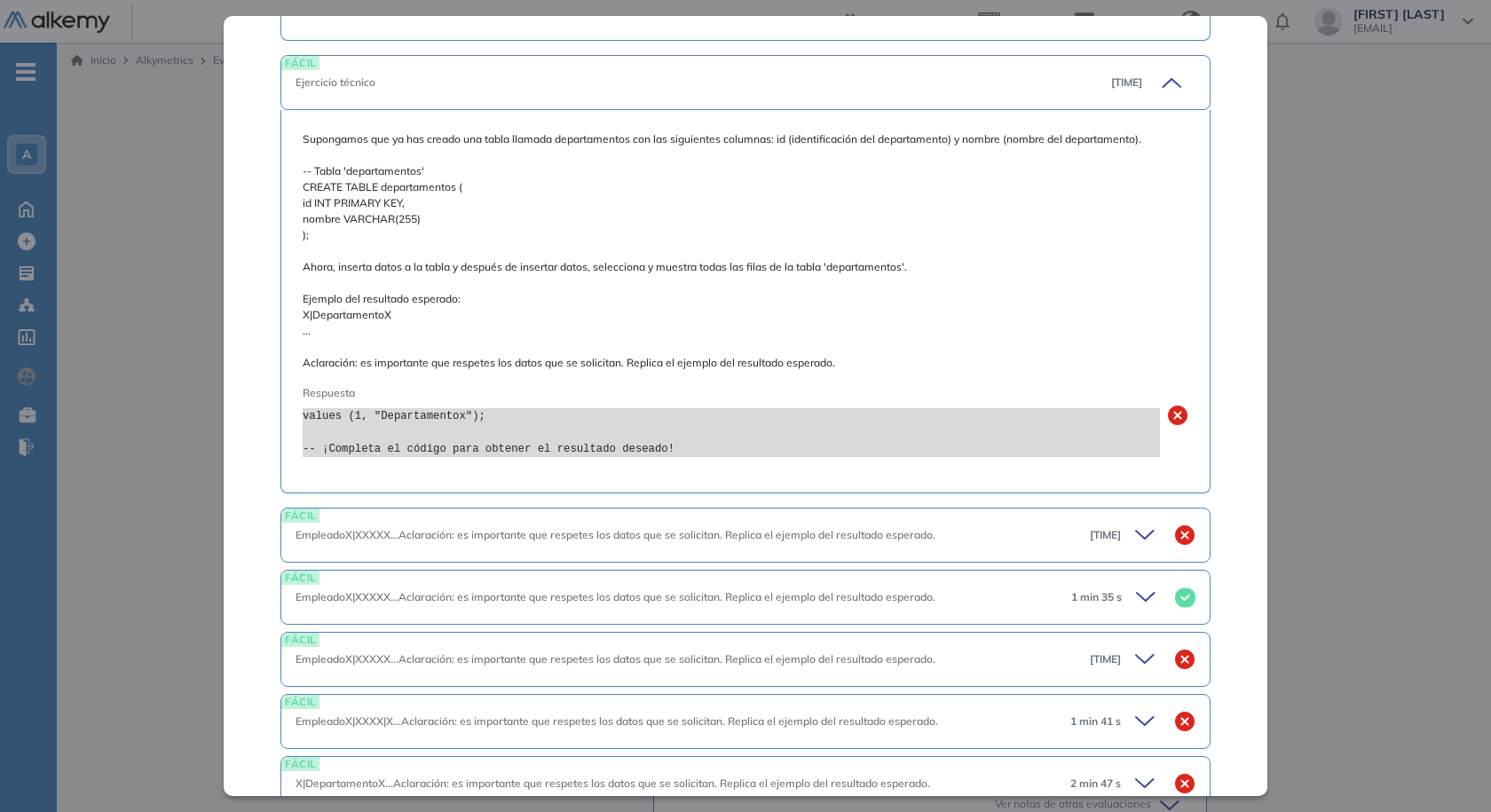 scroll, scrollTop: 1129, scrollLeft: 0, axis: vertical 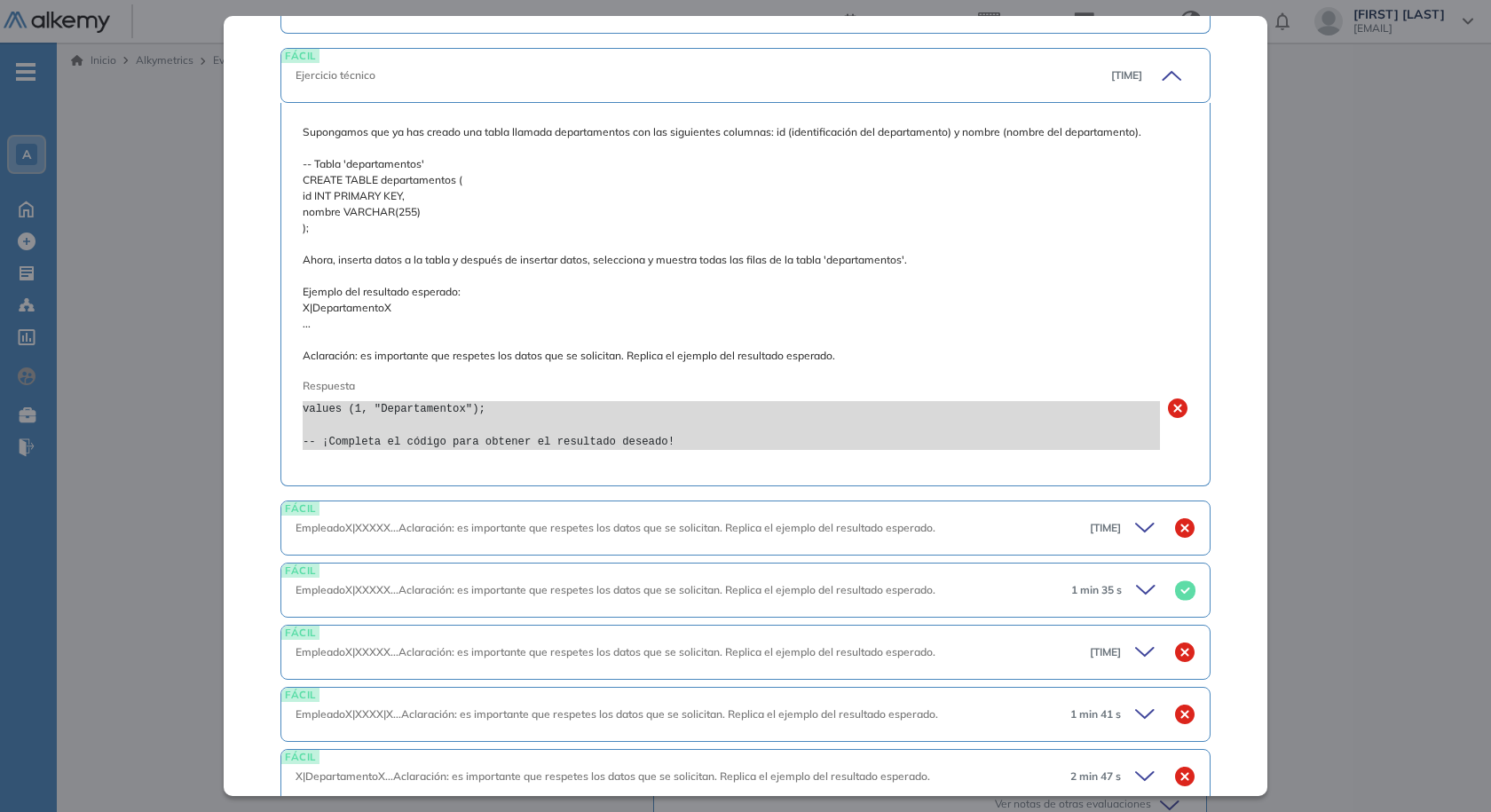 click on "5 min  05 s" at bounding box center (1146, 75) 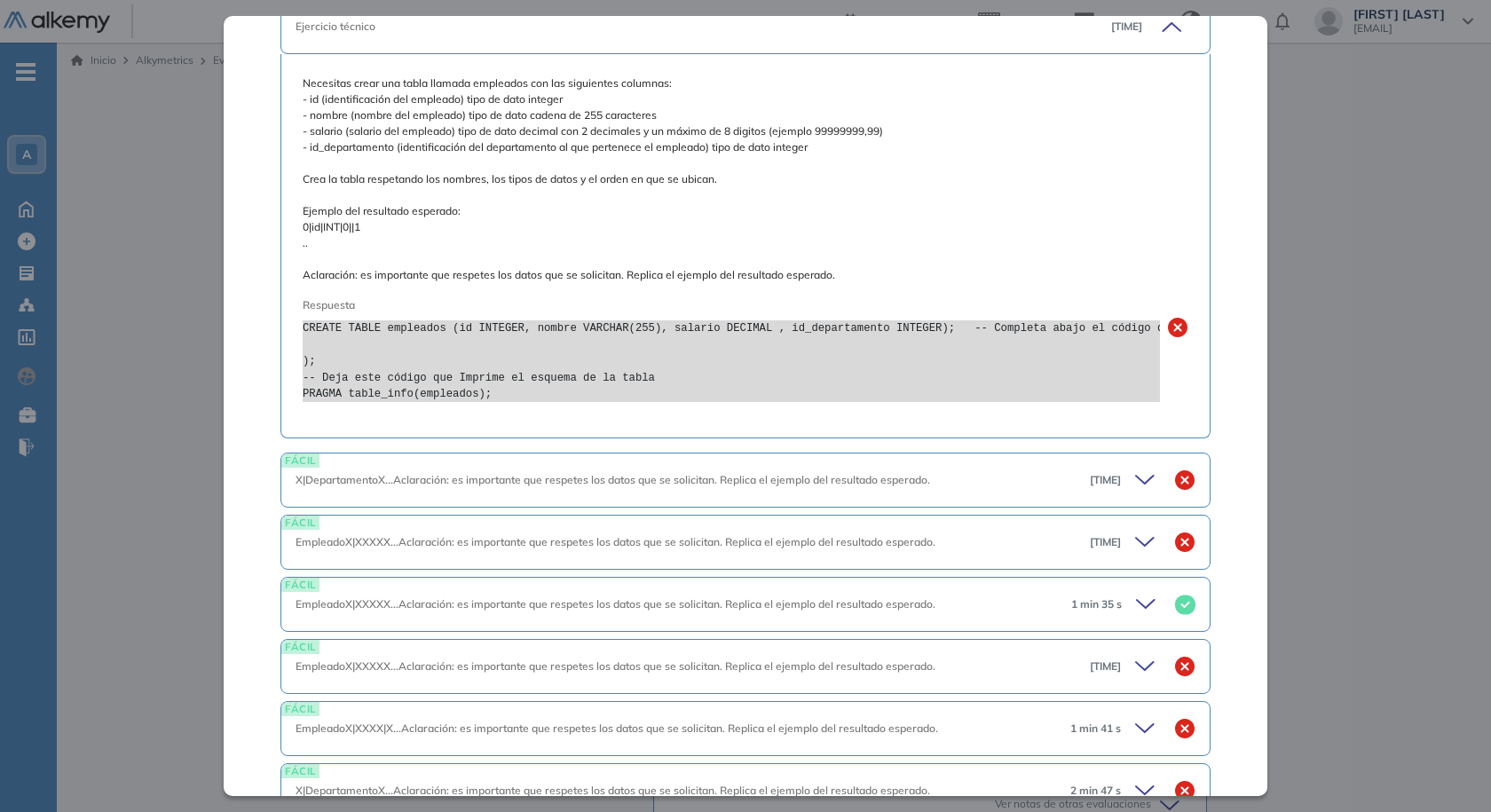 scroll, scrollTop: 651, scrollLeft: 0, axis: vertical 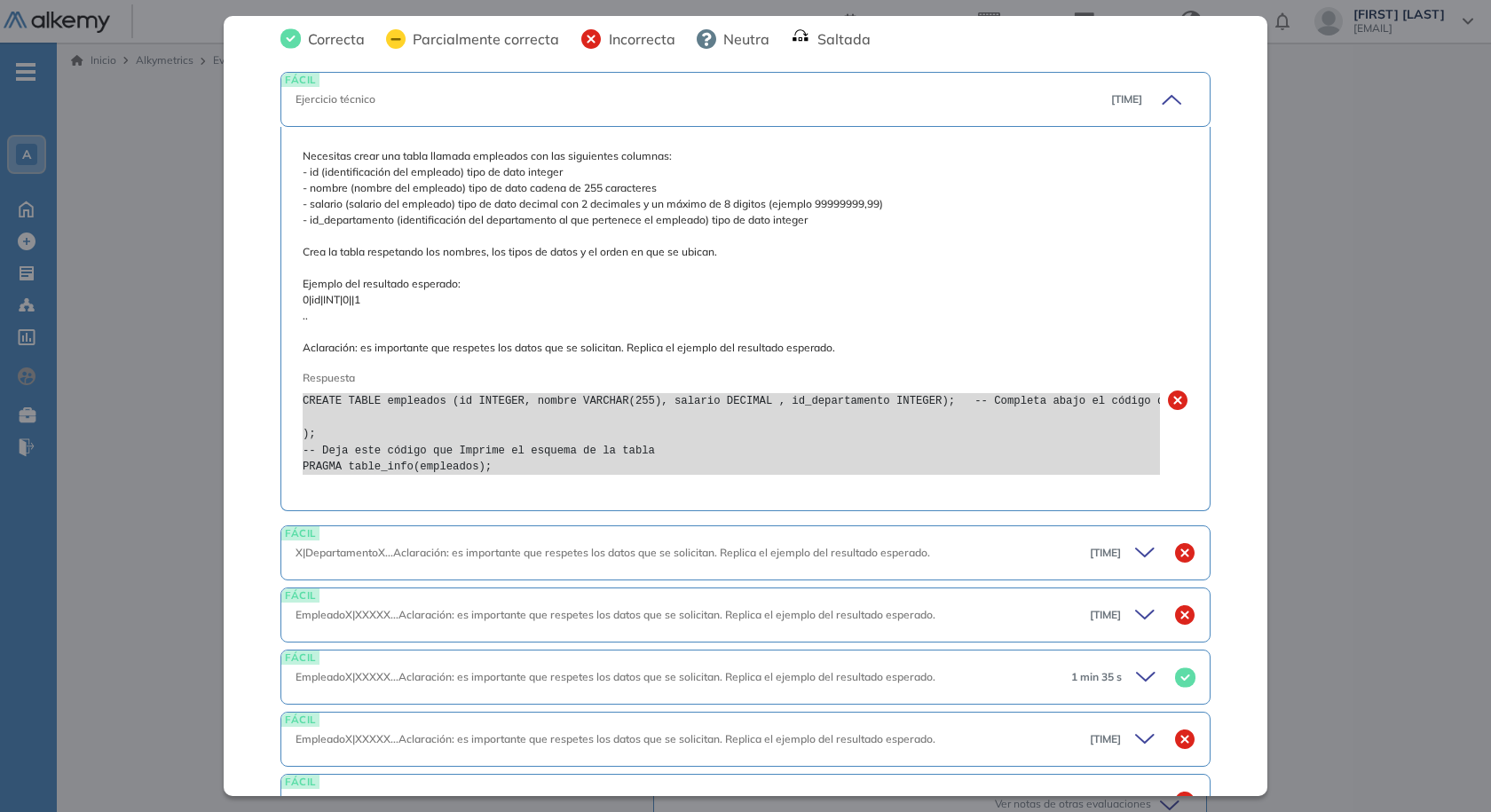 click 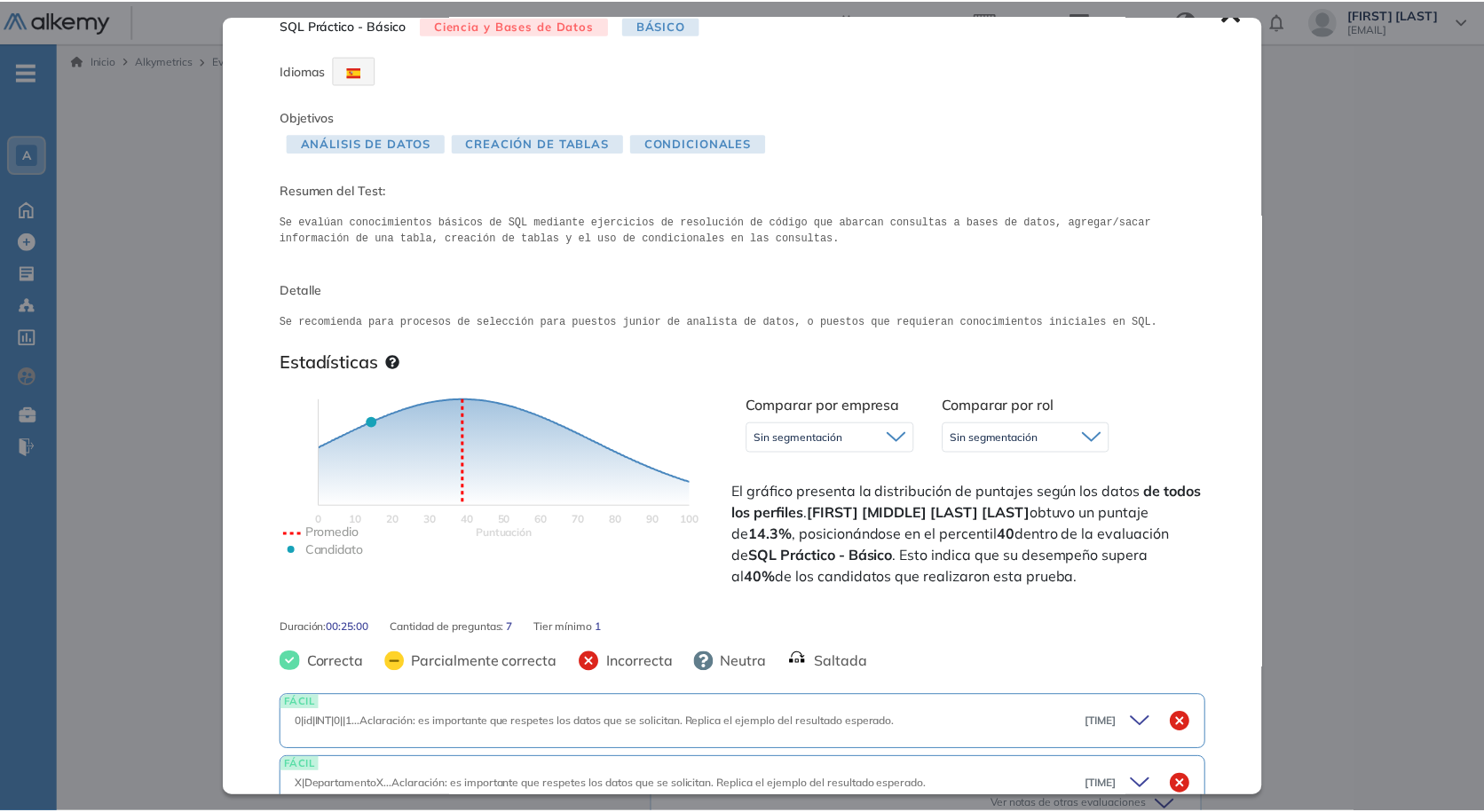 scroll, scrollTop: 0, scrollLeft: 0, axis: both 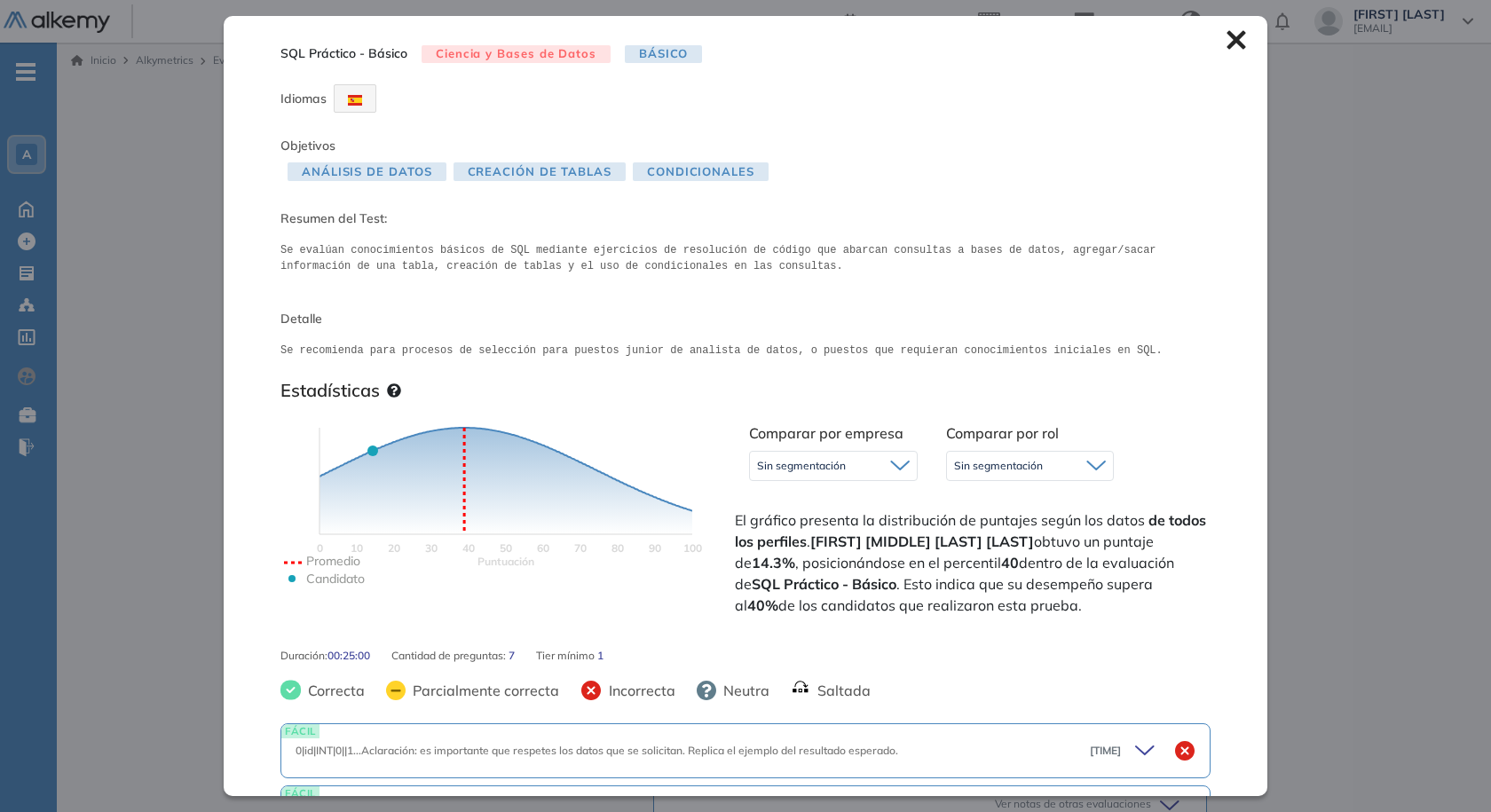 click 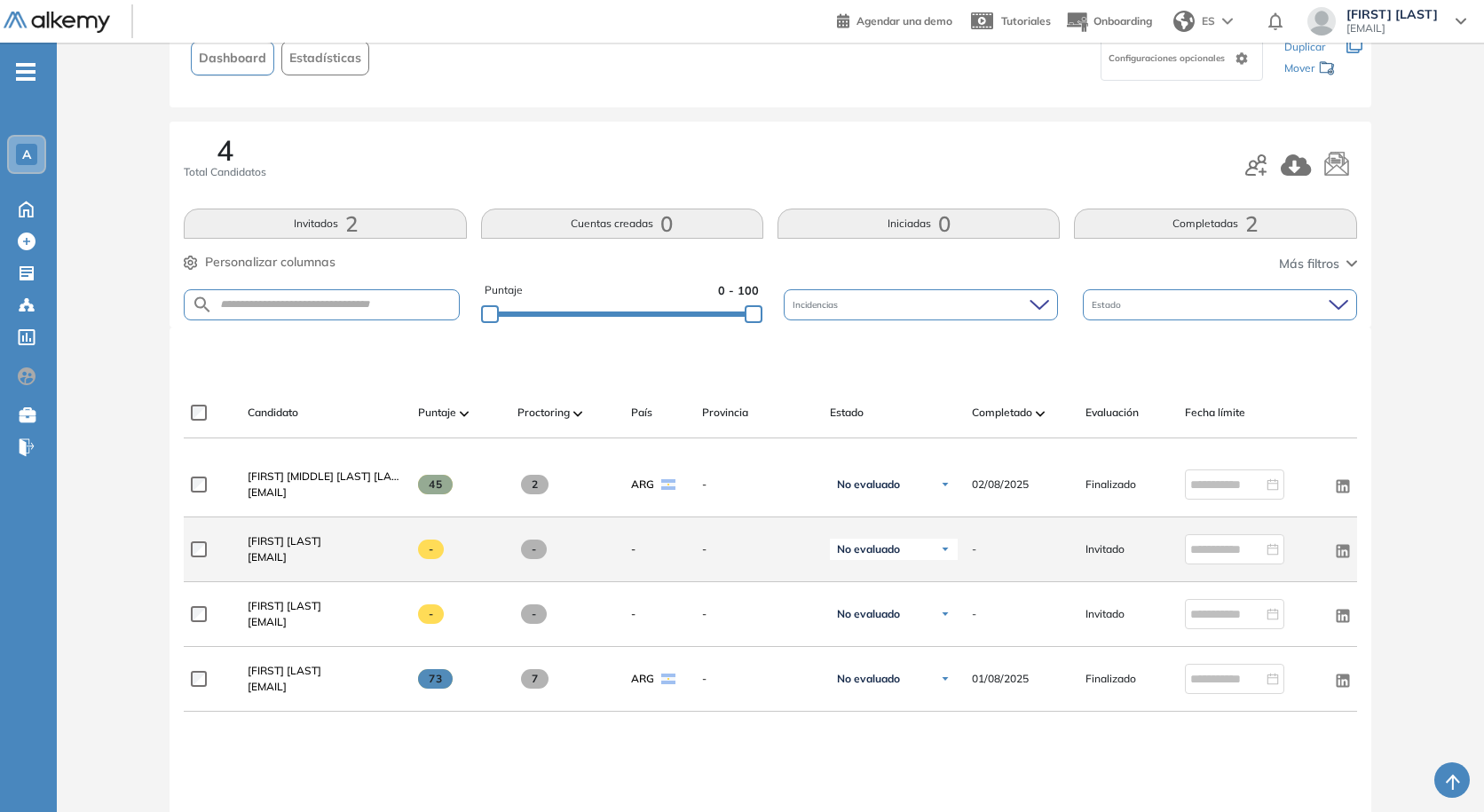 scroll, scrollTop: 177, scrollLeft: 0, axis: vertical 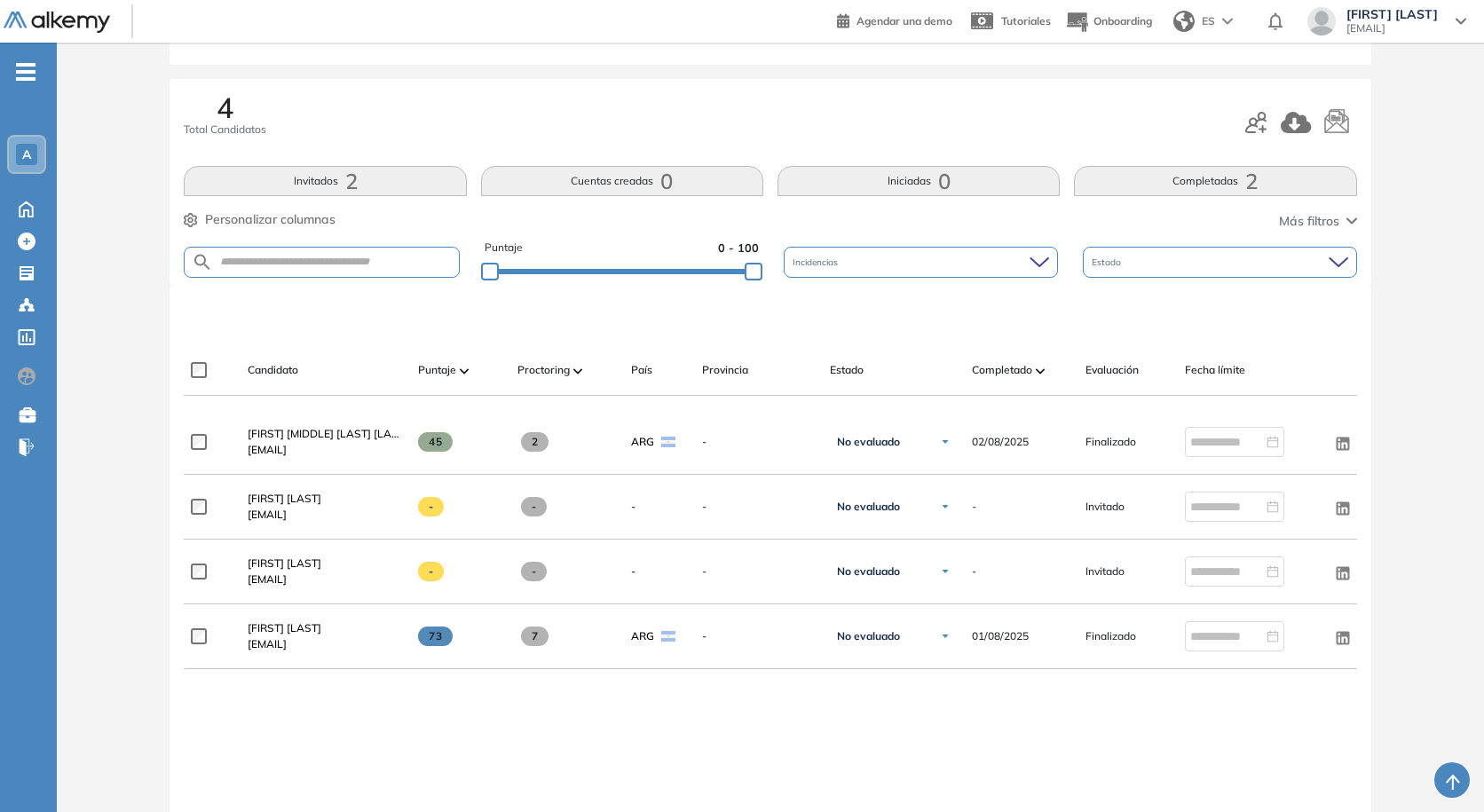 click on "Invitados 2" at bounding box center [325, 181] 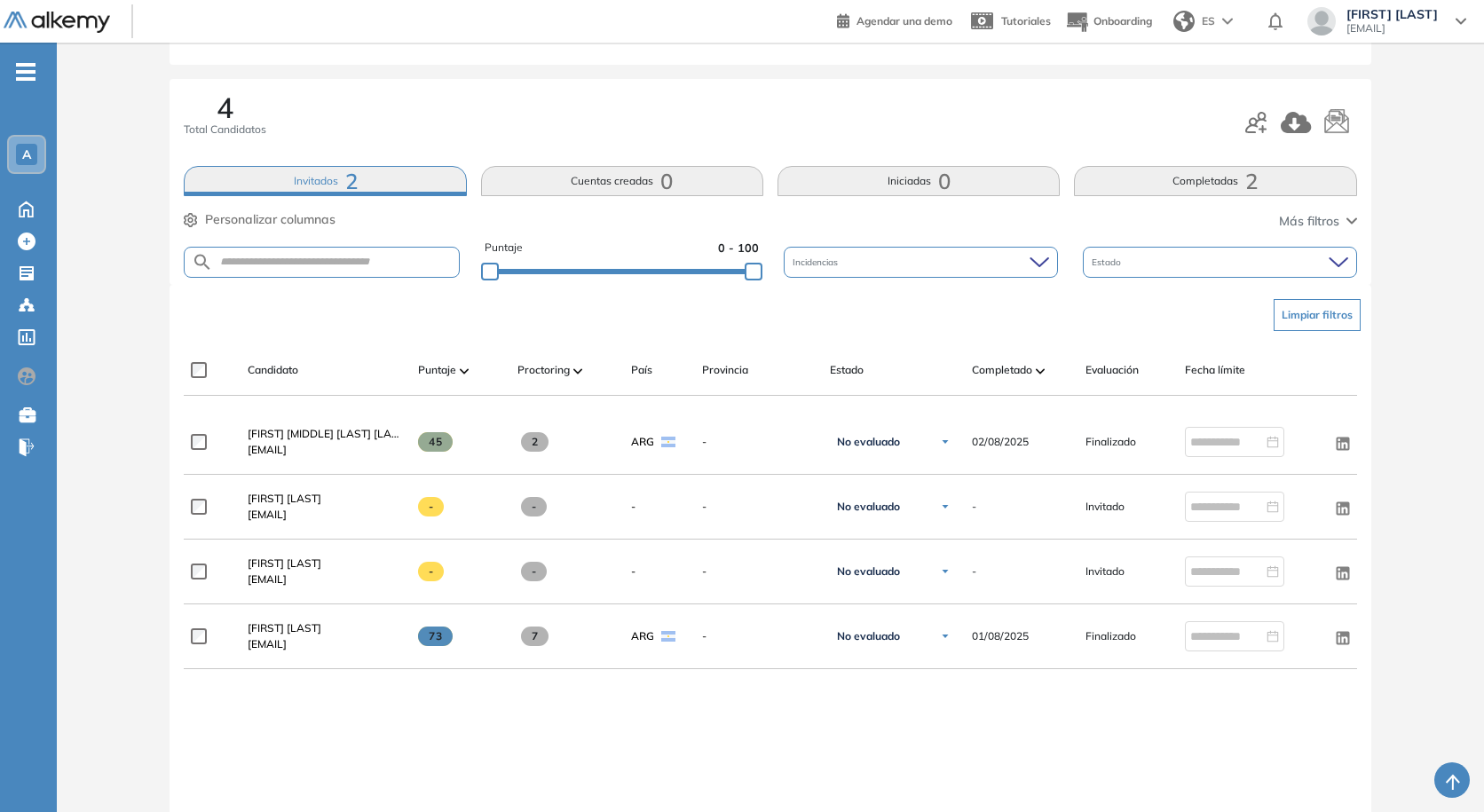 click on "4 Total Candidatos Invitados 2 Cuentas creadas 0 Iniciadas 0 Completadas 2   Personalizar columnas Personalizar columnas Candidato Fijar columna Puntaje Fijar columna Proctoring Fijar columna País Fijar columna Provincia Fijar columna Estado Fijar columna Completado Fijar columna Evaluación Fijar columna Fecha límite Fijar columna SQL Práctico - Básico Scrum - Básico Excel sin Macros - Avanzado Cancelar Aplicar Más filtros Puntaje 0 - 100 Incidencias Estado" at bounding box center (770, 182) 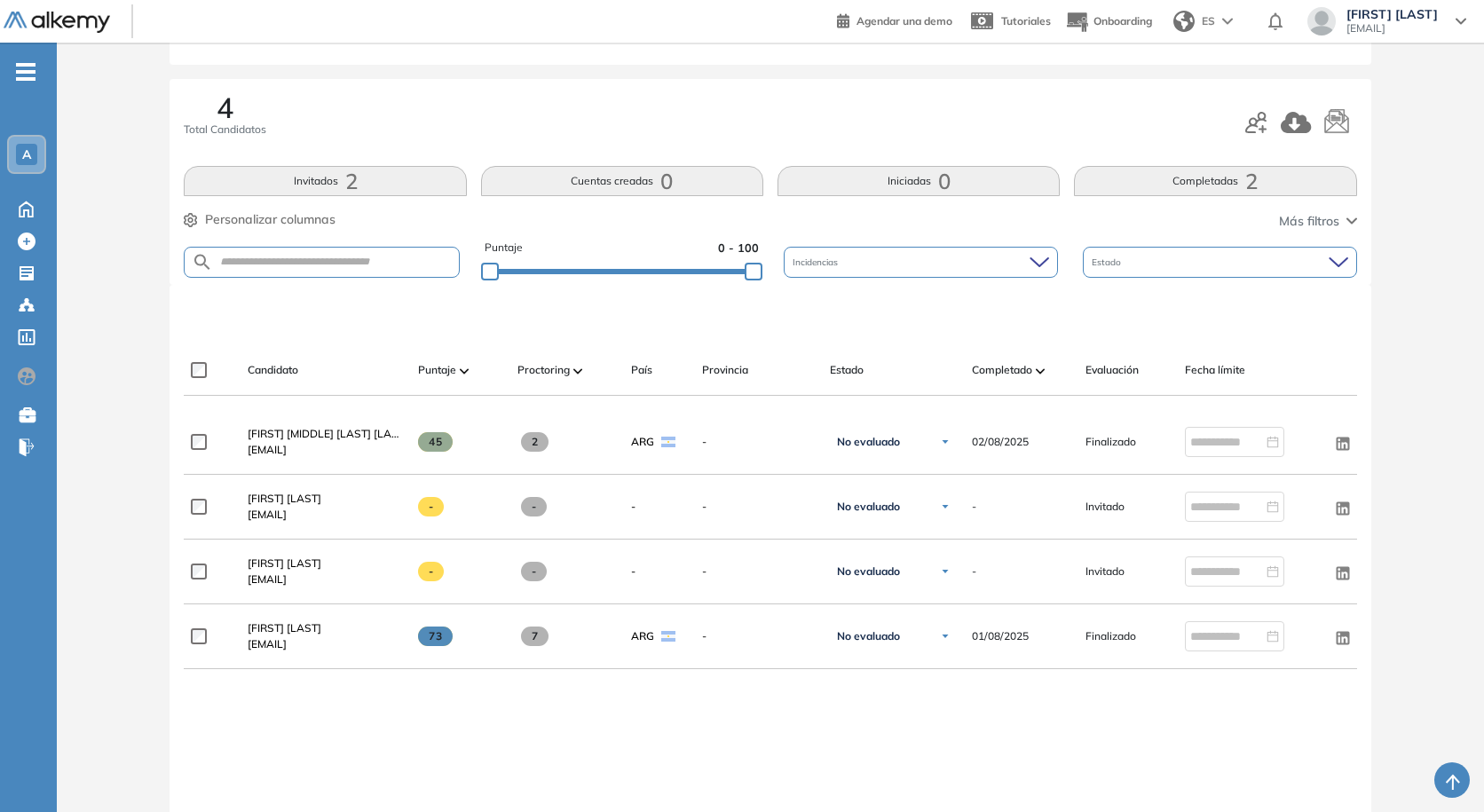 click on "Invitados 2" at bounding box center (325, 181) 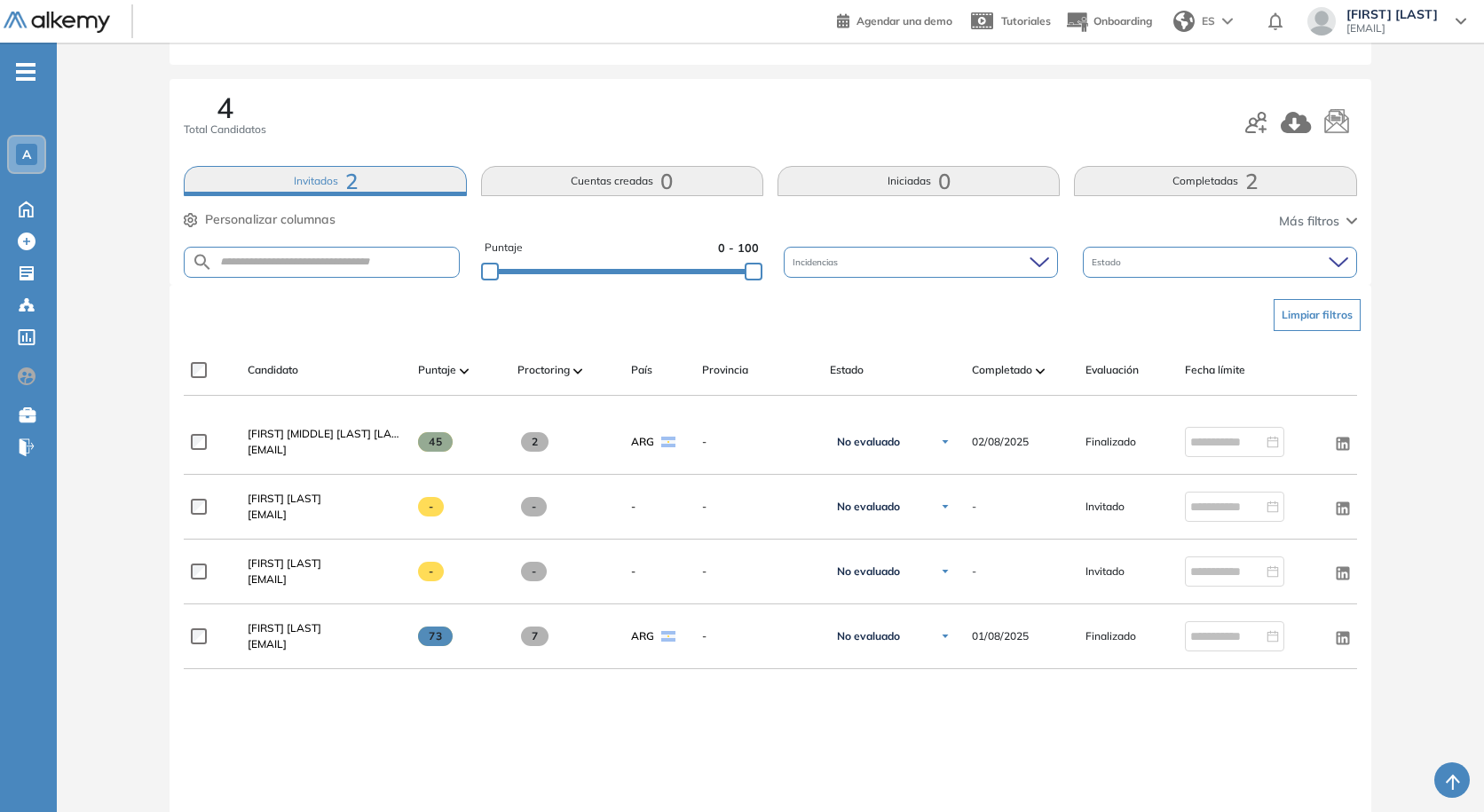 click on "Limpiar filtros" at bounding box center [1317, 315] 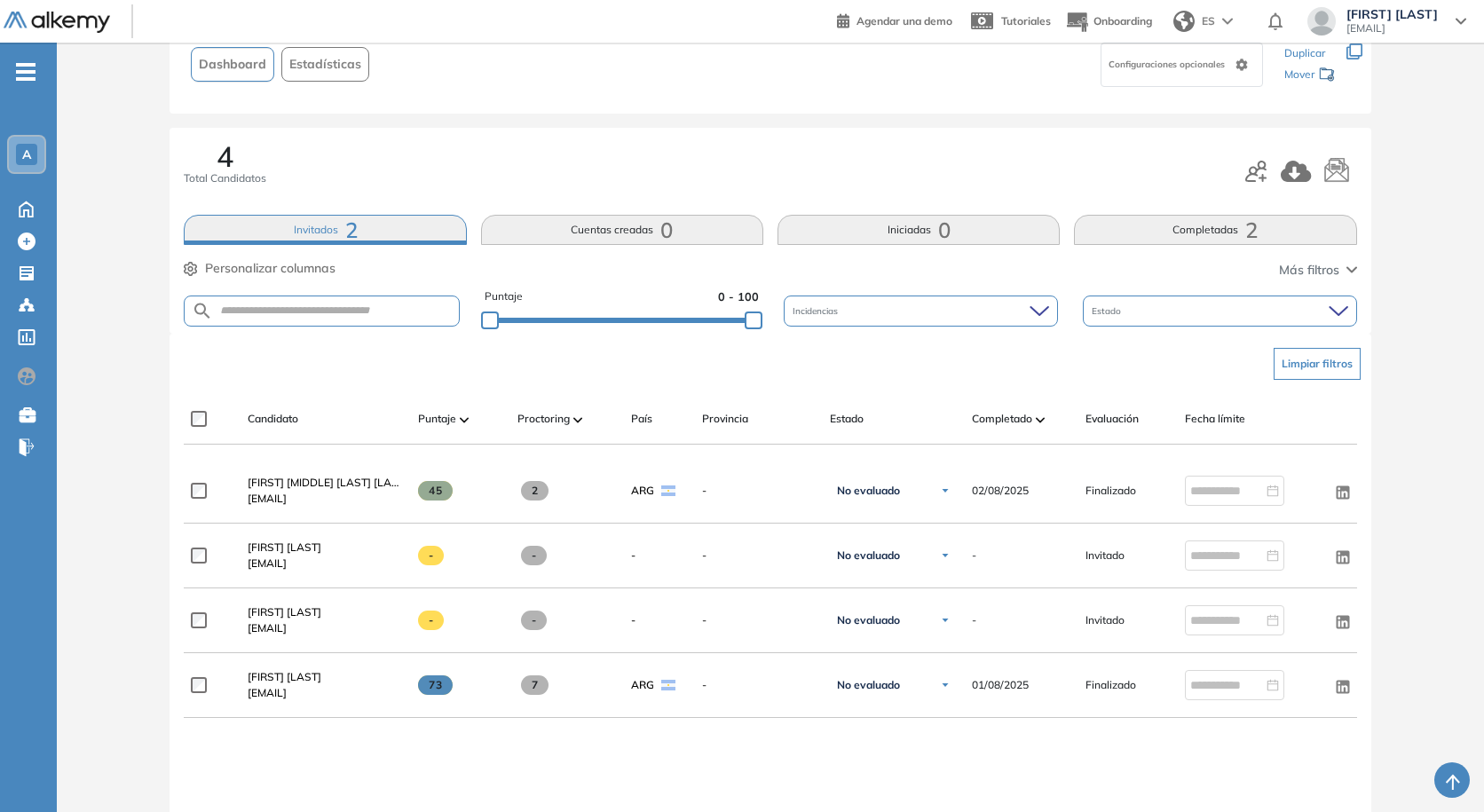 scroll, scrollTop: 89, scrollLeft: 0, axis: vertical 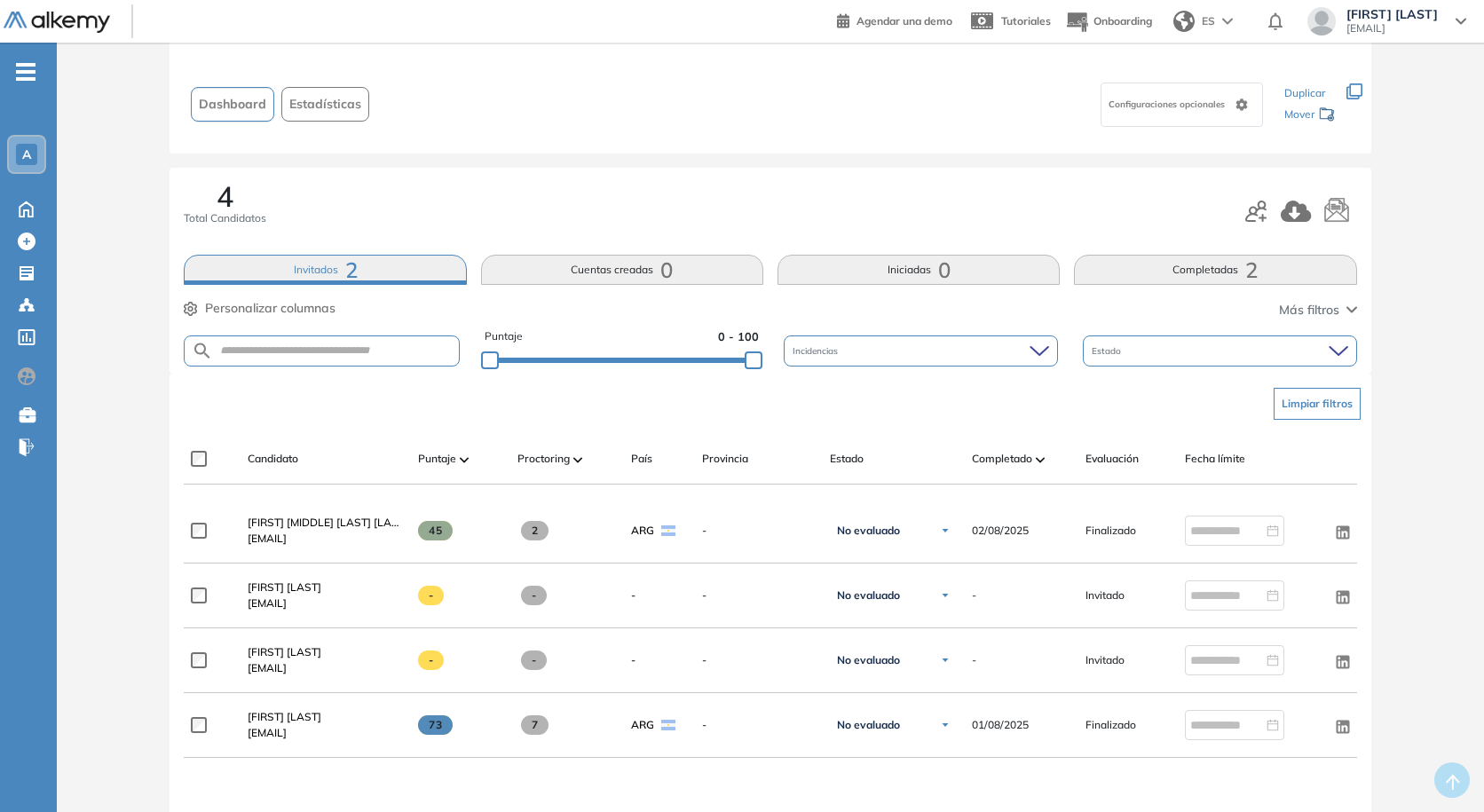 click on "Invitados 2" at bounding box center [325, 270] 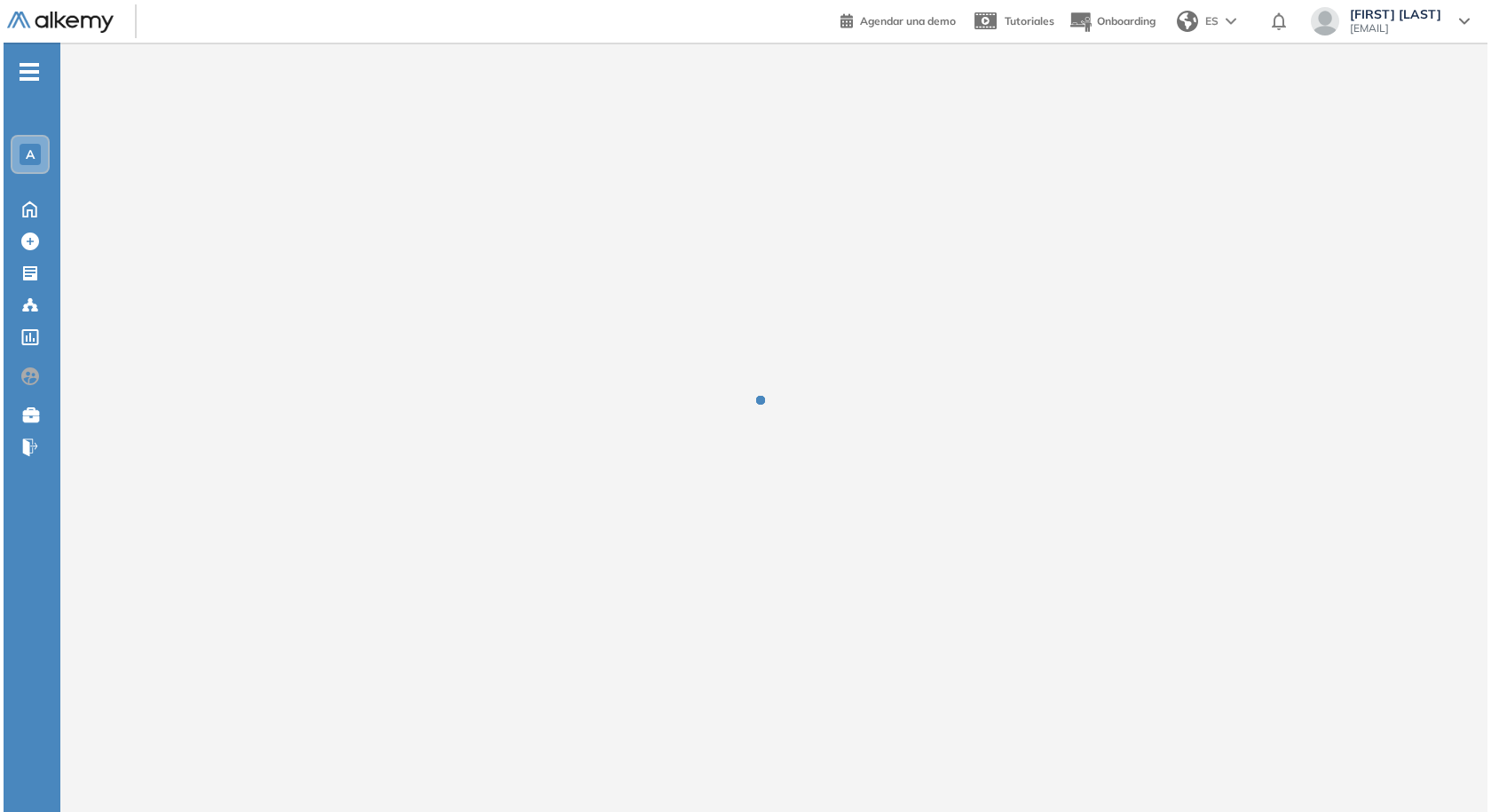 scroll, scrollTop: 0, scrollLeft: 0, axis: both 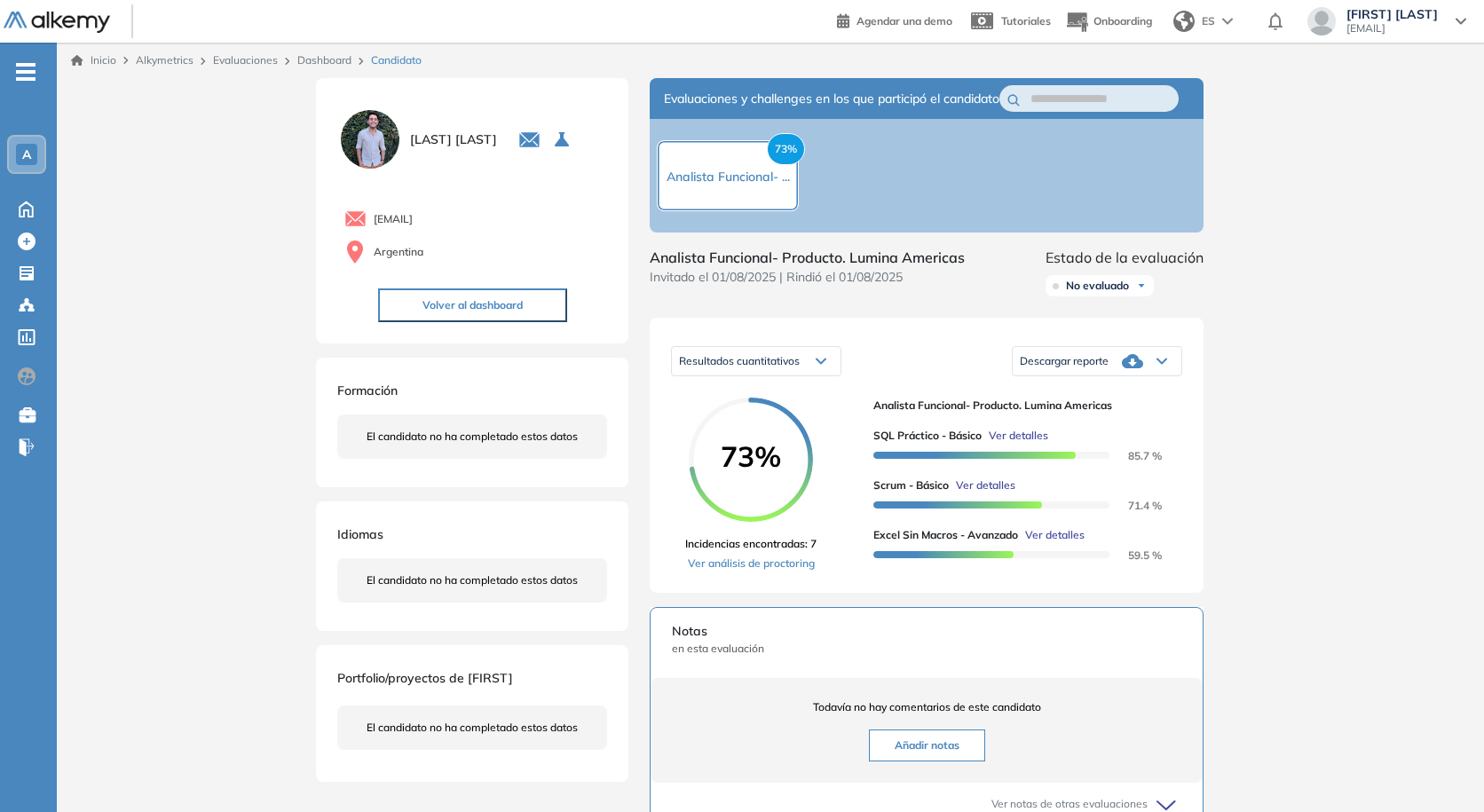 click on "Alkymetrics" at bounding box center [164, 59] 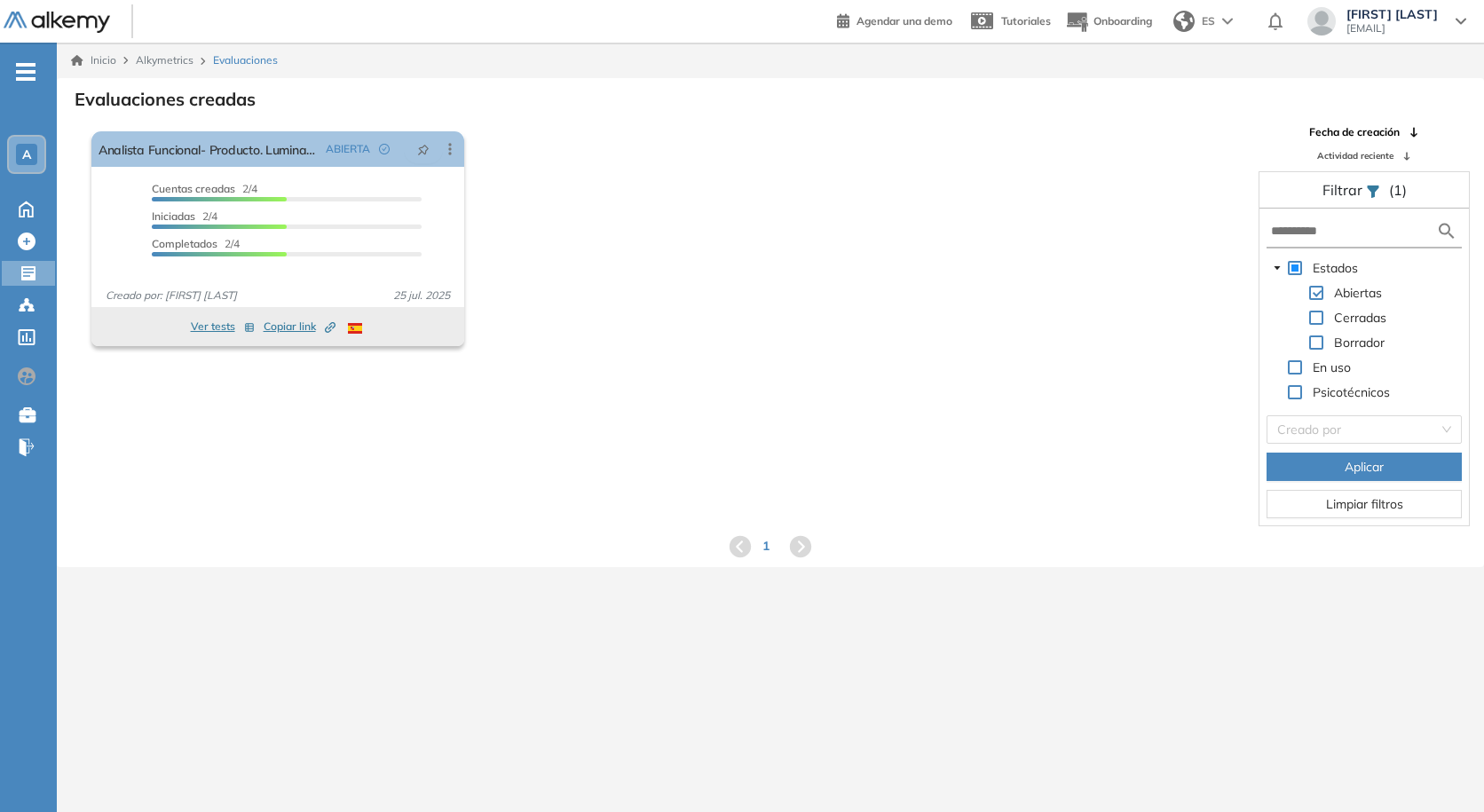 click on "A" at bounding box center [27, 154] 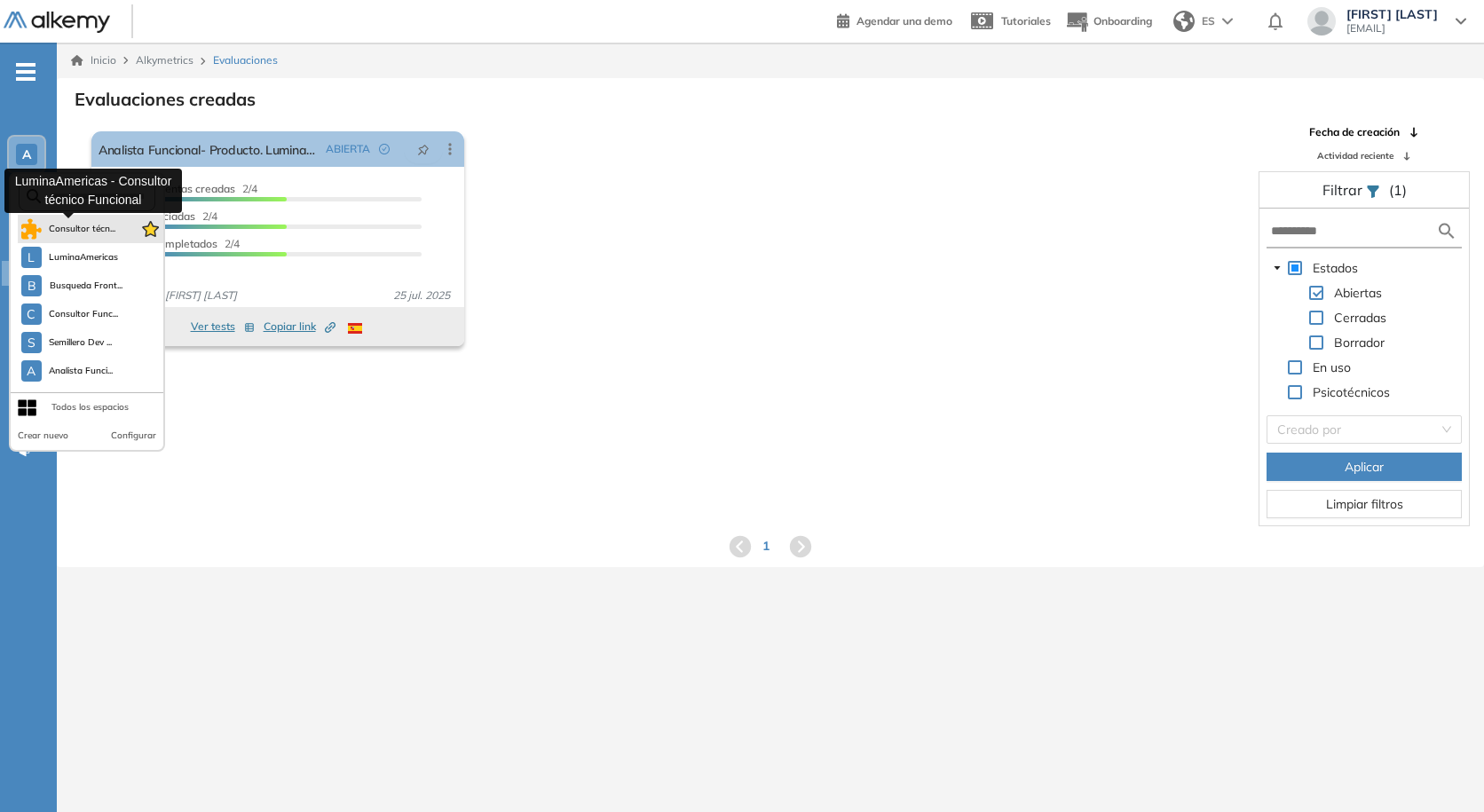click on "Consultor técn..." at bounding box center [83, 229] 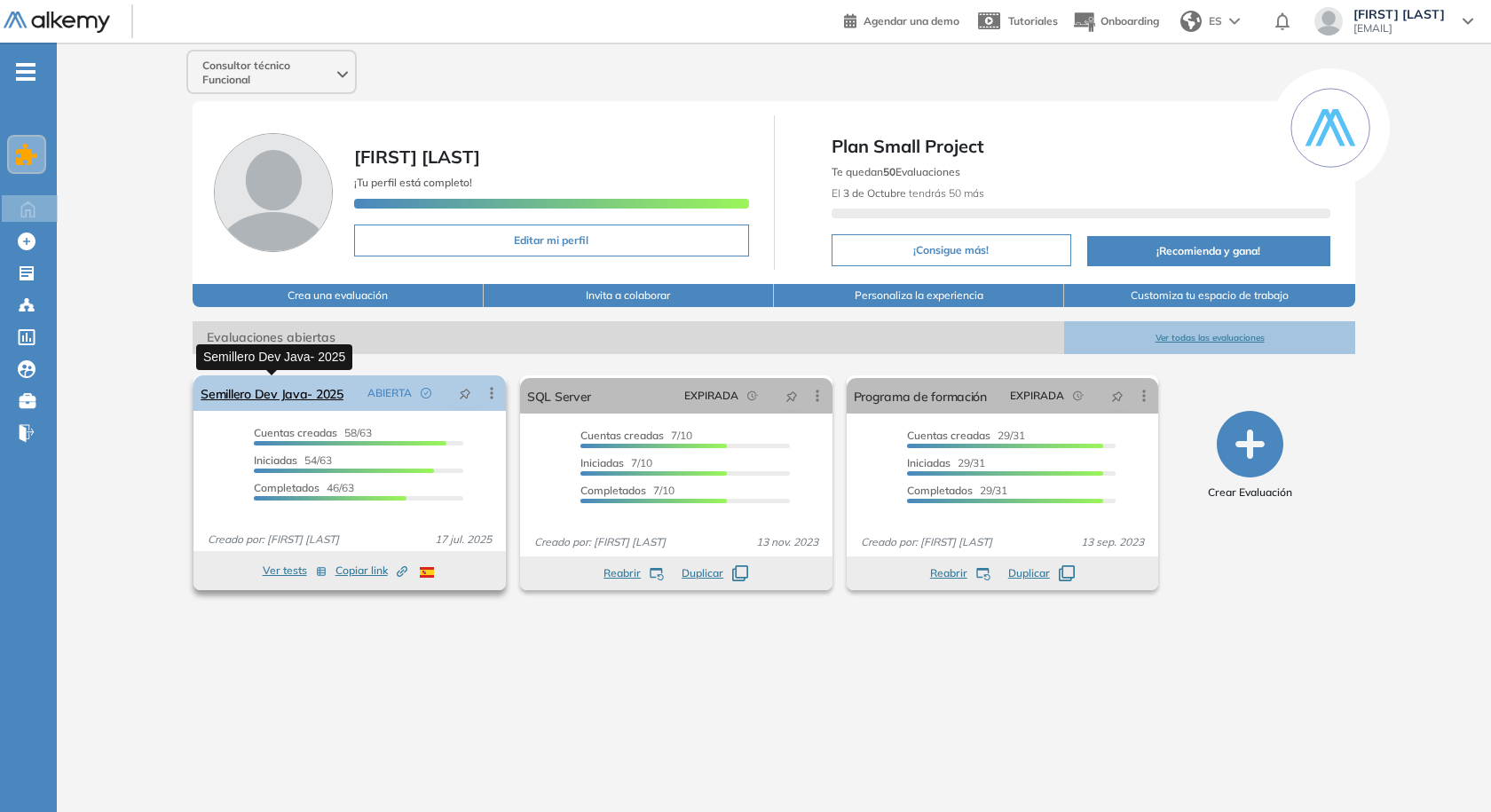 click on "Semillero Dev Java- 2025" at bounding box center [272, 393] 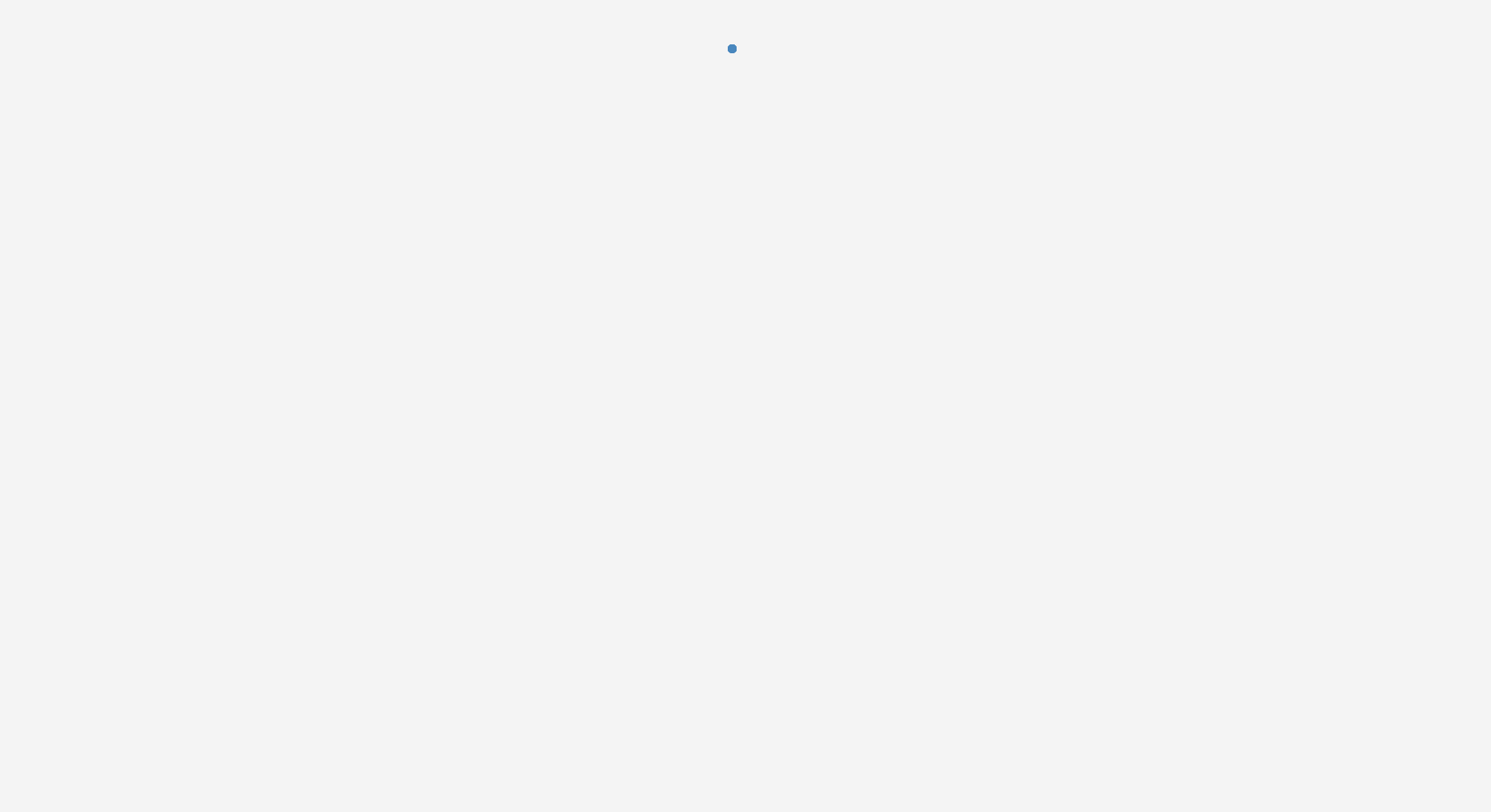 scroll, scrollTop: 0, scrollLeft: 0, axis: both 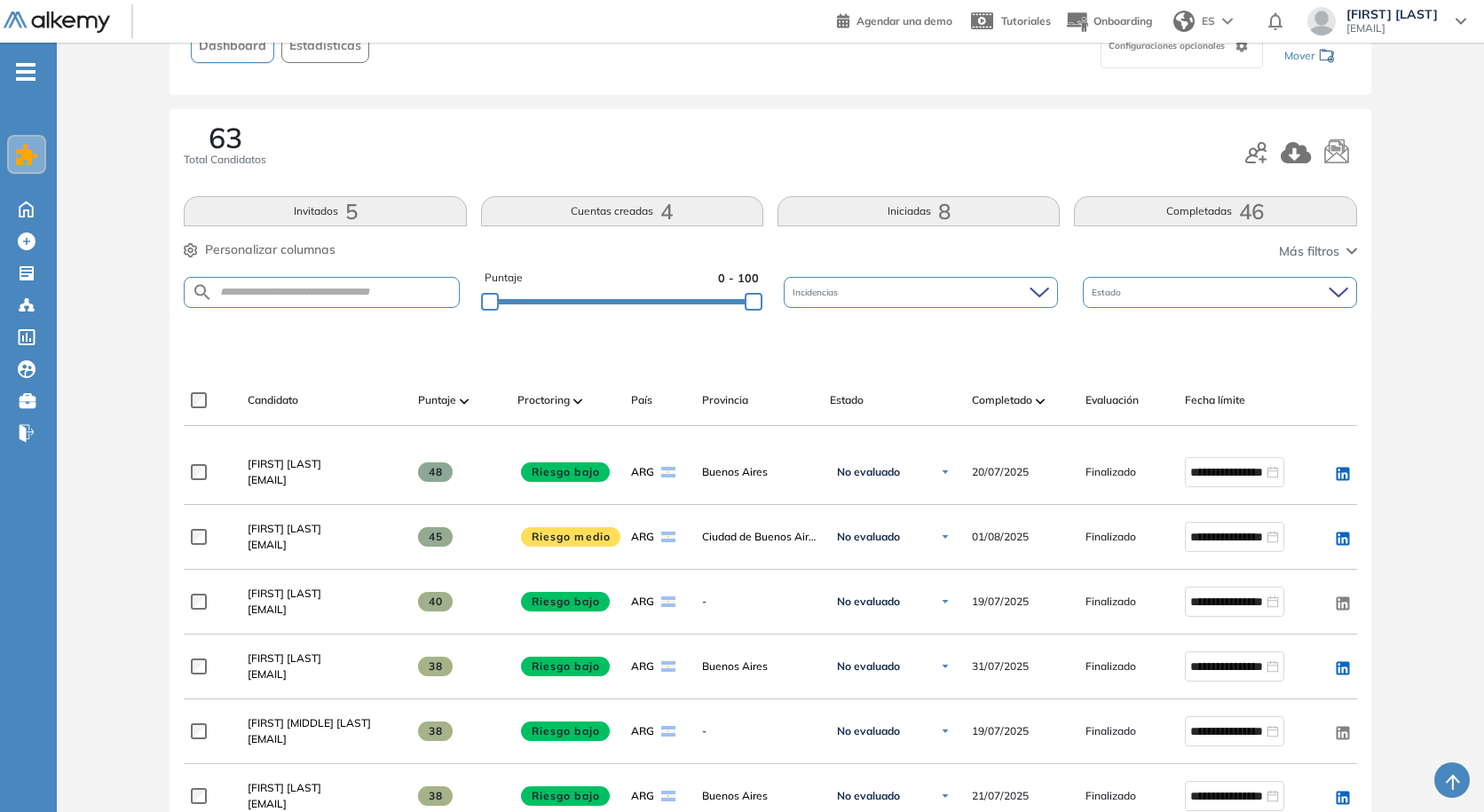 click on "Invitados 5" at bounding box center [325, 211] 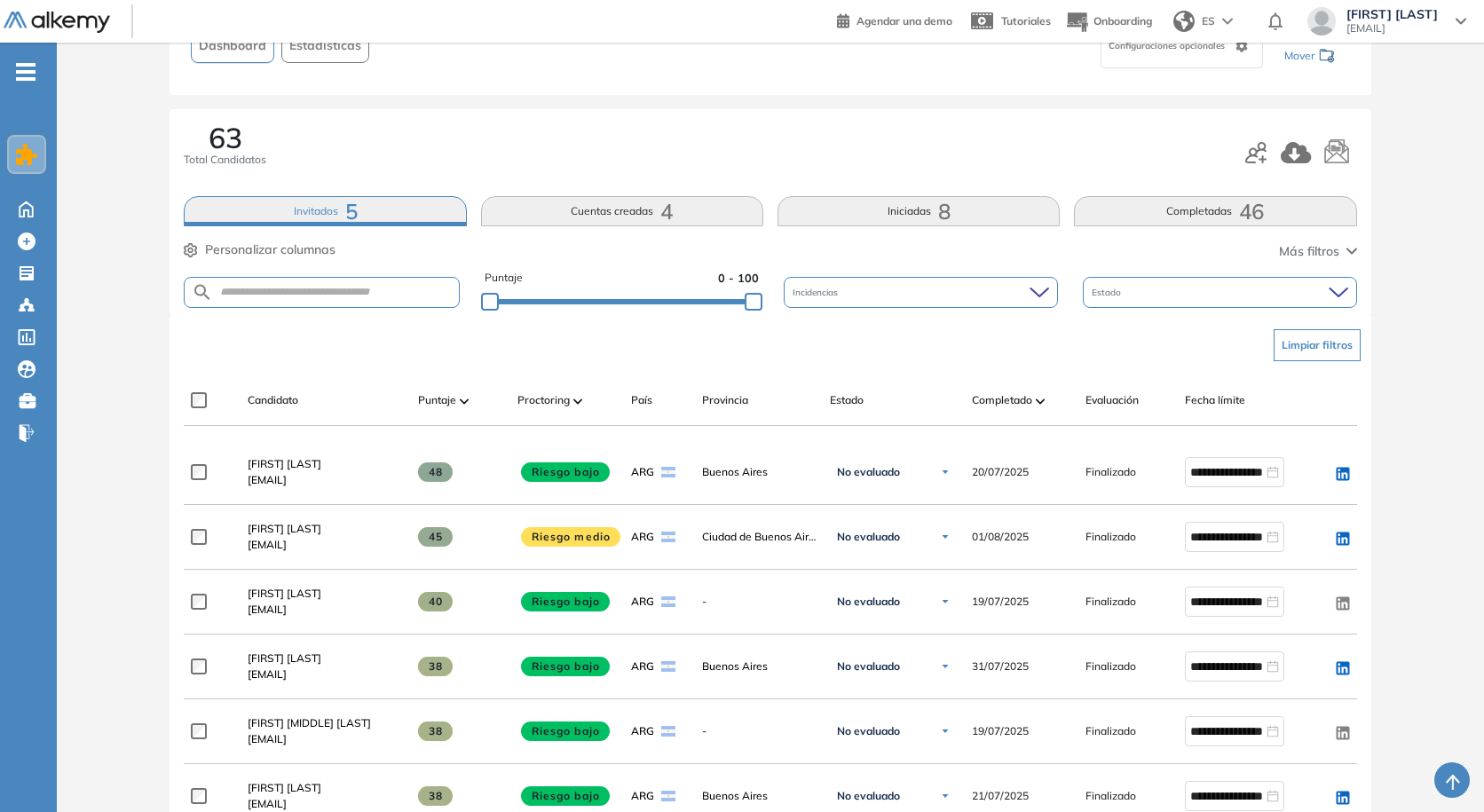 click on "Invitados 5" at bounding box center [325, 211] 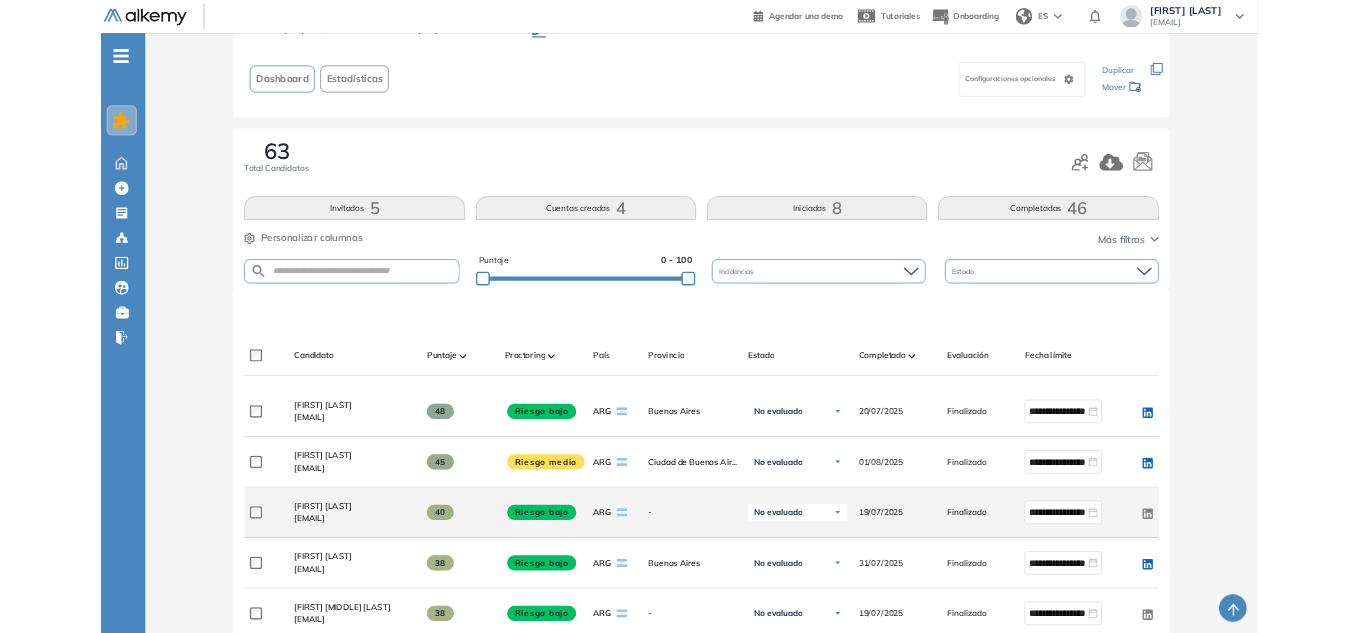scroll, scrollTop: 0, scrollLeft: 0, axis: both 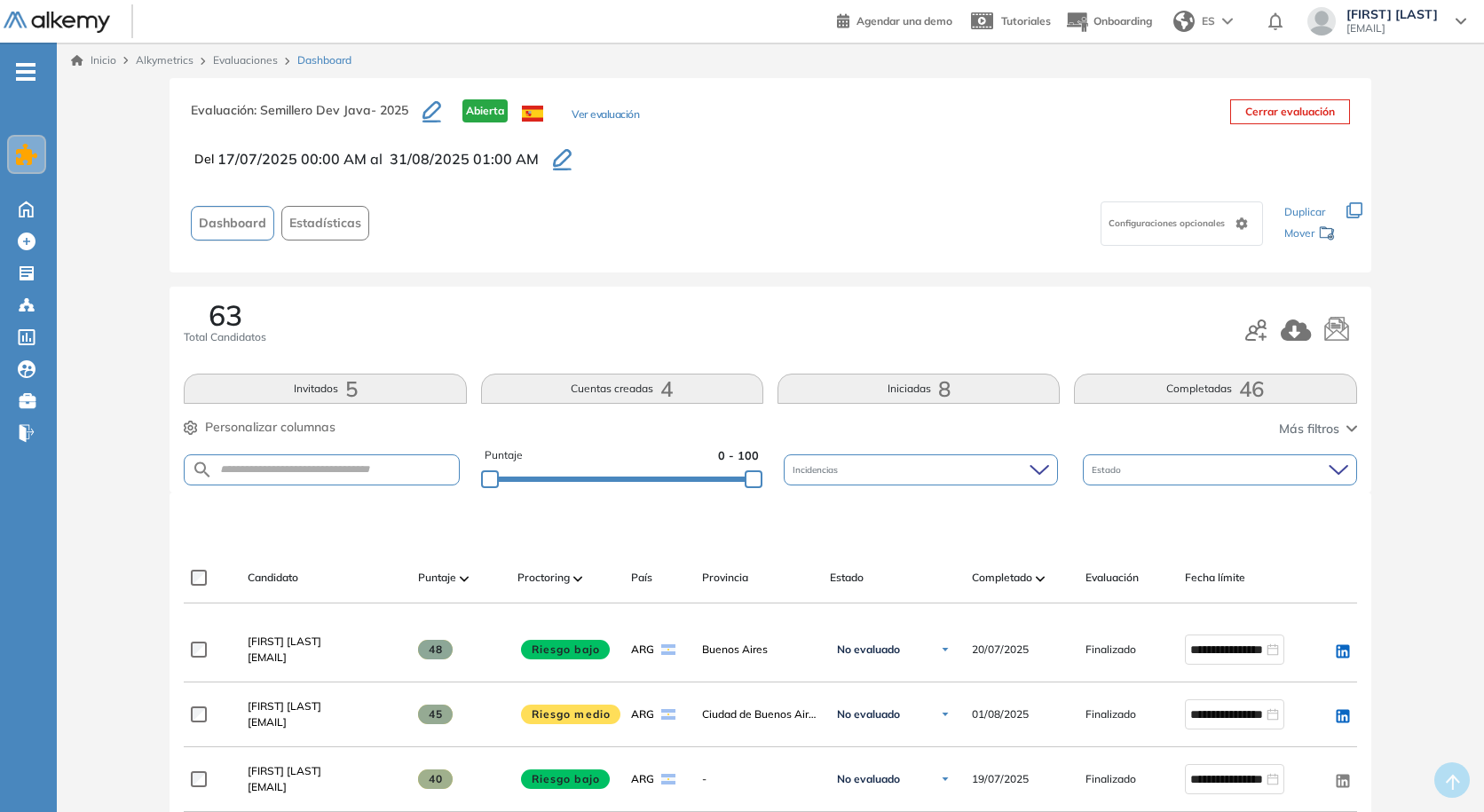 click at bounding box center (321, 469) 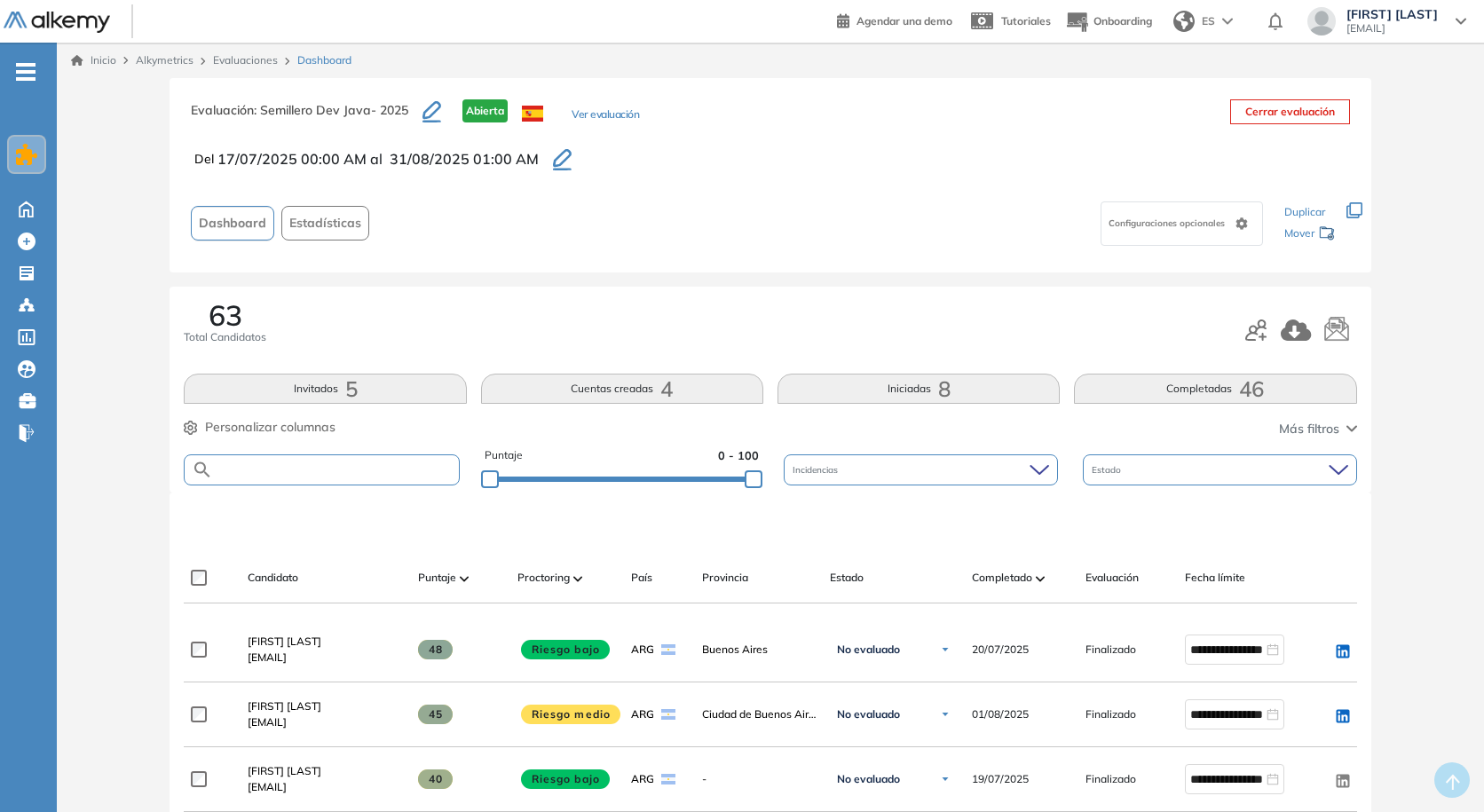 click at bounding box center (335, 469) 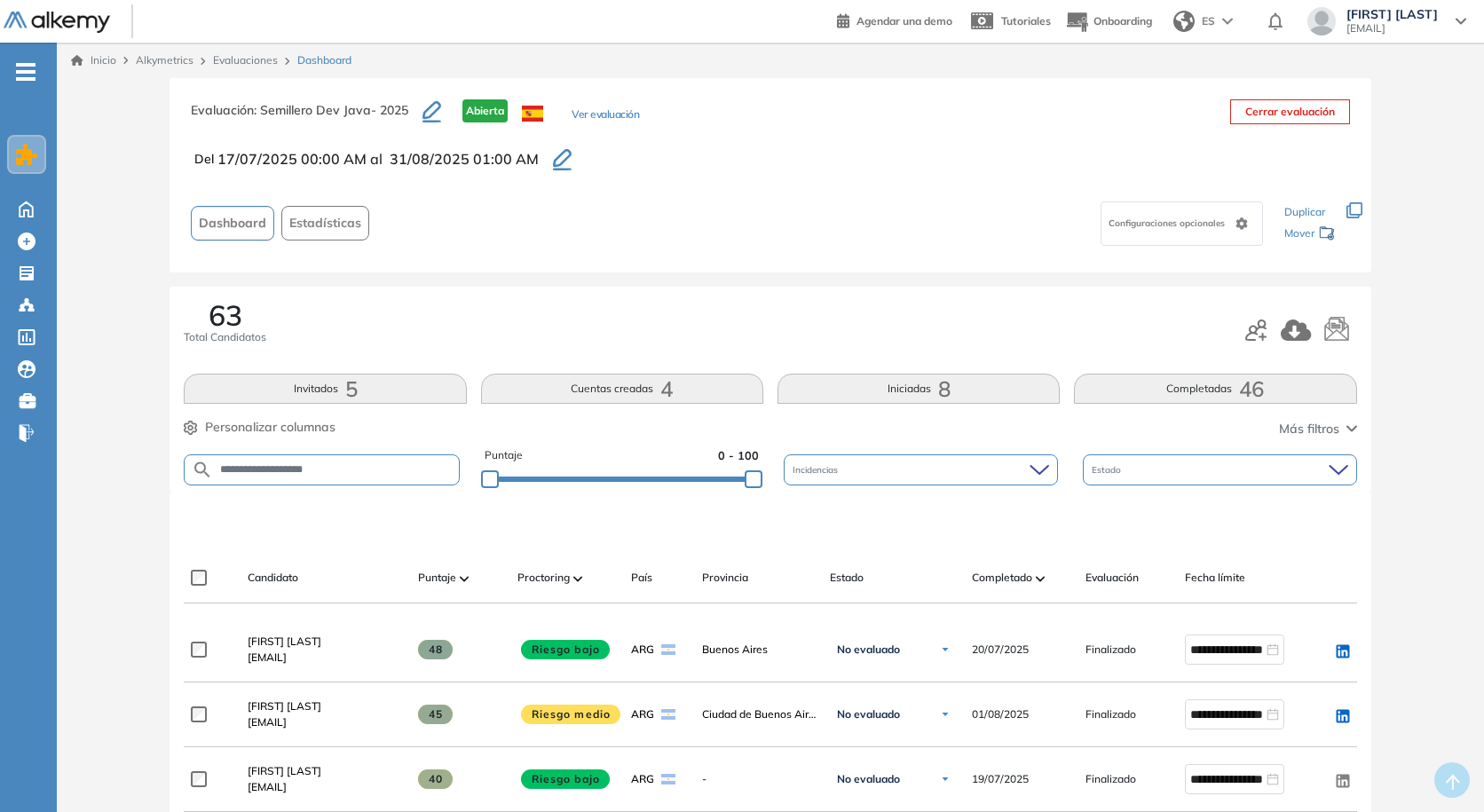type on "**********" 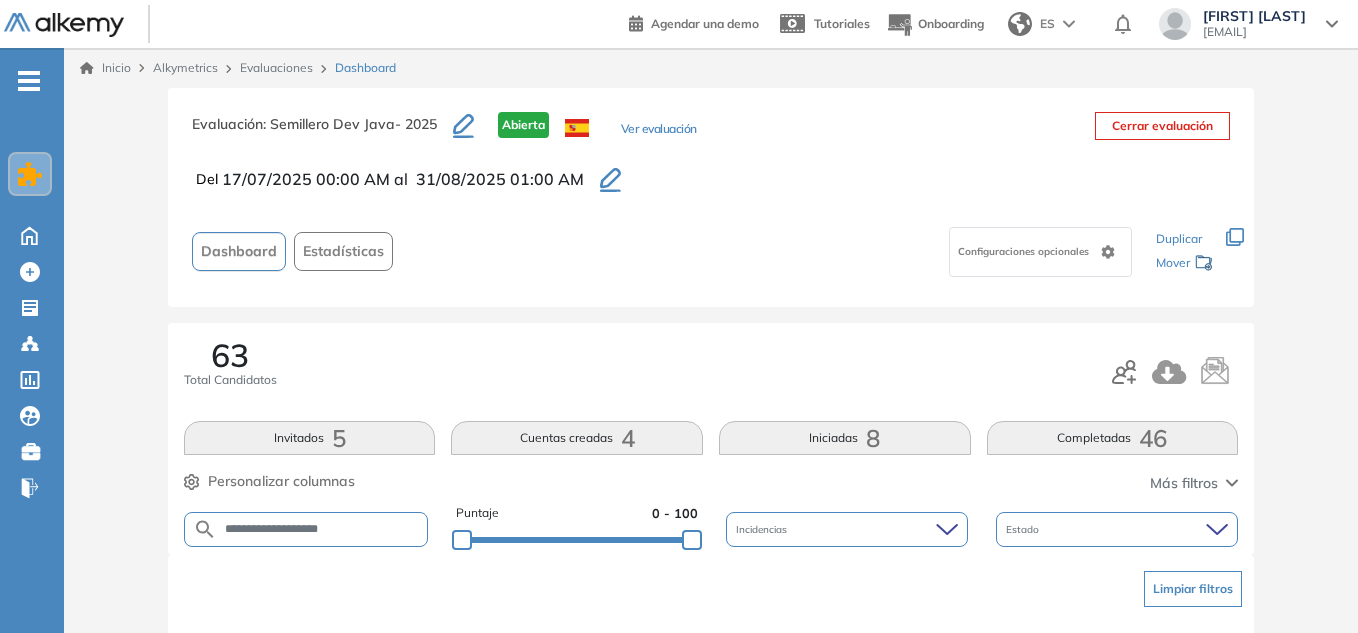drag, startPoint x: 300, startPoint y: 533, endPoint x: 269, endPoint y: 533, distance: 31 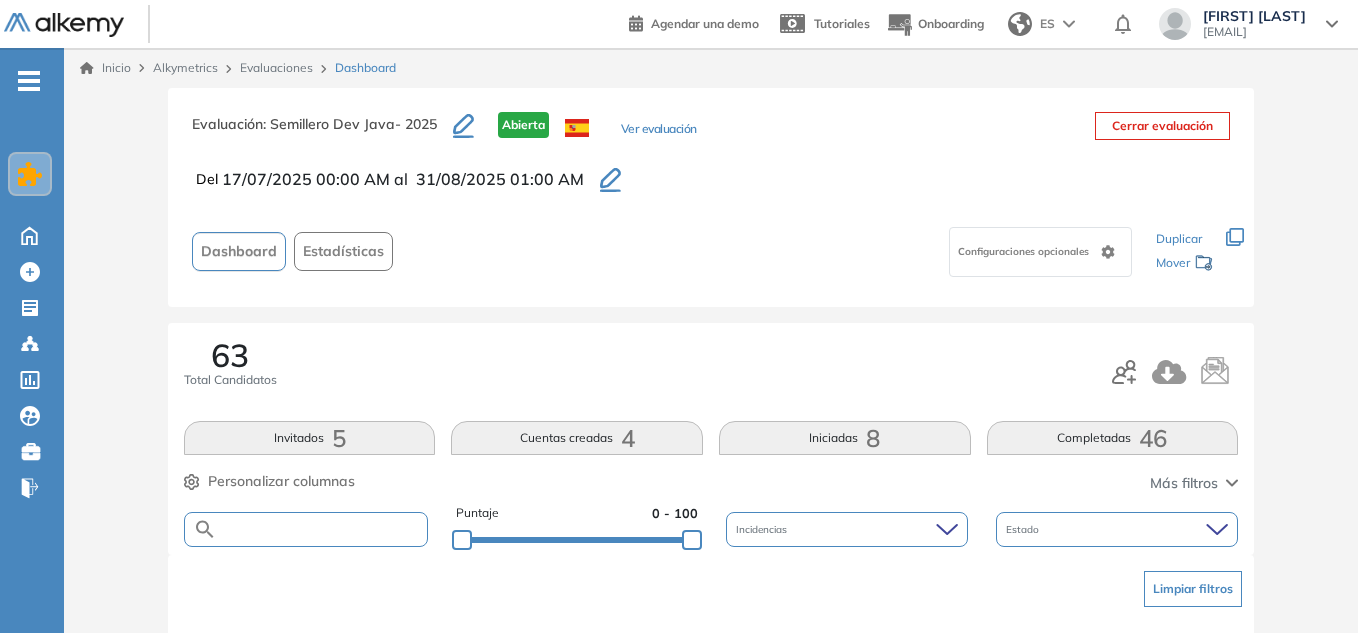 paste on "**********" 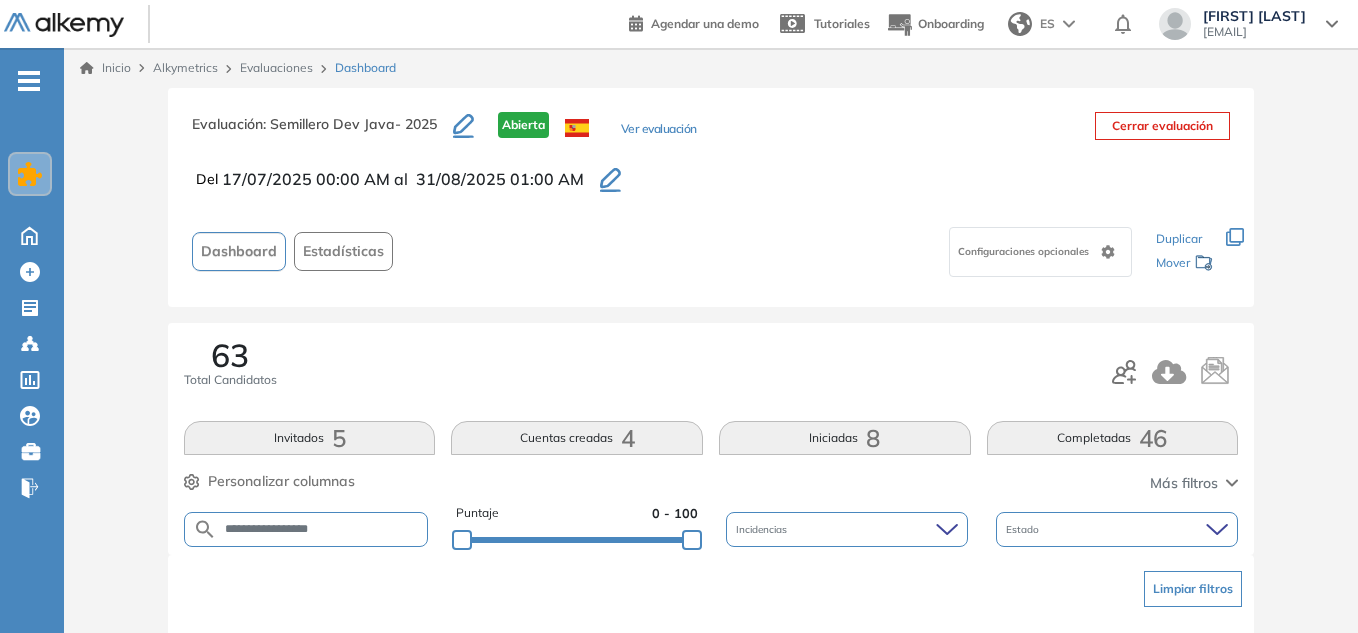 type on "**********" 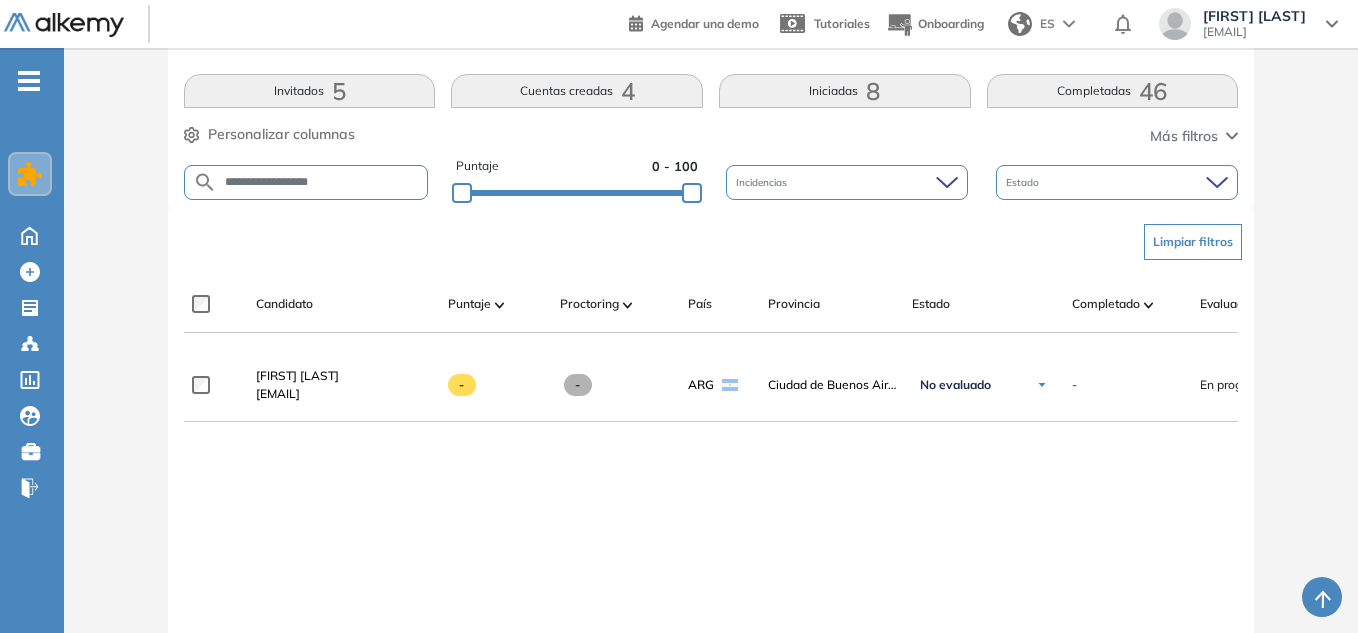 scroll, scrollTop: 462, scrollLeft: 0, axis: vertical 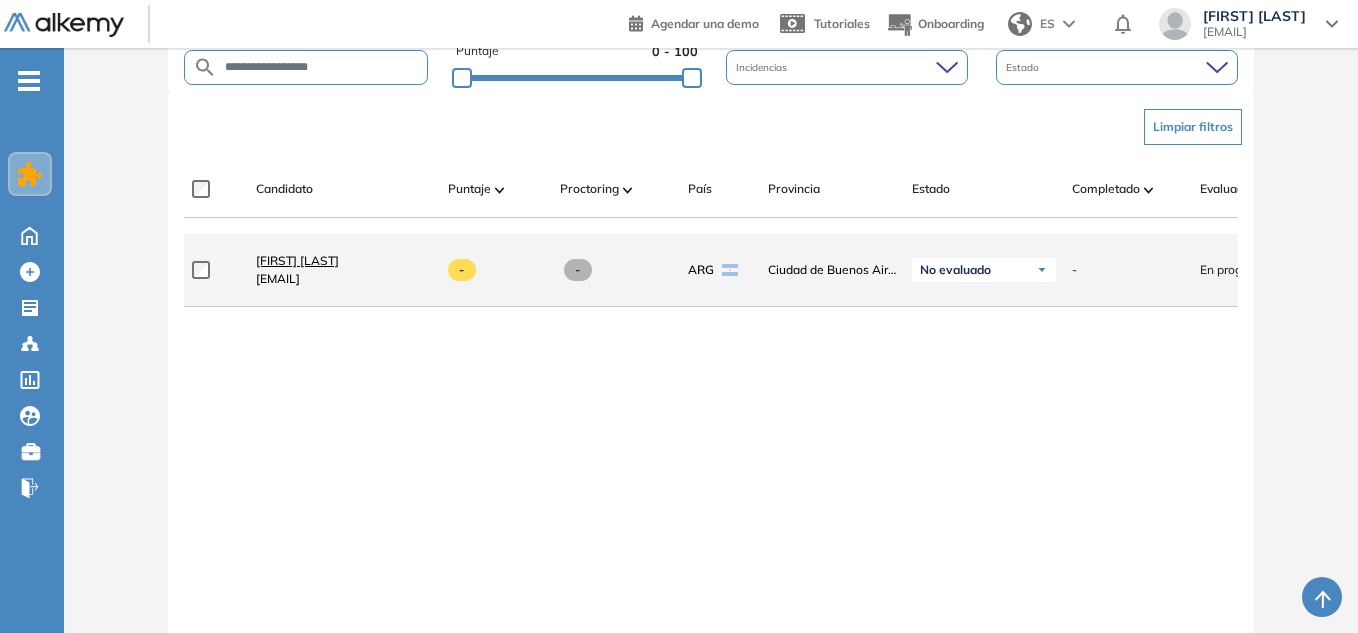 click on "[FIRST] [LAST]" at bounding box center (297, 260) 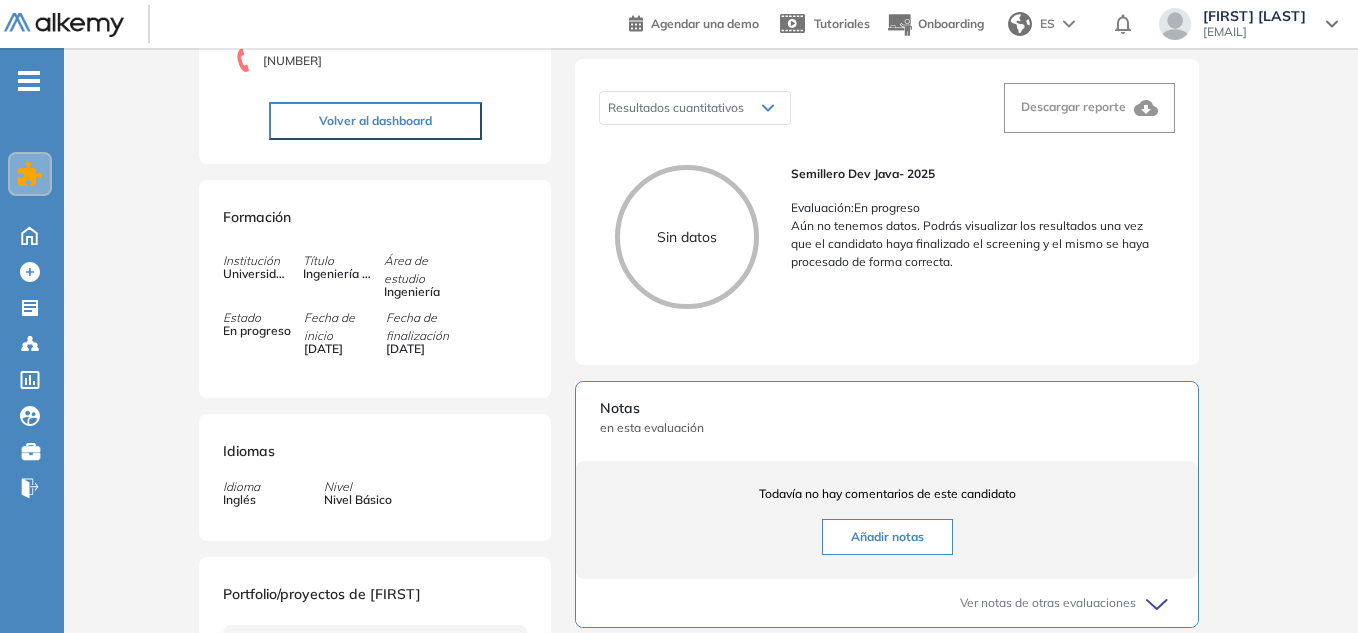 scroll, scrollTop: 0, scrollLeft: 0, axis: both 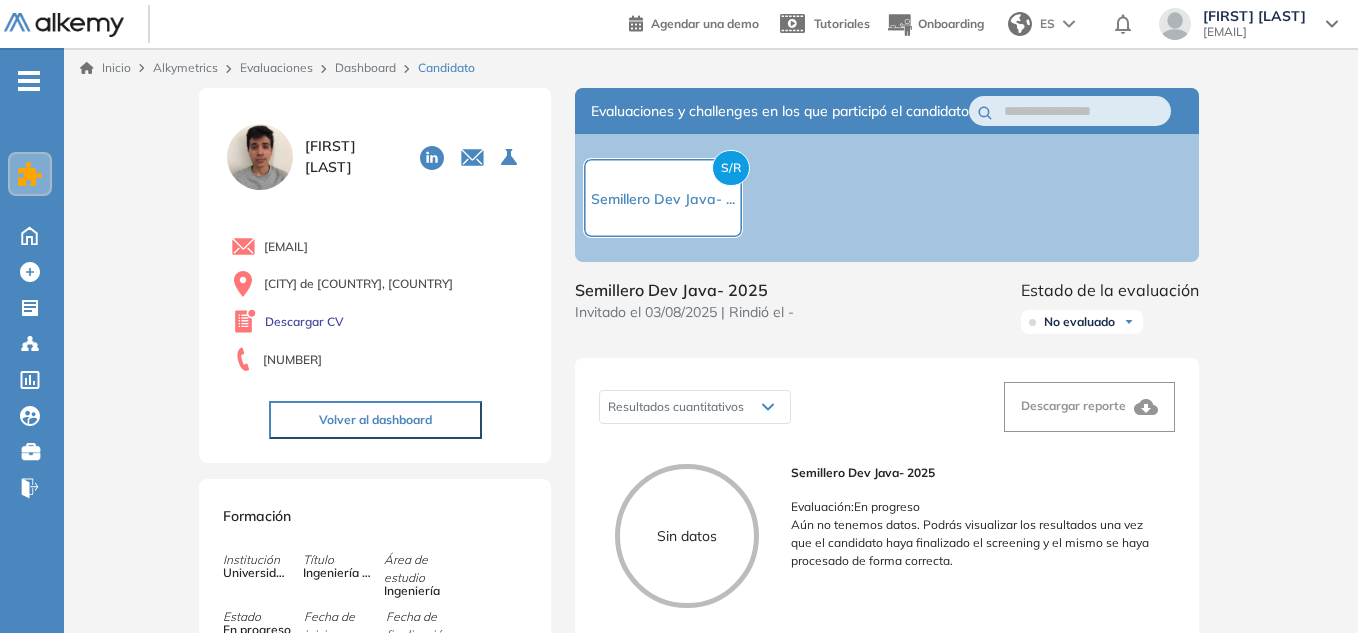 click on "Evaluaciones" at bounding box center (276, 67) 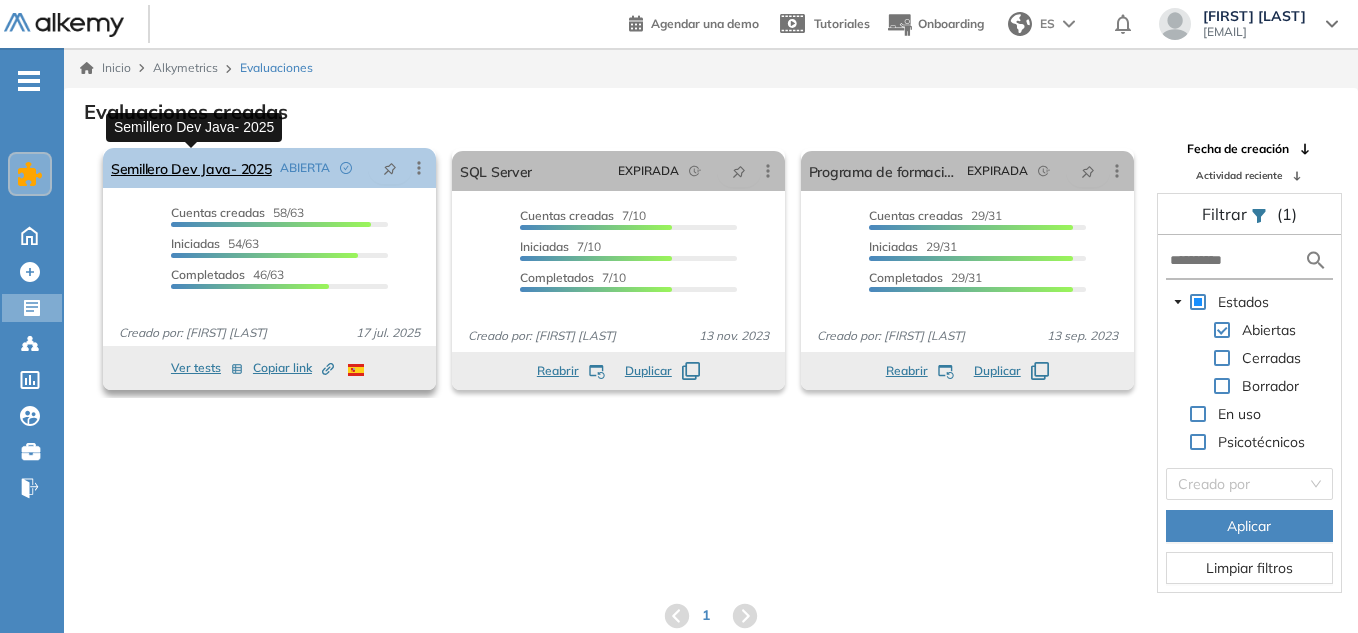 click on "Semillero Dev Java- 2025" at bounding box center [191, 168] 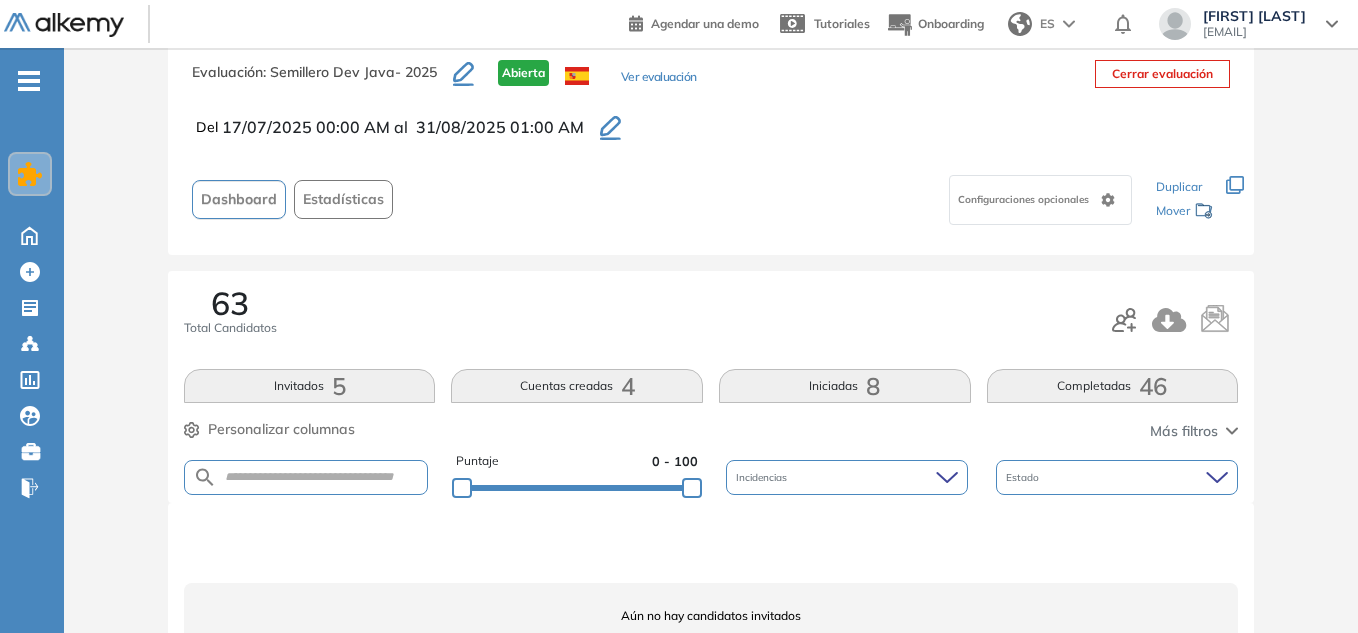 scroll, scrollTop: 100, scrollLeft: 0, axis: vertical 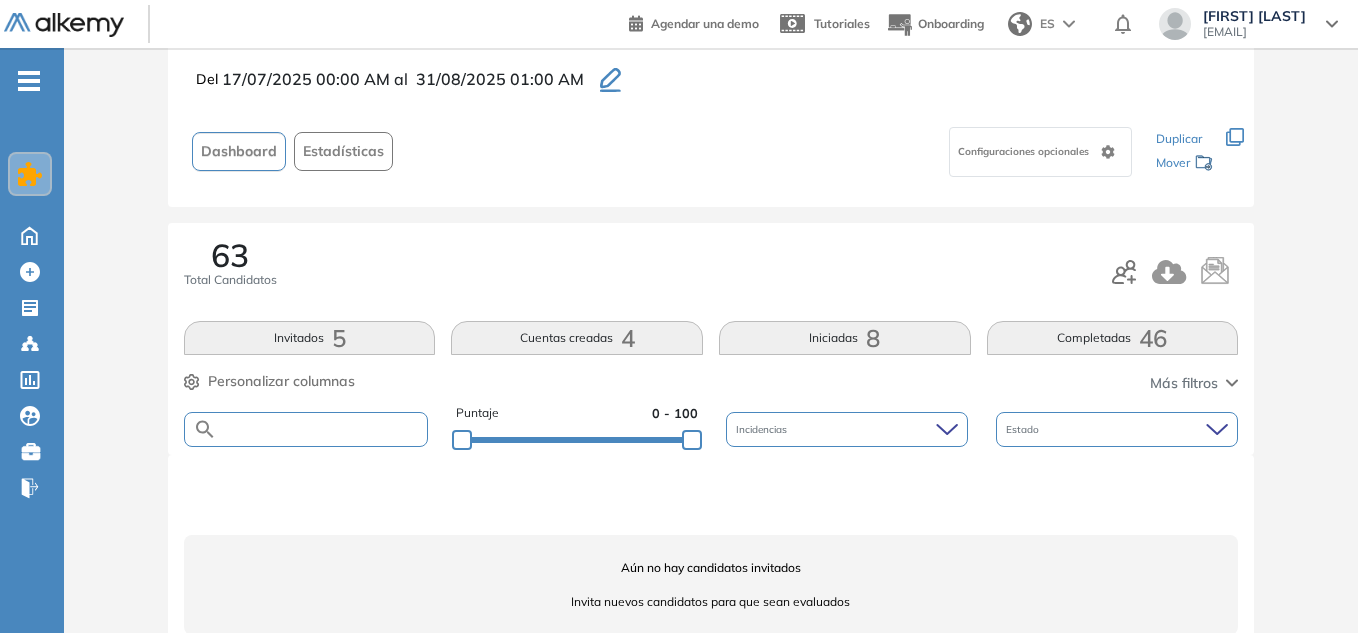 paste on "**********" 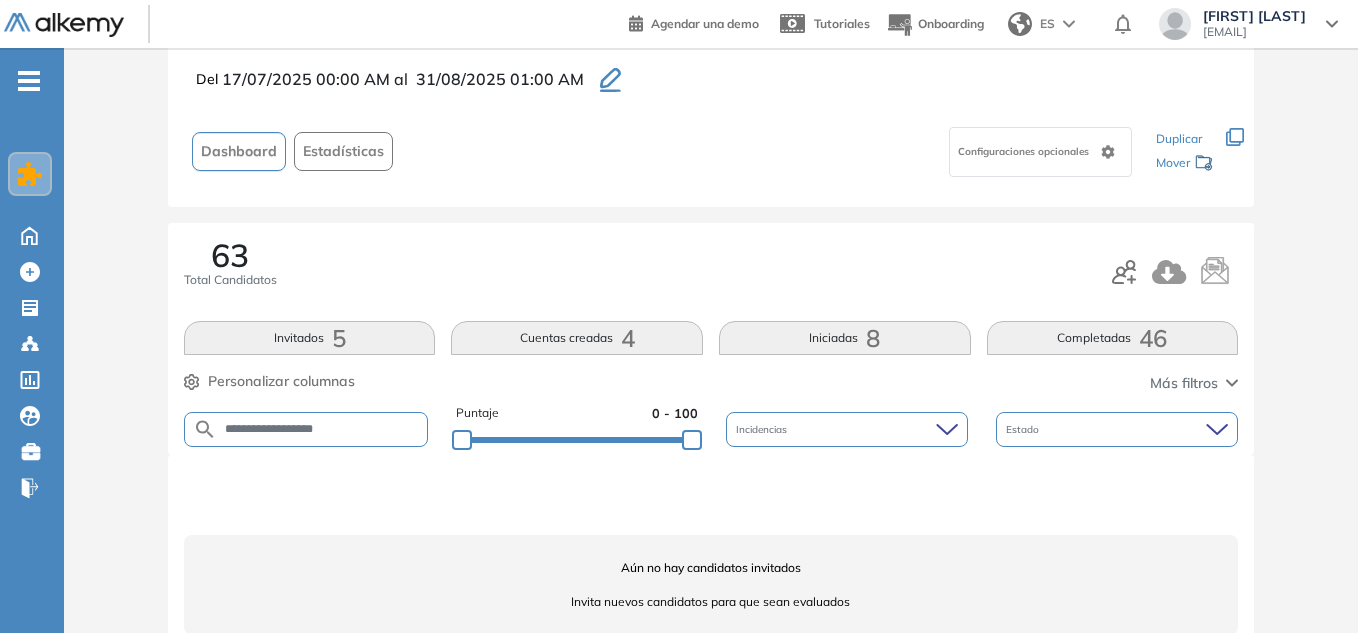 type on "**********" 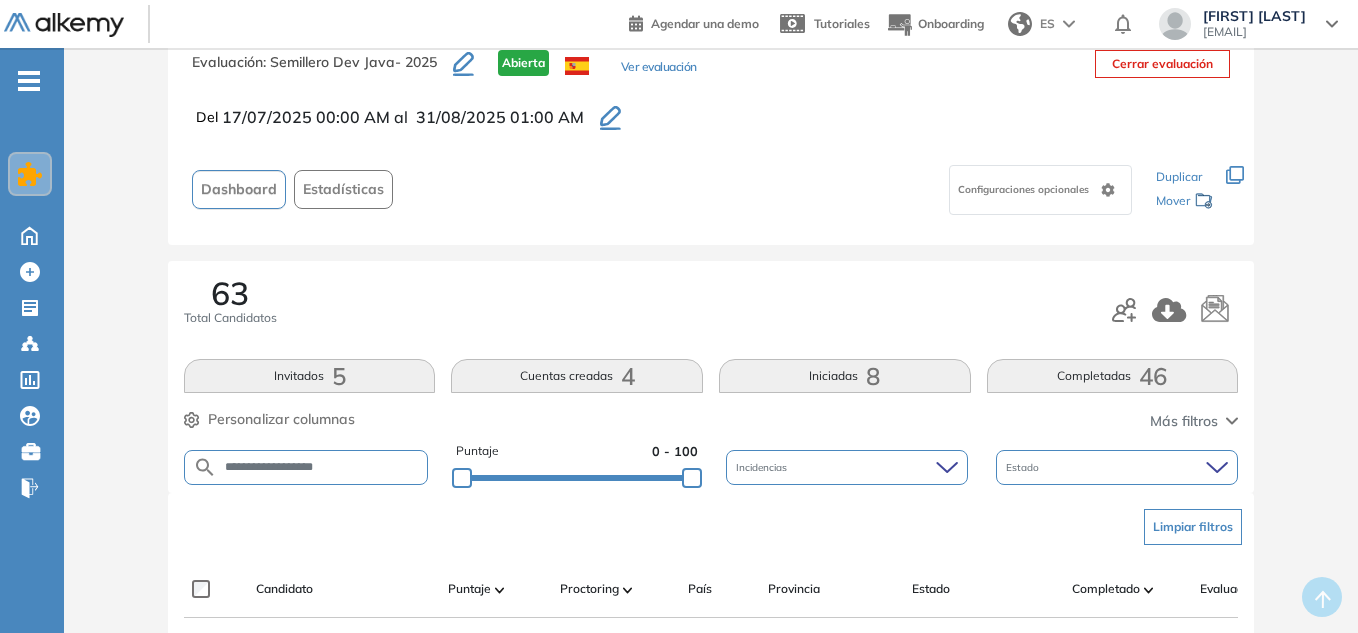 scroll, scrollTop: 100, scrollLeft: 0, axis: vertical 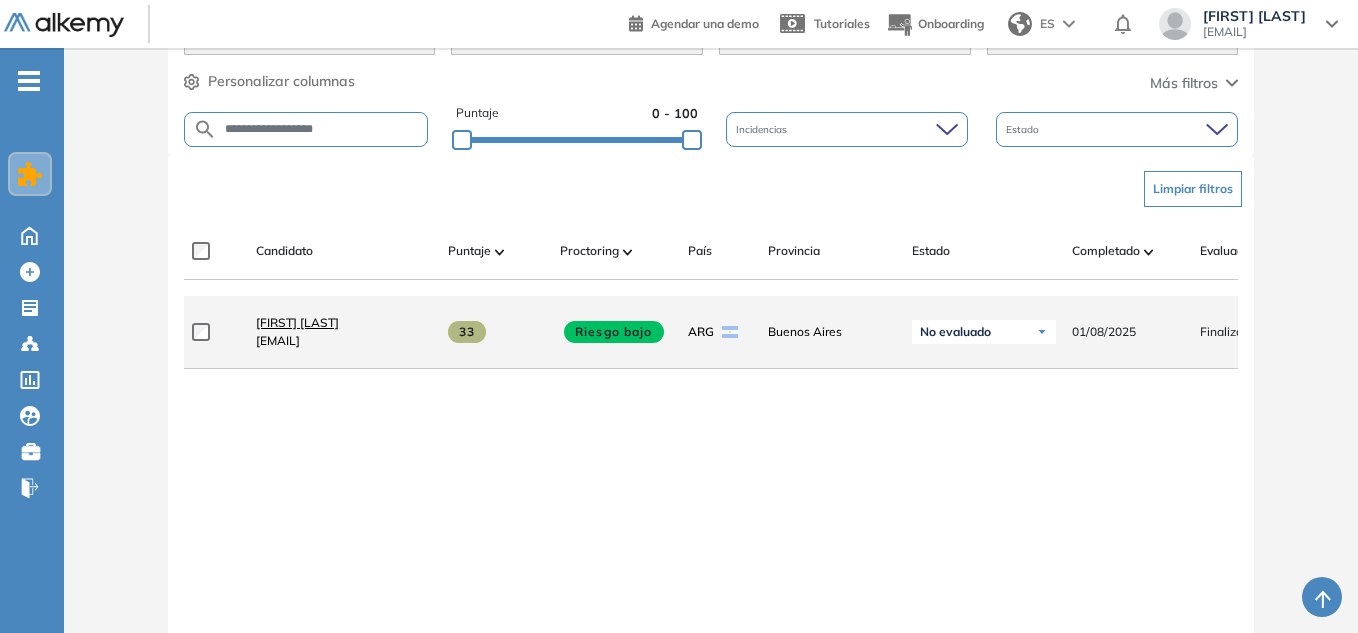 click on "[FIRST] [LAST]" at bounding box center [297, 322] 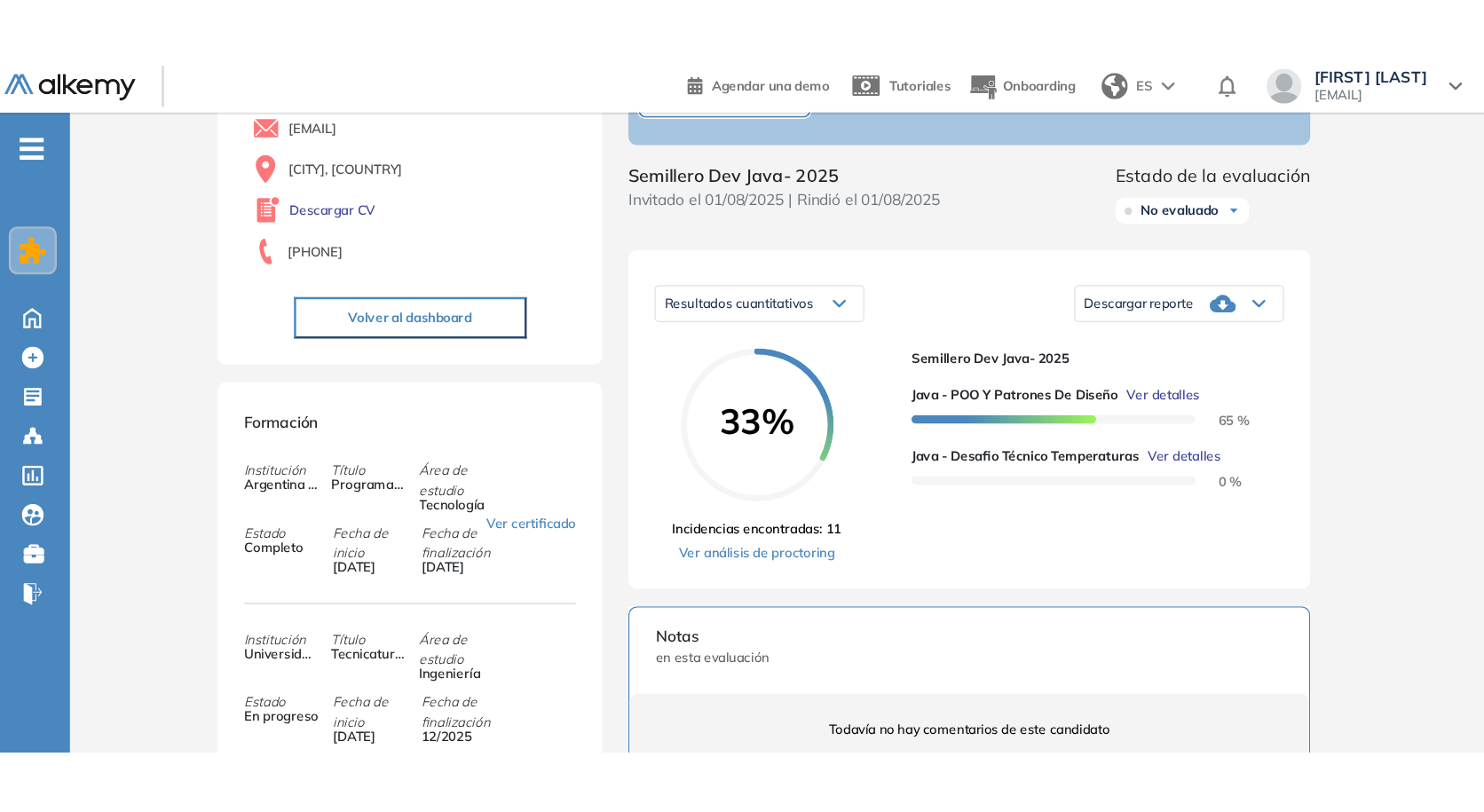 scroll, scrollTop: 177, scrollLeft: 0, axis: vertical 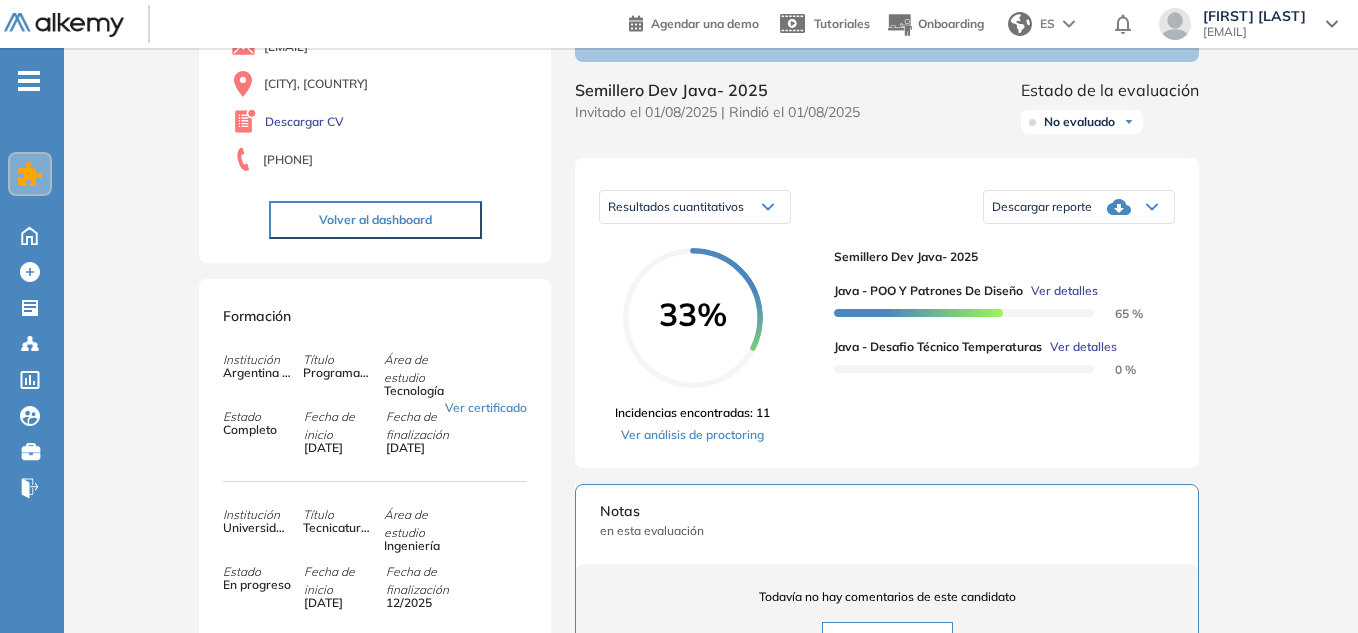 click on "Descargar reporte" at bounding box center [1079, 207] 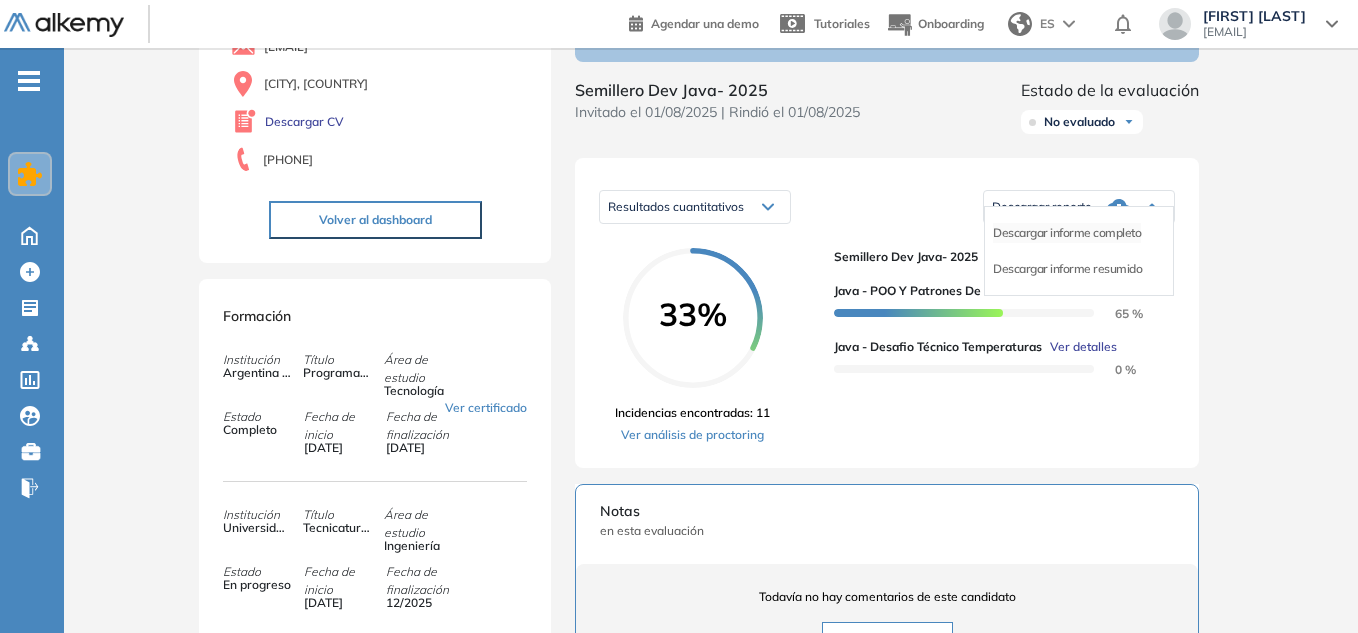 click on "Descargar informe completo" at bounding box center (1067, 233) 